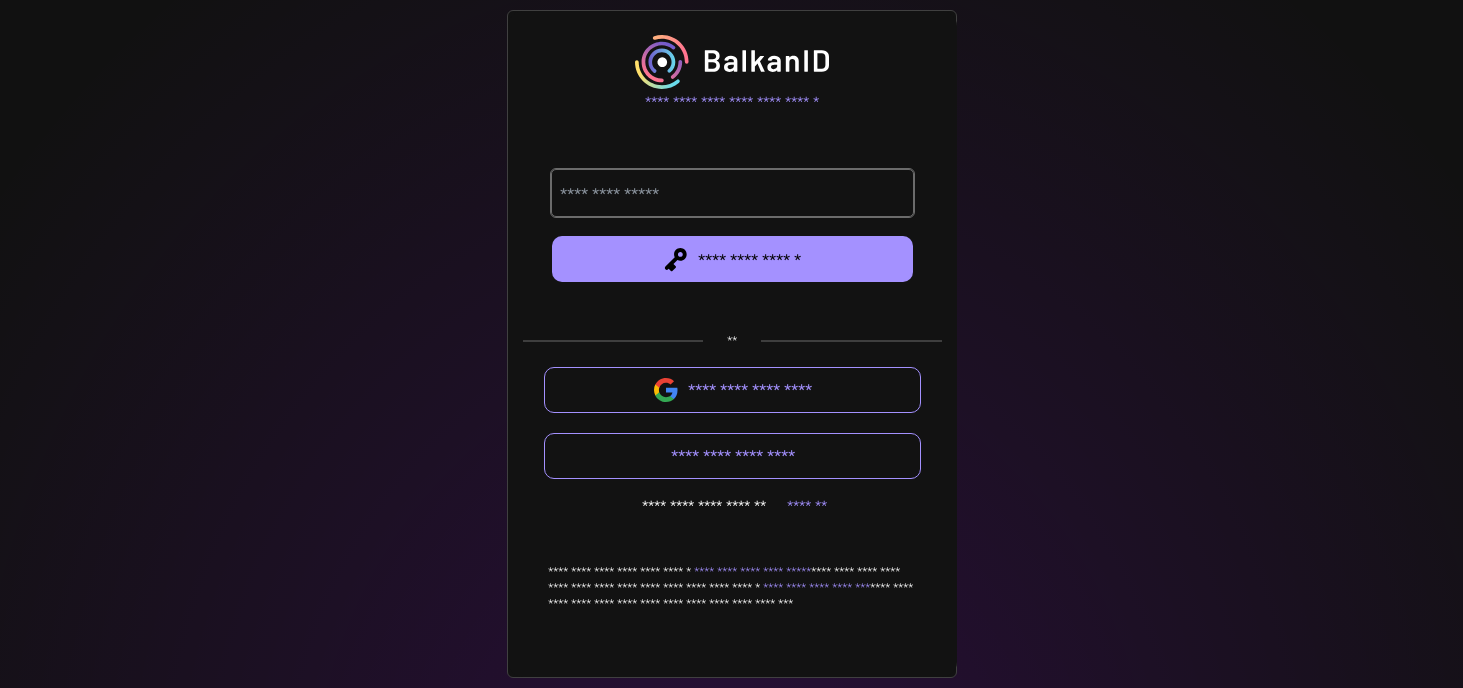 scroll, scrollTop: 0, scrollLeft: 0, axis: both 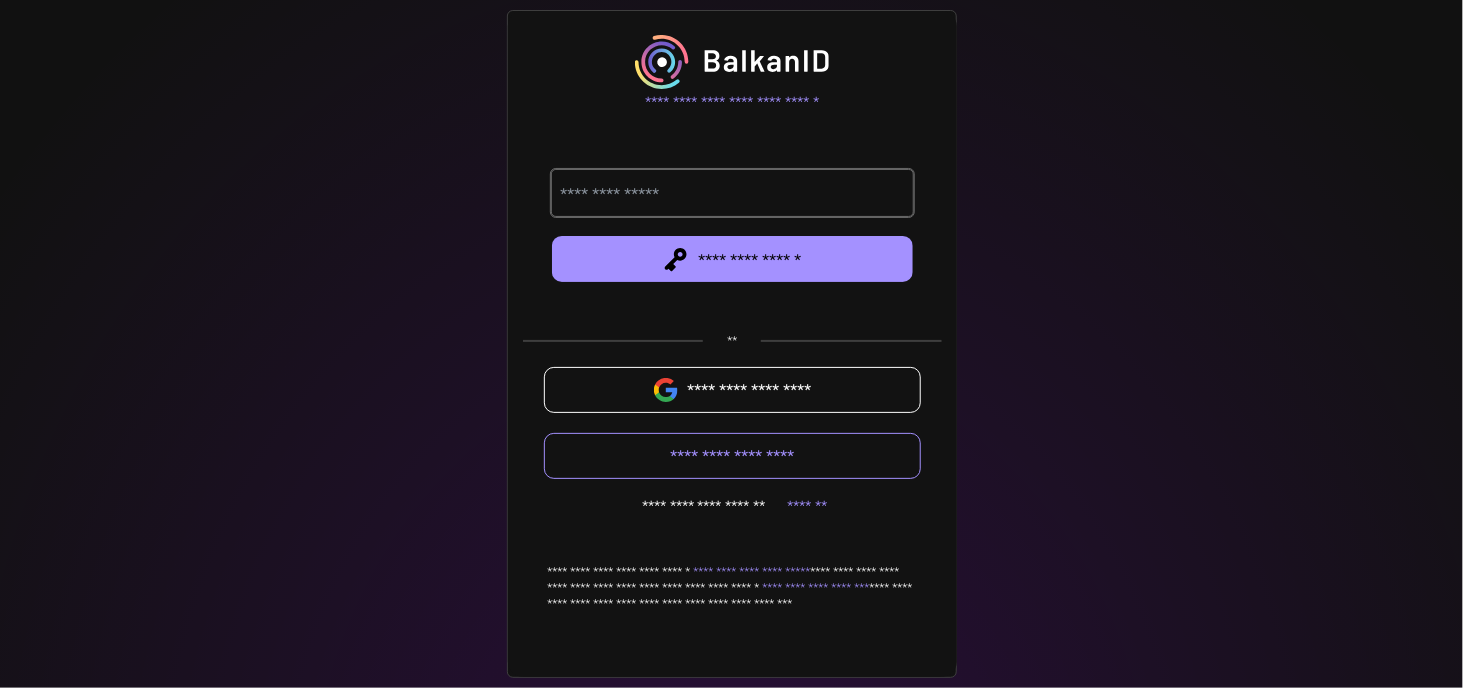 click at bounding box center [733, 390] 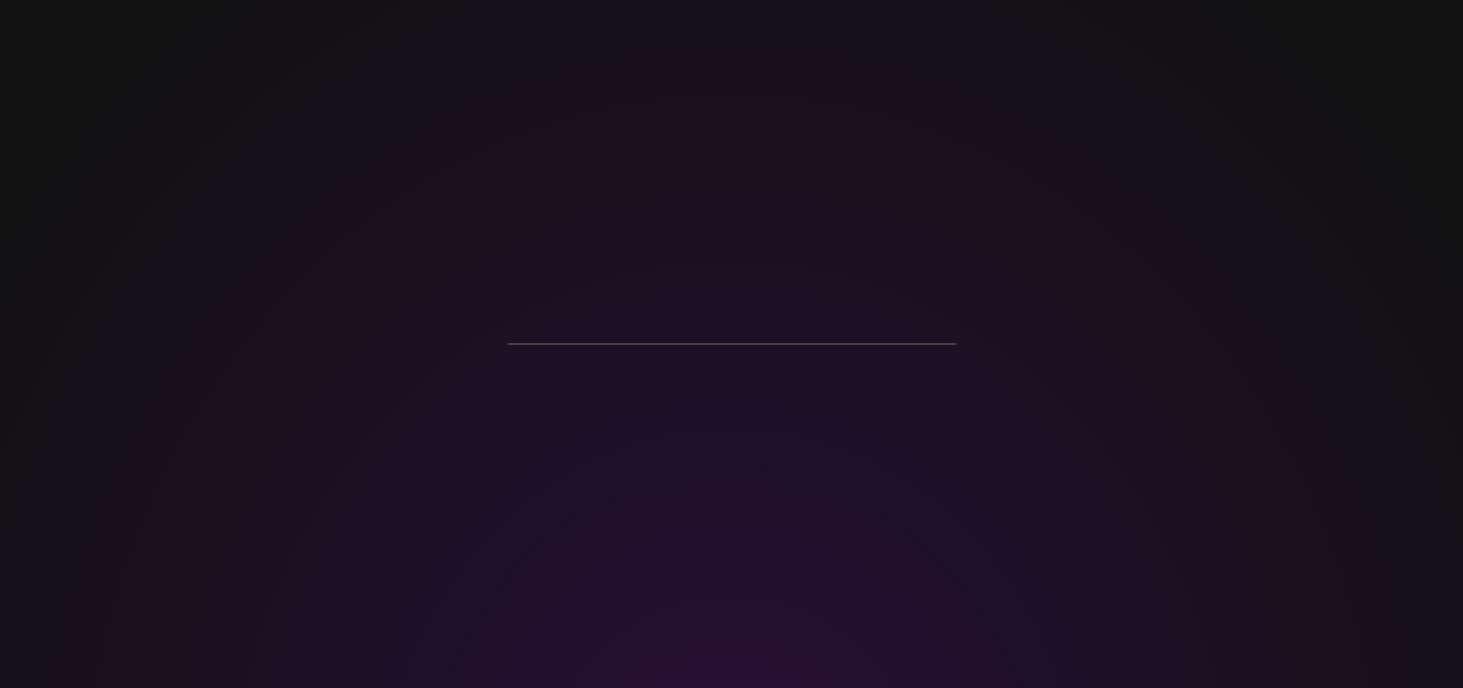 scroll, scrollTop: 0, scrollLeft: 0, axis: both 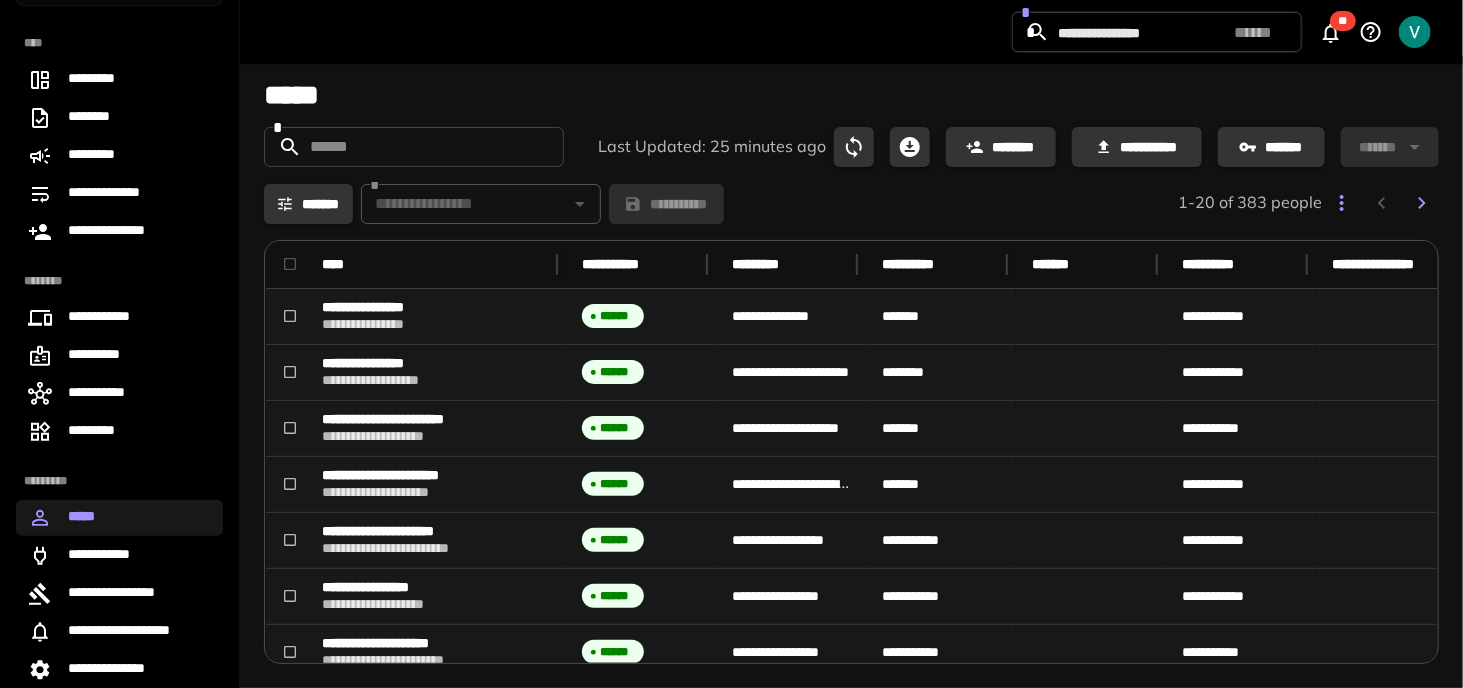 click on "**********" at bounding box center [119, 230] 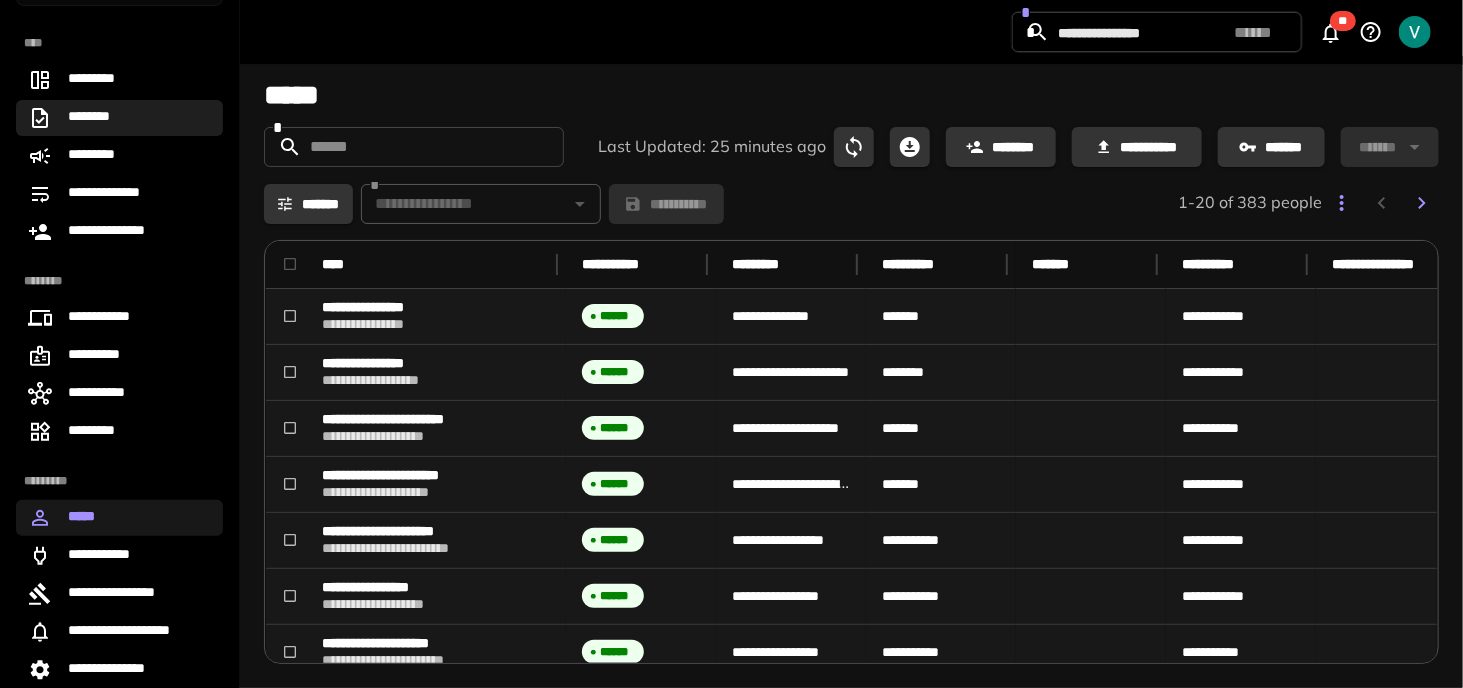 click on "********" at bounding box center [119, 118] 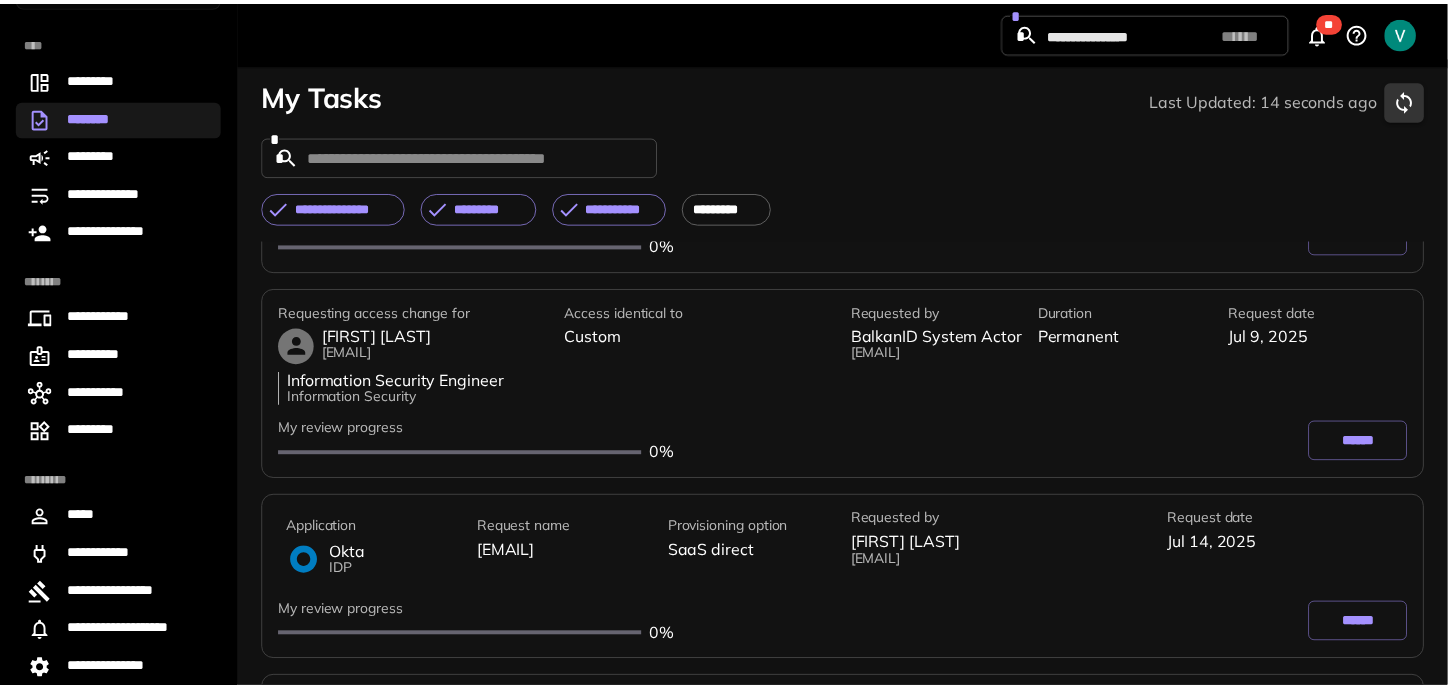 scroll, scrollTop: 700, scrollLeft: 0, axis: vertical 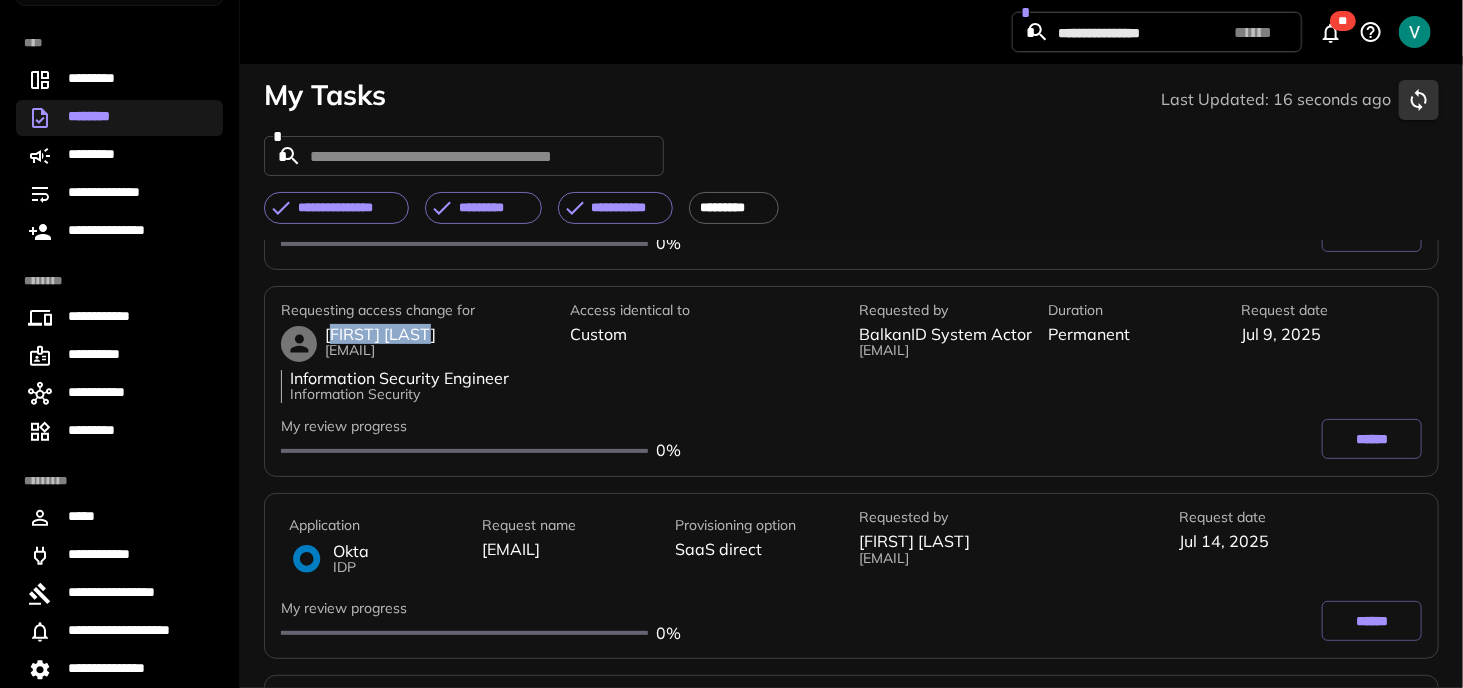 drag, startPoint x: 330, startPoint y: 326, endPoint x: 461, endPoint y: 326, distance: 131 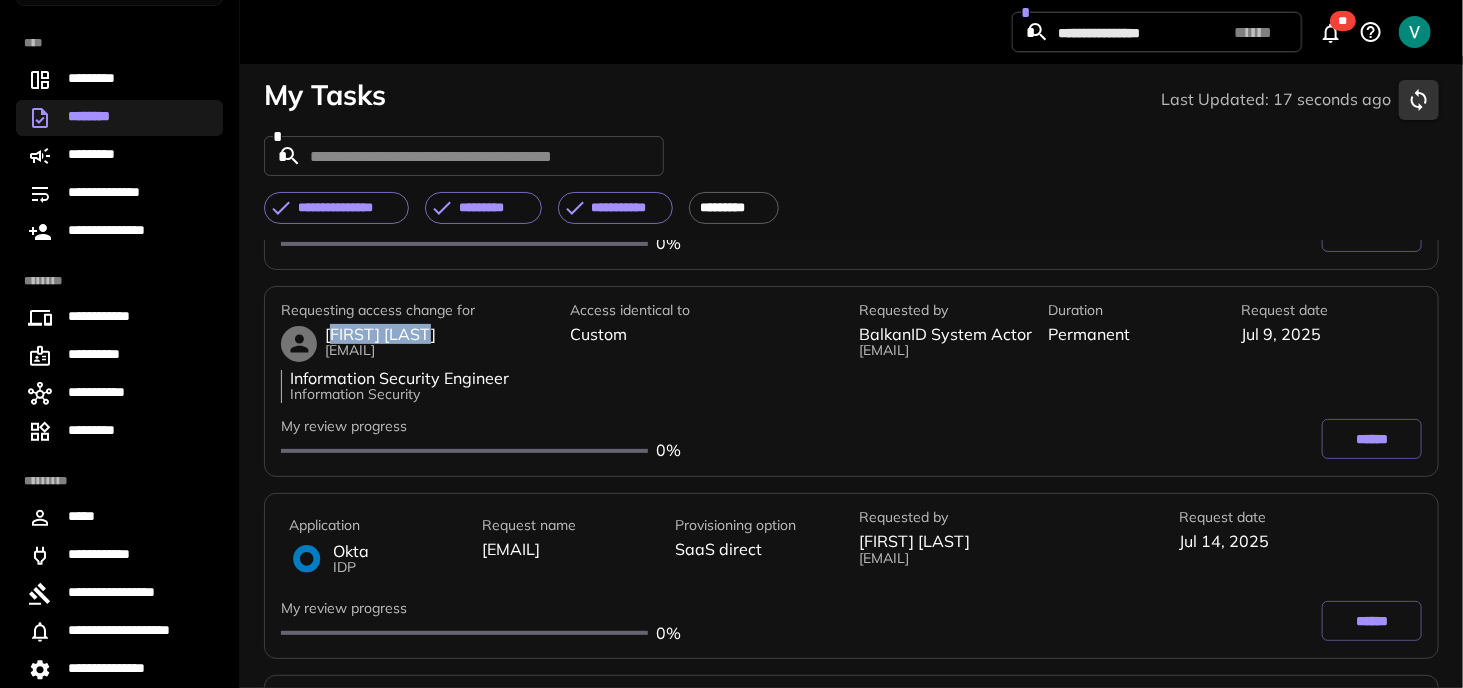 click on "[FIRST] [LAST]" at bounding box center [380, 335] 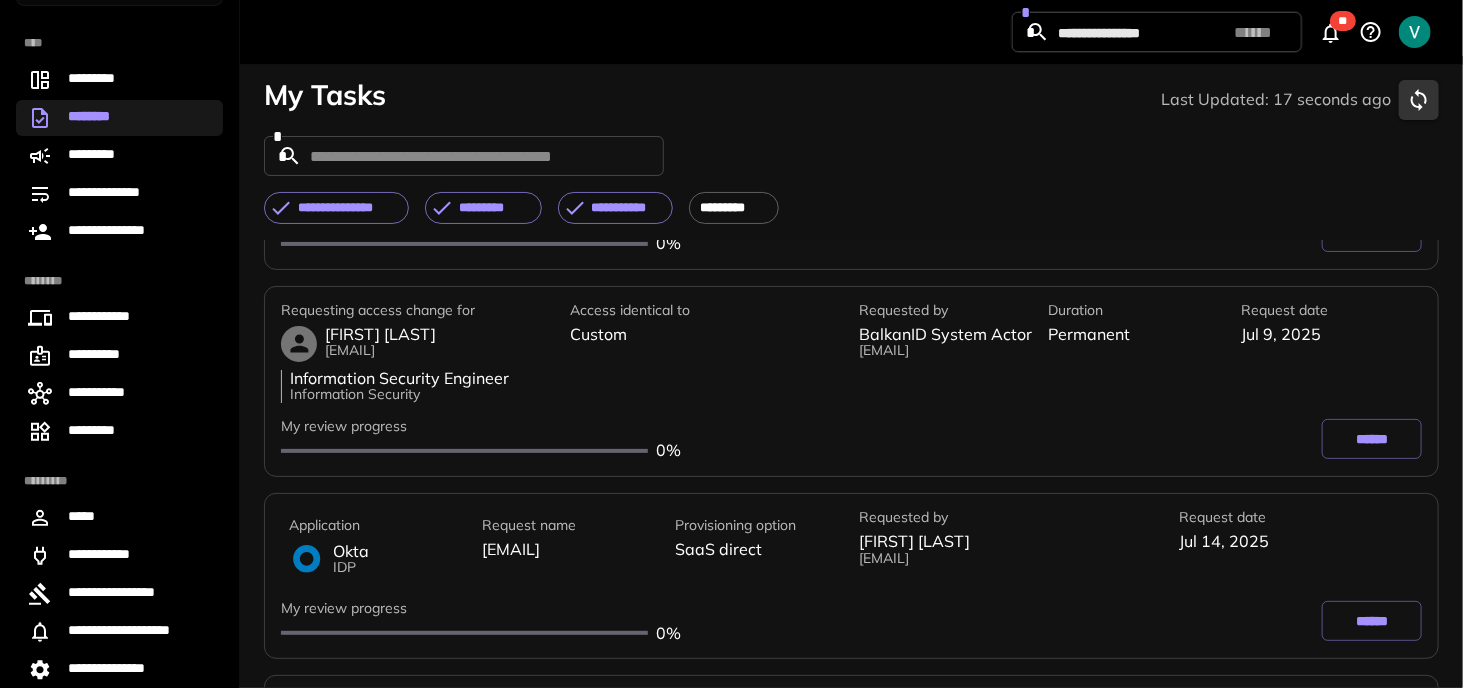 click on "[FIRST] [LAST]" at bounding box center [380, 335] 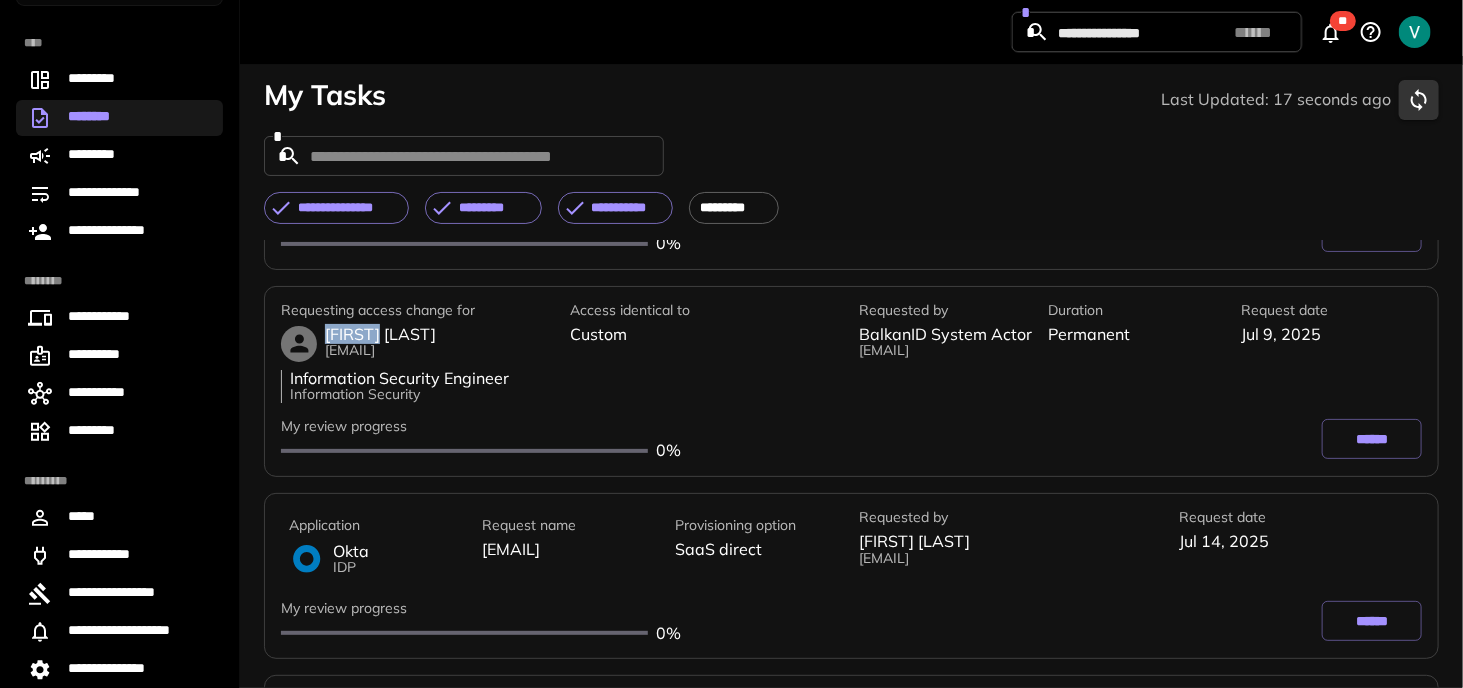 click on "[FIRST] [LAST]" at bounding box center (380, 335) 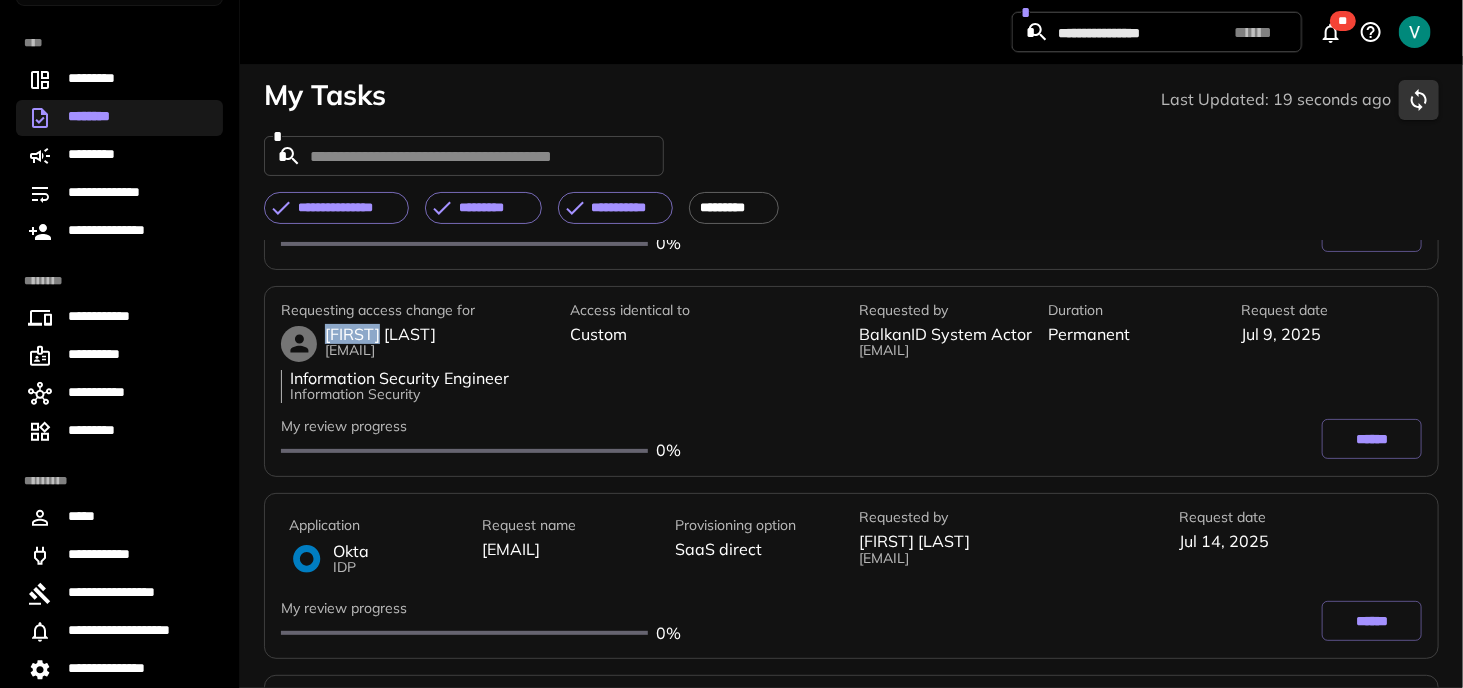 click on "******" at bounding box center [1372, 439] 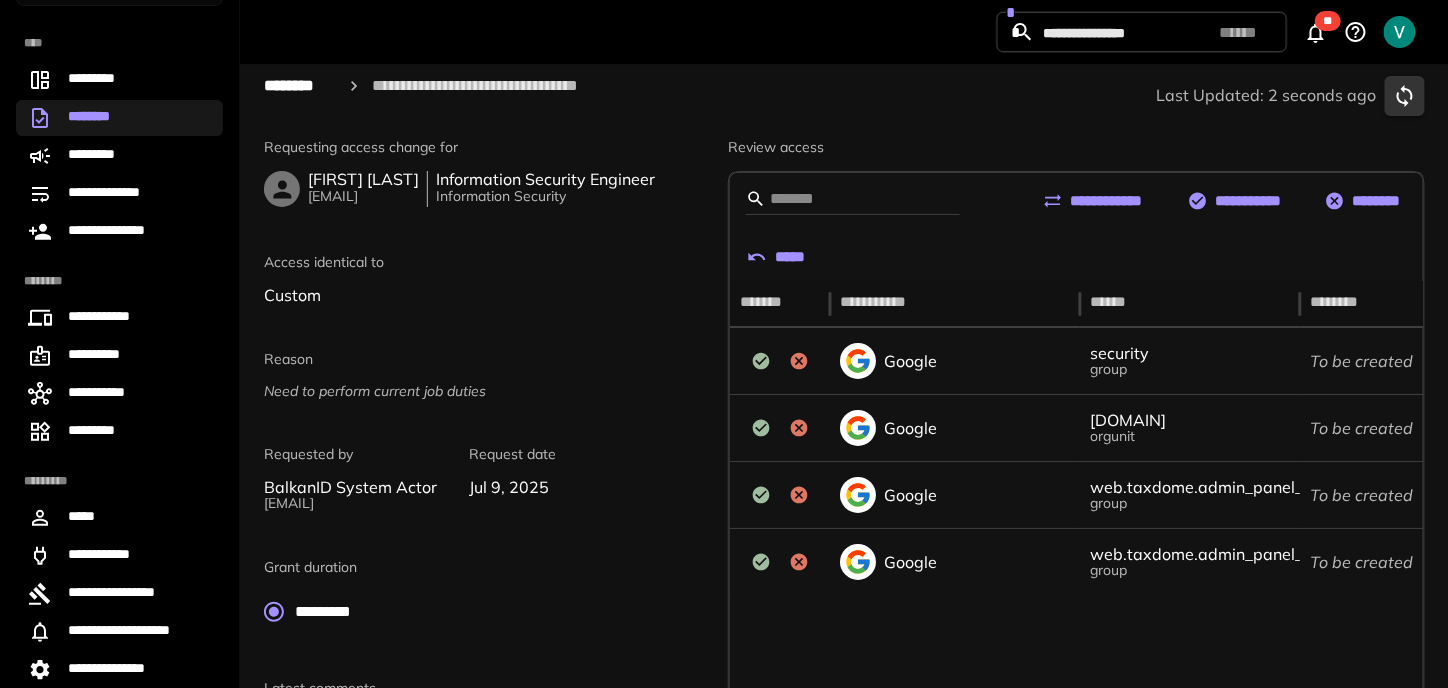 scroll, scrollTop: 0, scrollLeft: 0, axis: both 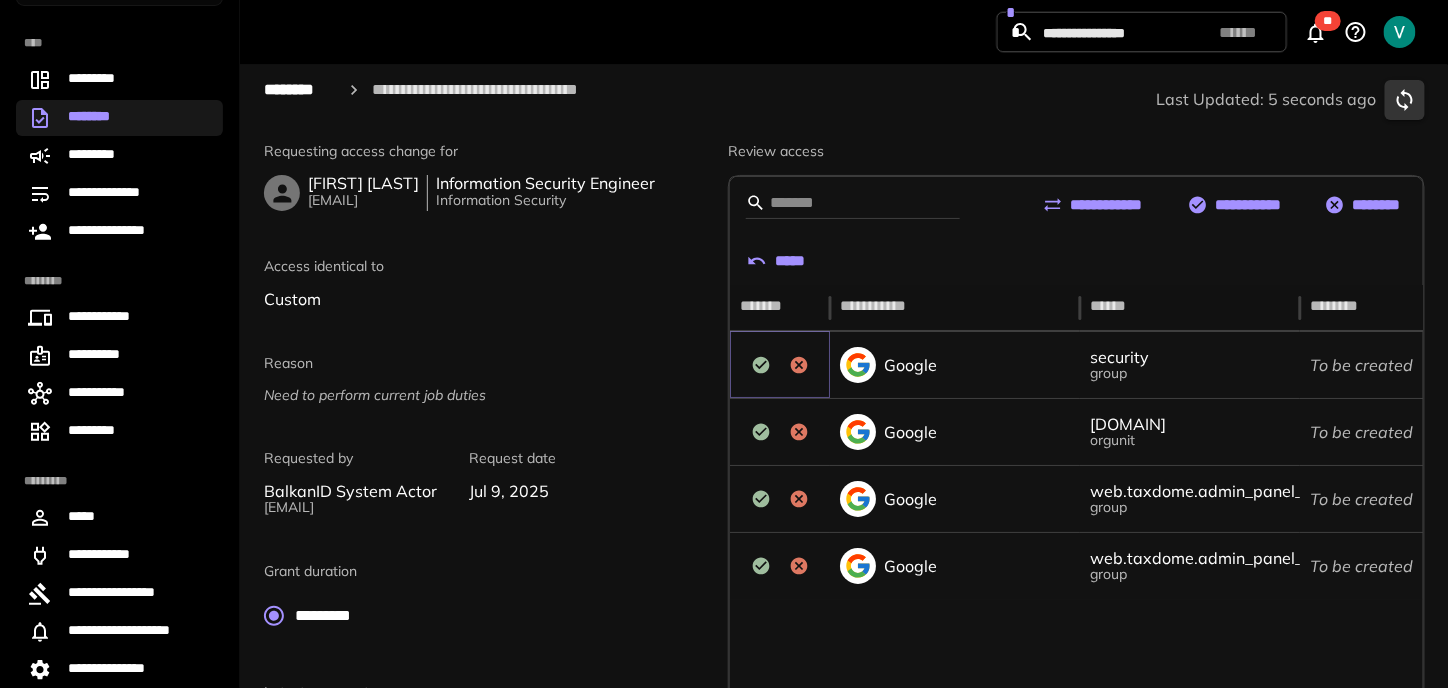 click at bounding box center (761, 365) 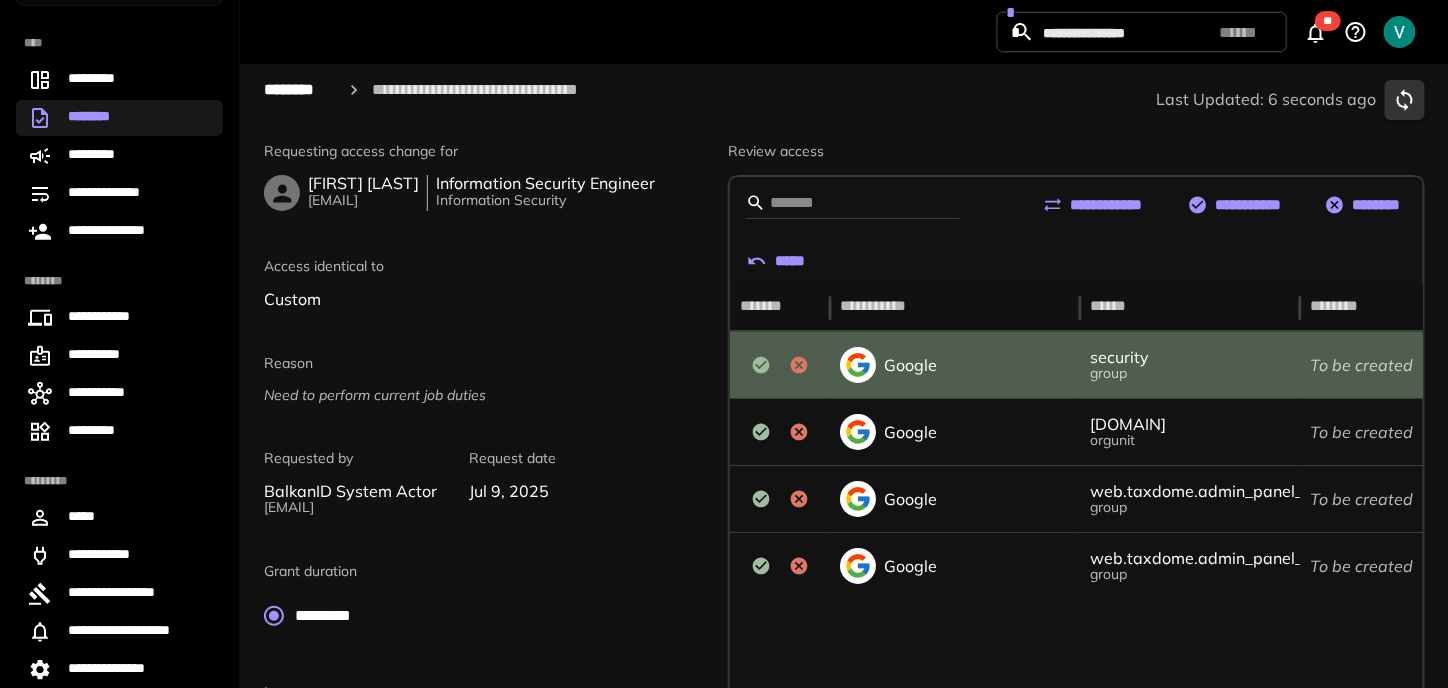 click on "**********" at bounding box center [1237, 205] 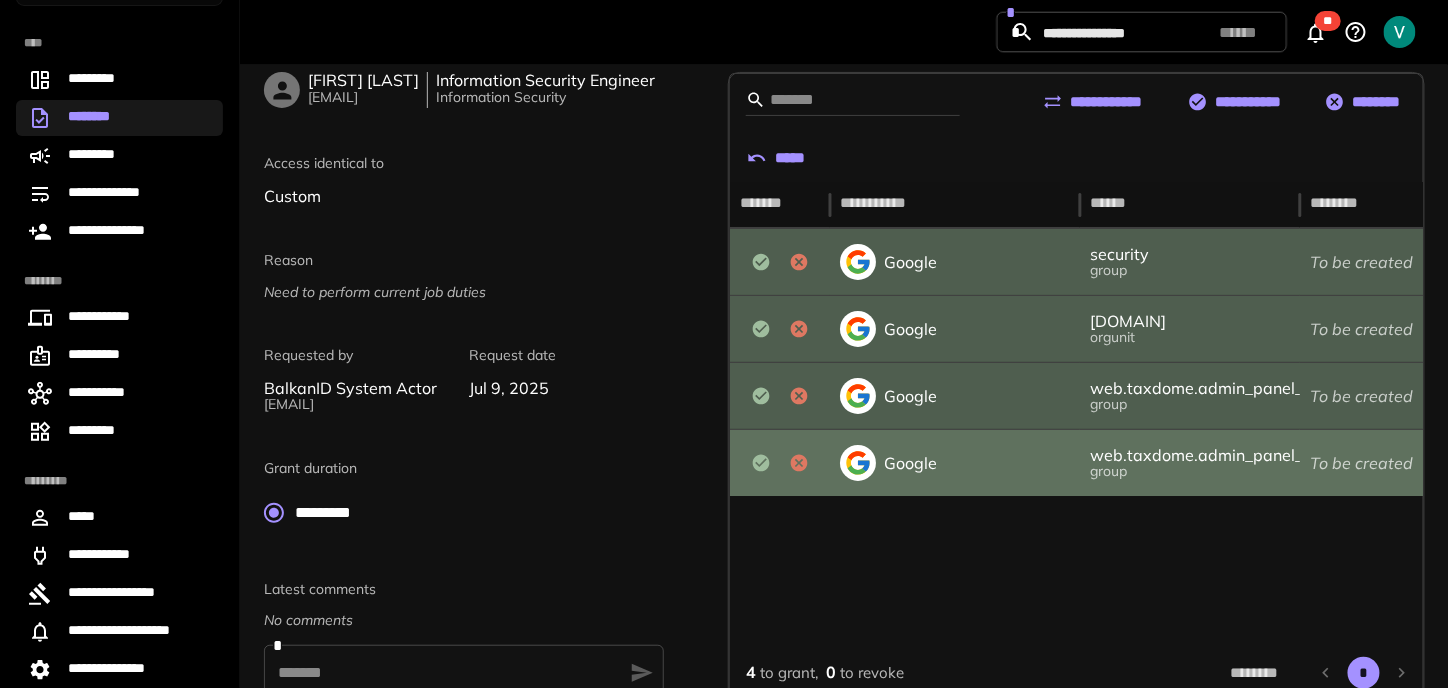 scroll, scrollTop: 100, scrollLeft: 0, axis: vertical 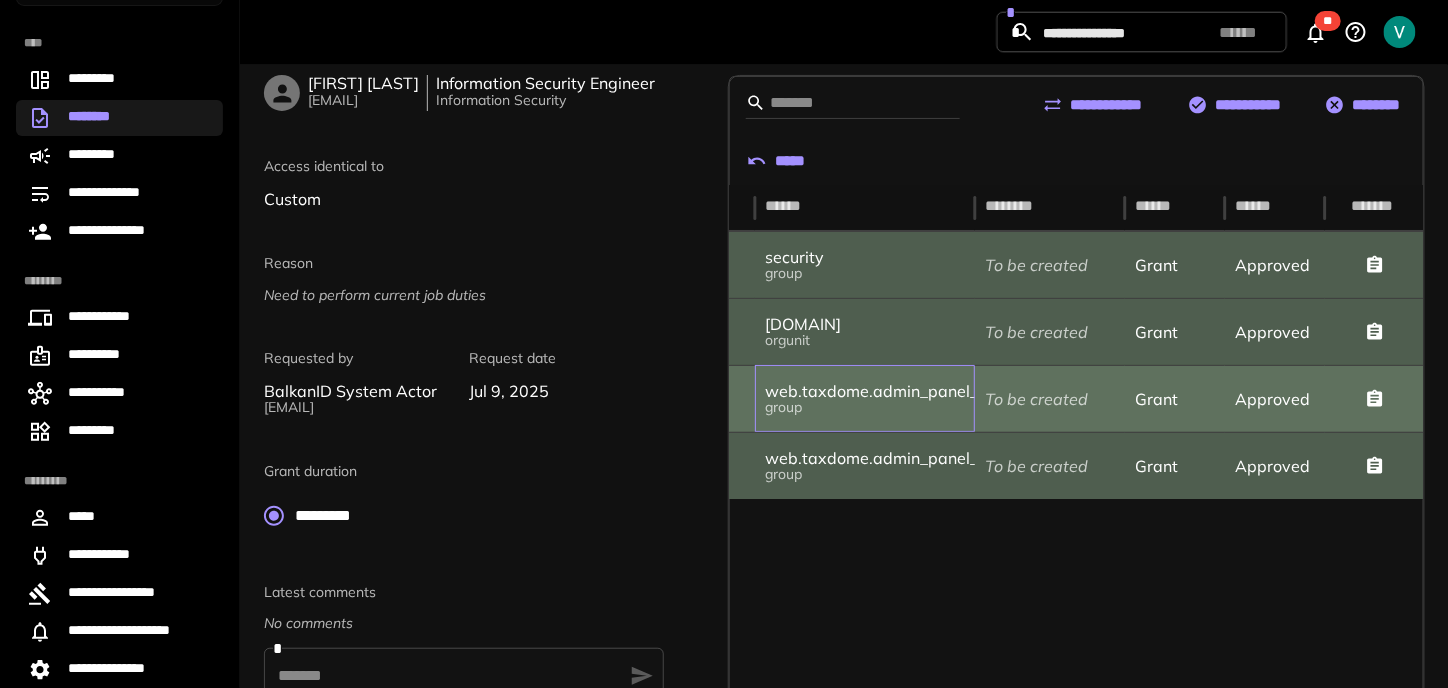 drag, startPoint x: 1114, startPoint y: 420, endPoint x: 1241, endPoint y: 419, distance: 127.00394 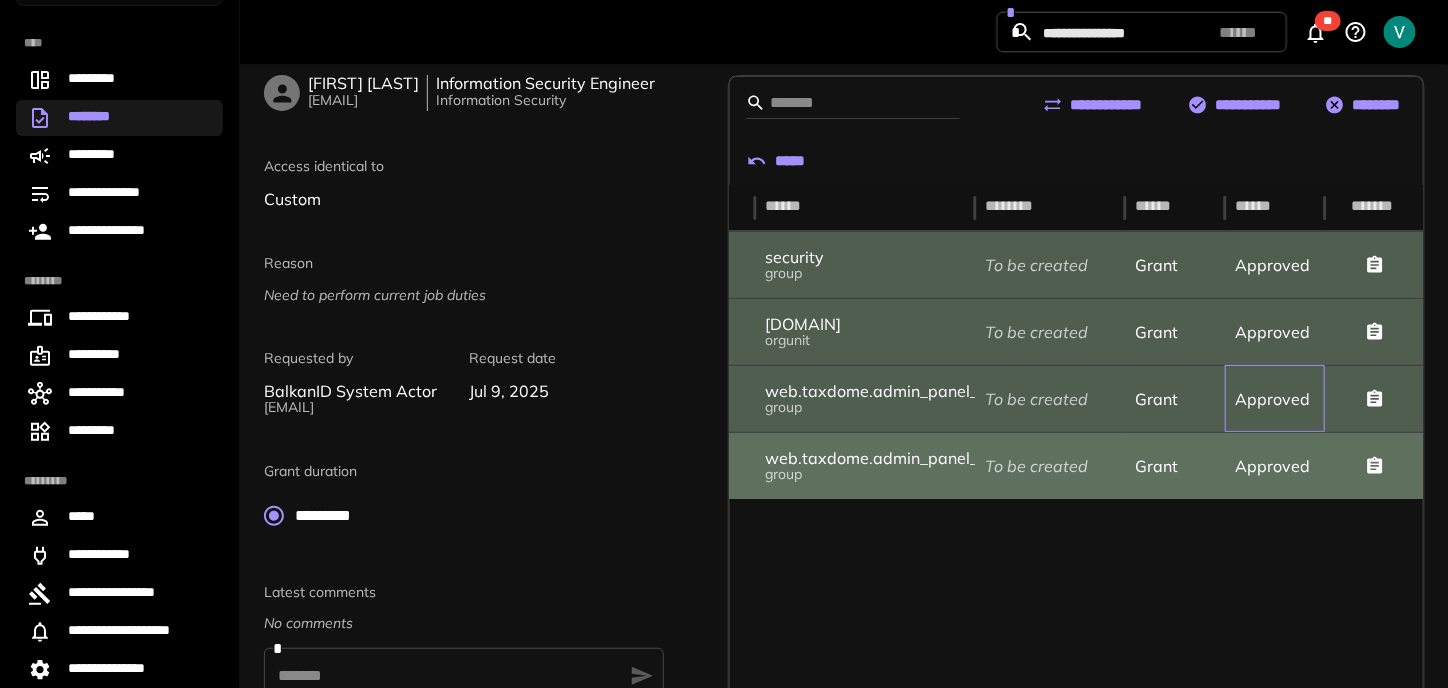 scroll, scrollTop: 0, scrollLeft: 172, axis: horizontal 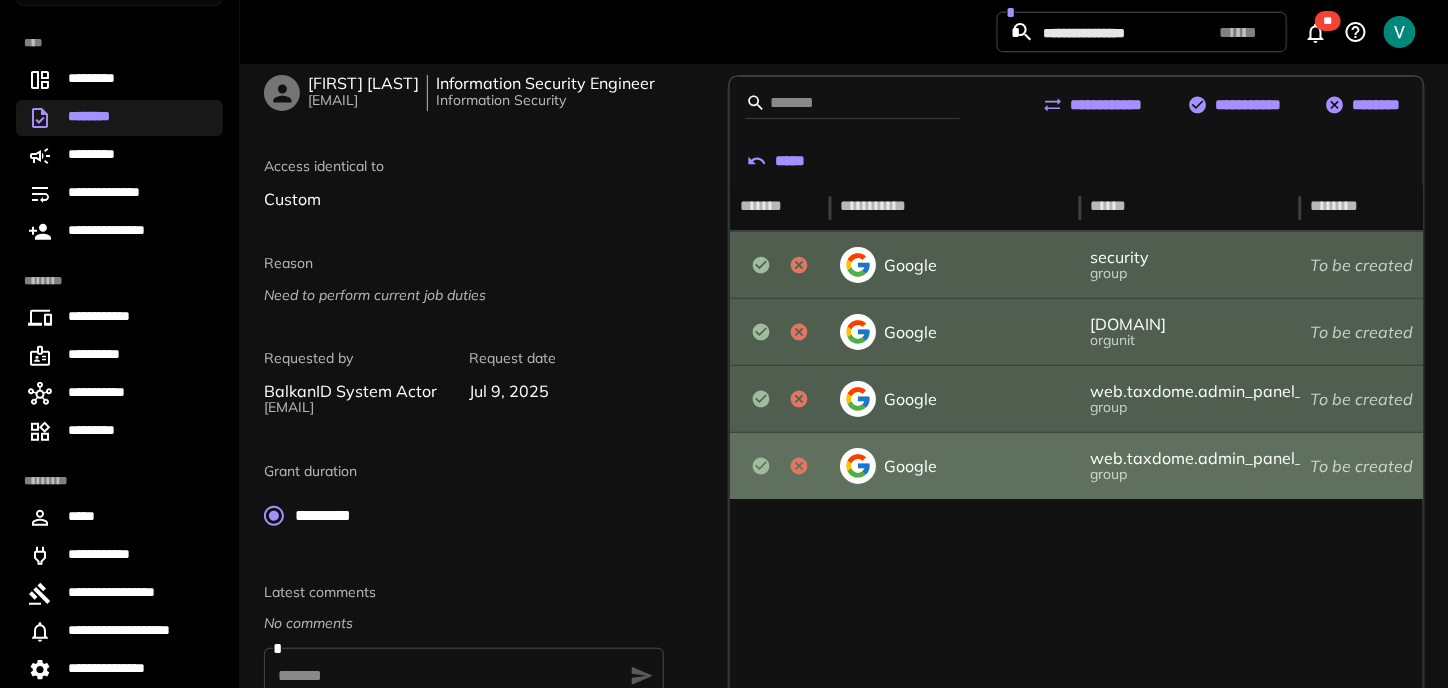 drag, startPoint x: 1206, startPoint y: 423, endPoint x: 911, endPoint y: 439, distance: 295.4336 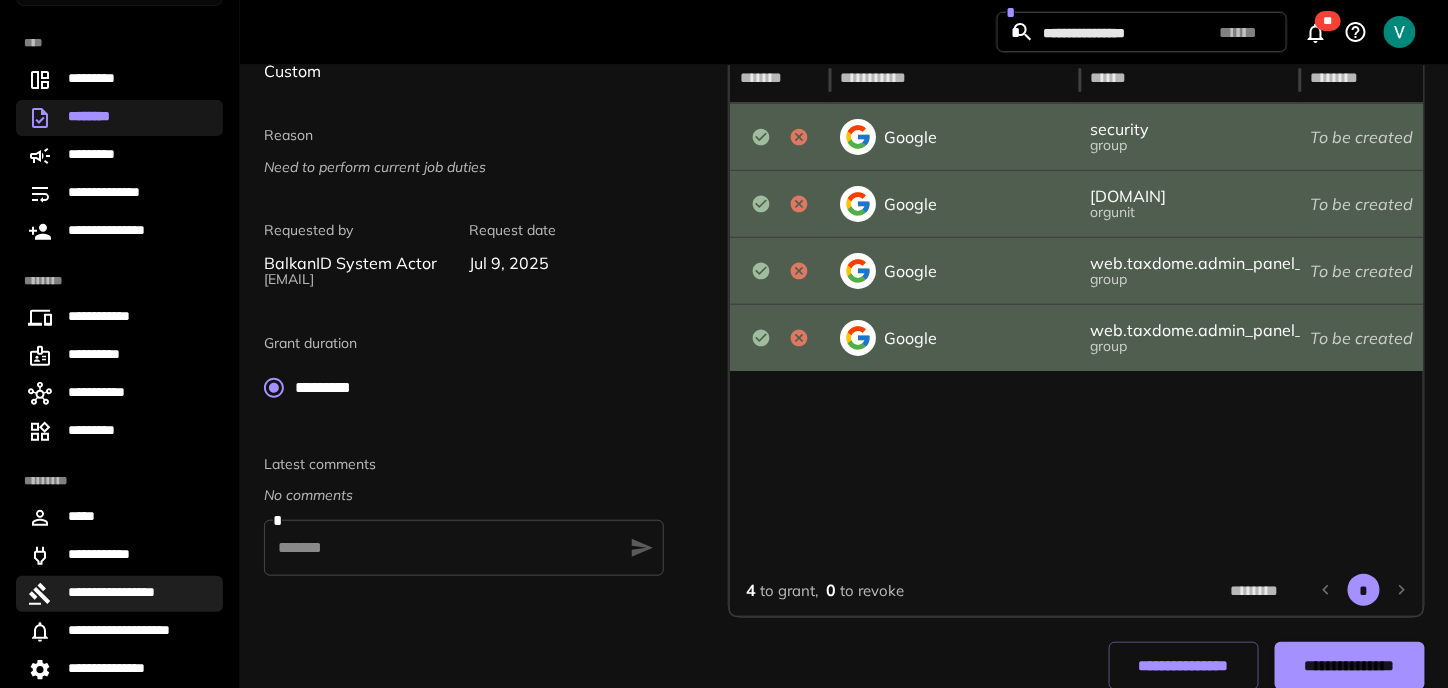 scroll, scrollTop: 252, scrollLeft: 0, axis: vertical 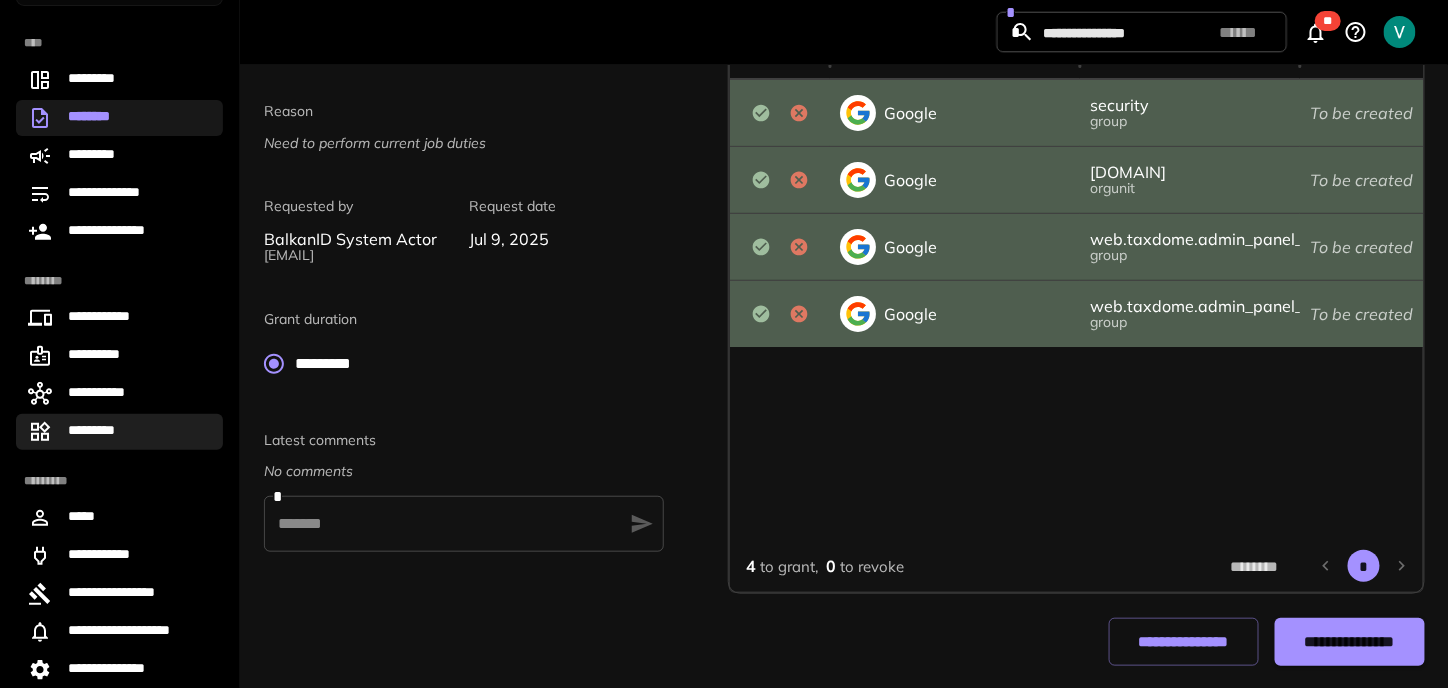 click on "*********" at bounding box center [119, 432] 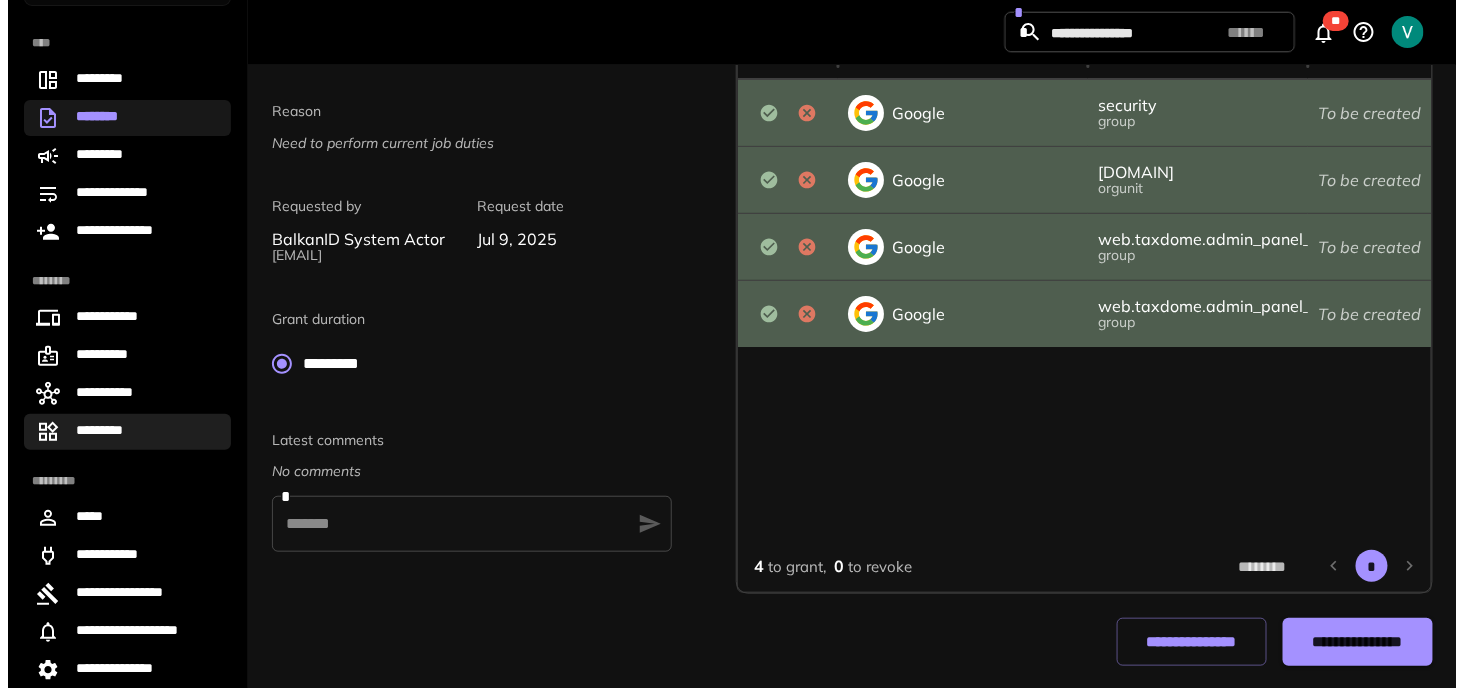 scroll, scrollTop: 0, scrollLeft: 0, axis: both 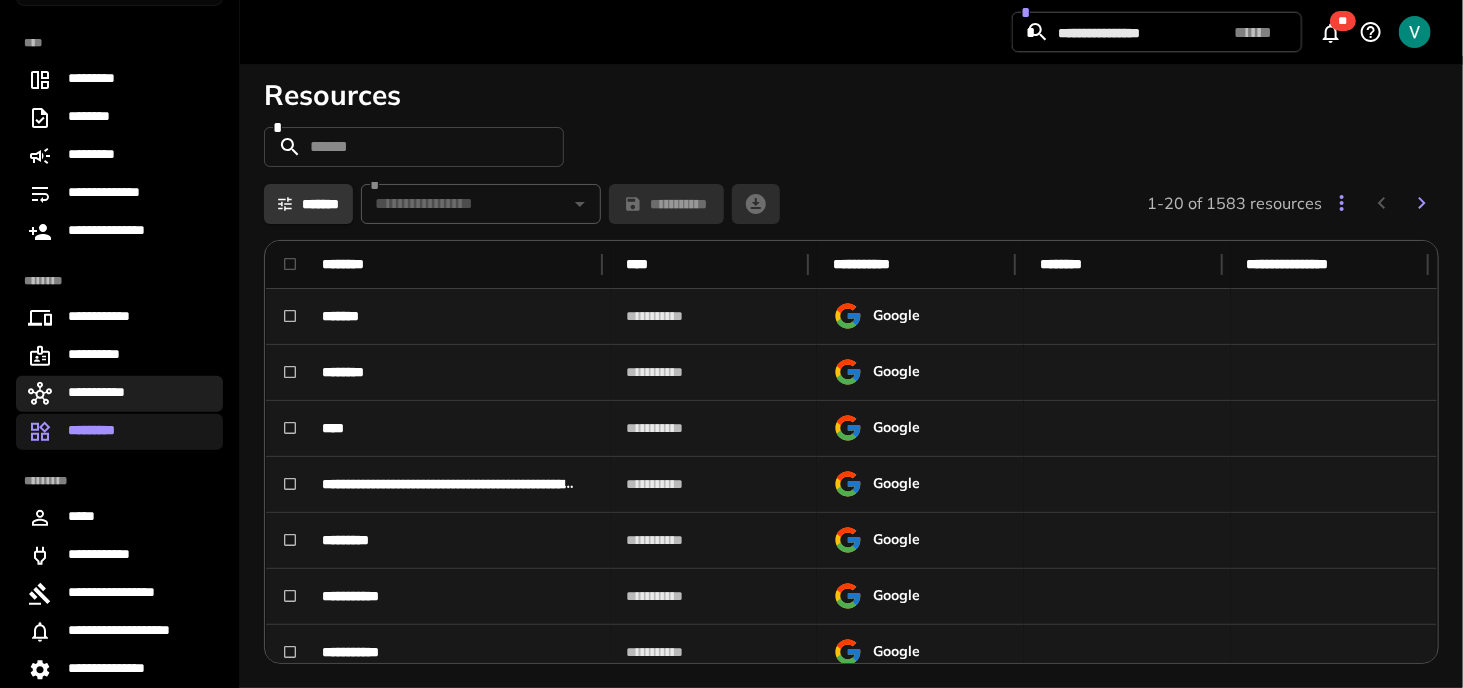 click on "**********" at bounding box center (106, 394) 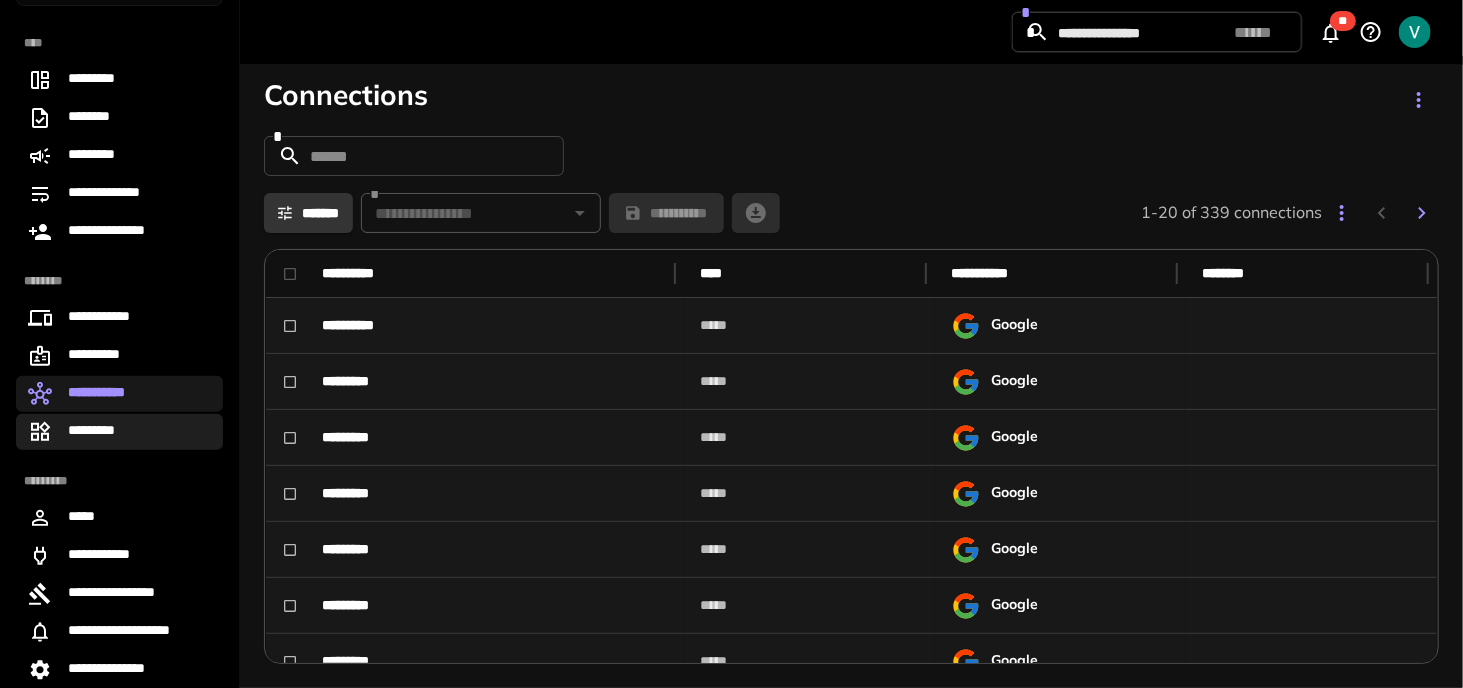 click on "*********" at bounding box center [119, 432] 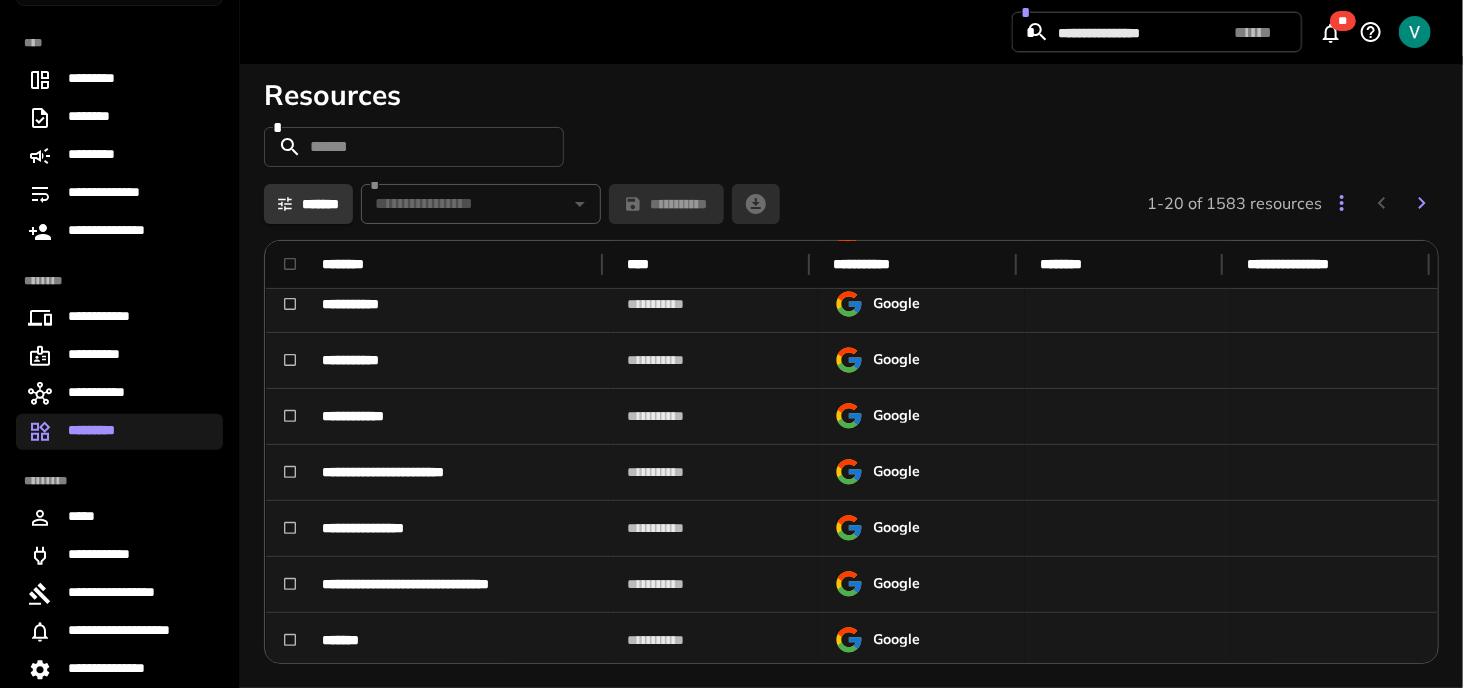 scroll, scrollTop: 300, scrollLeft: 0, axis: vertical 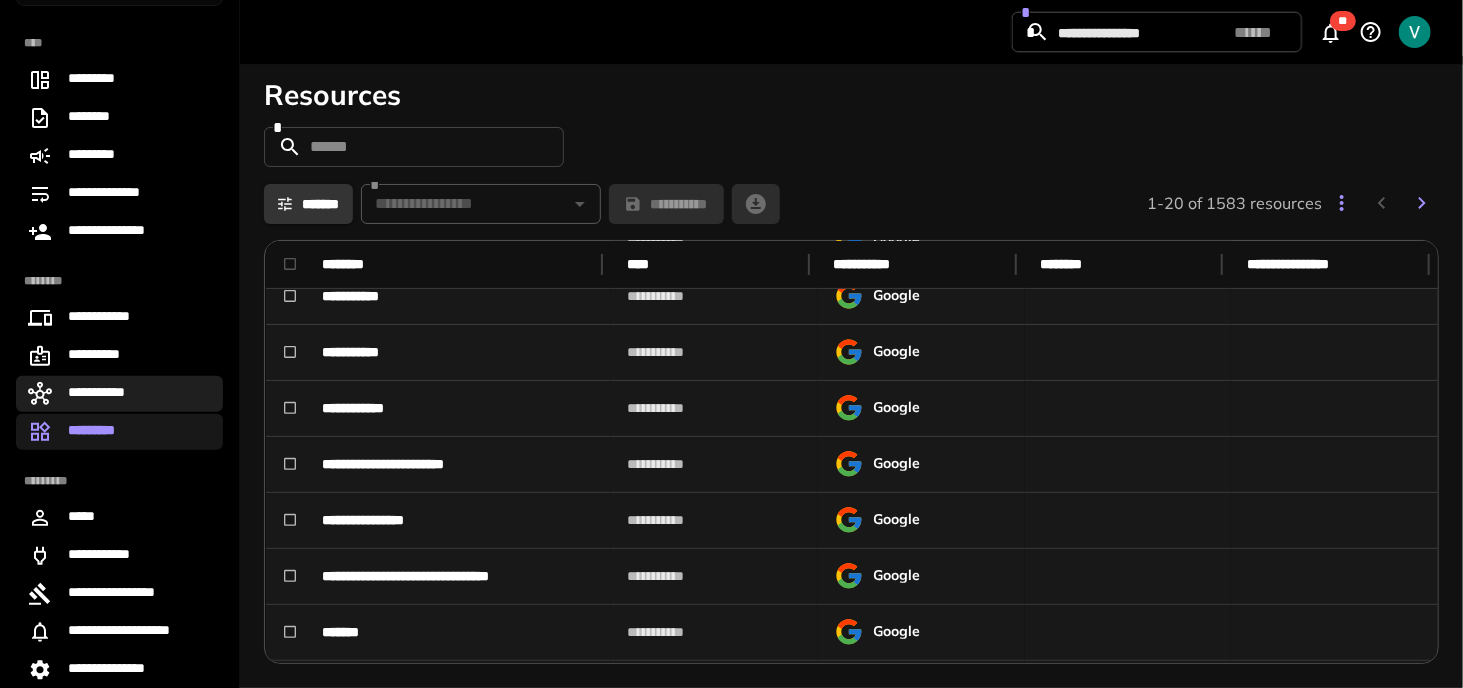click on "**********" at bounding box center (106, 394) 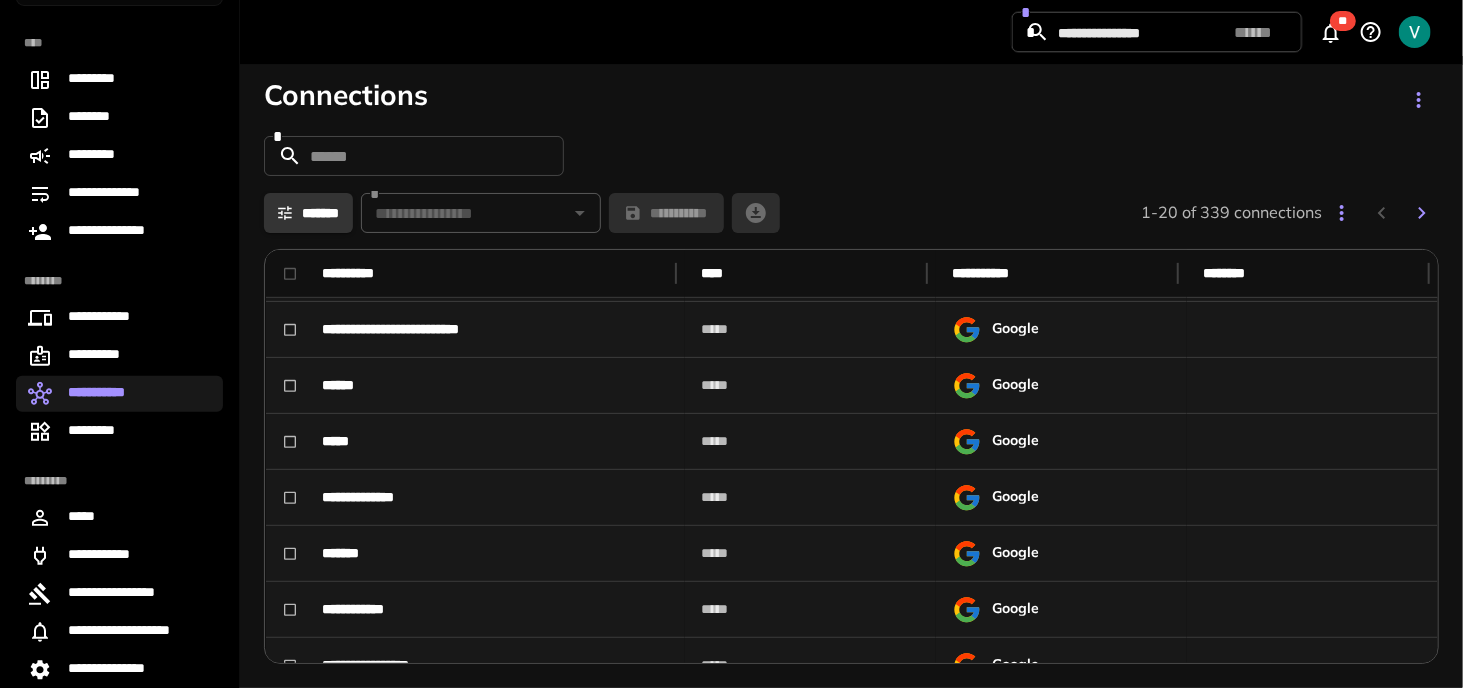 scroll, scrollTop: 754, scrollLeft: 0, axis: vertical 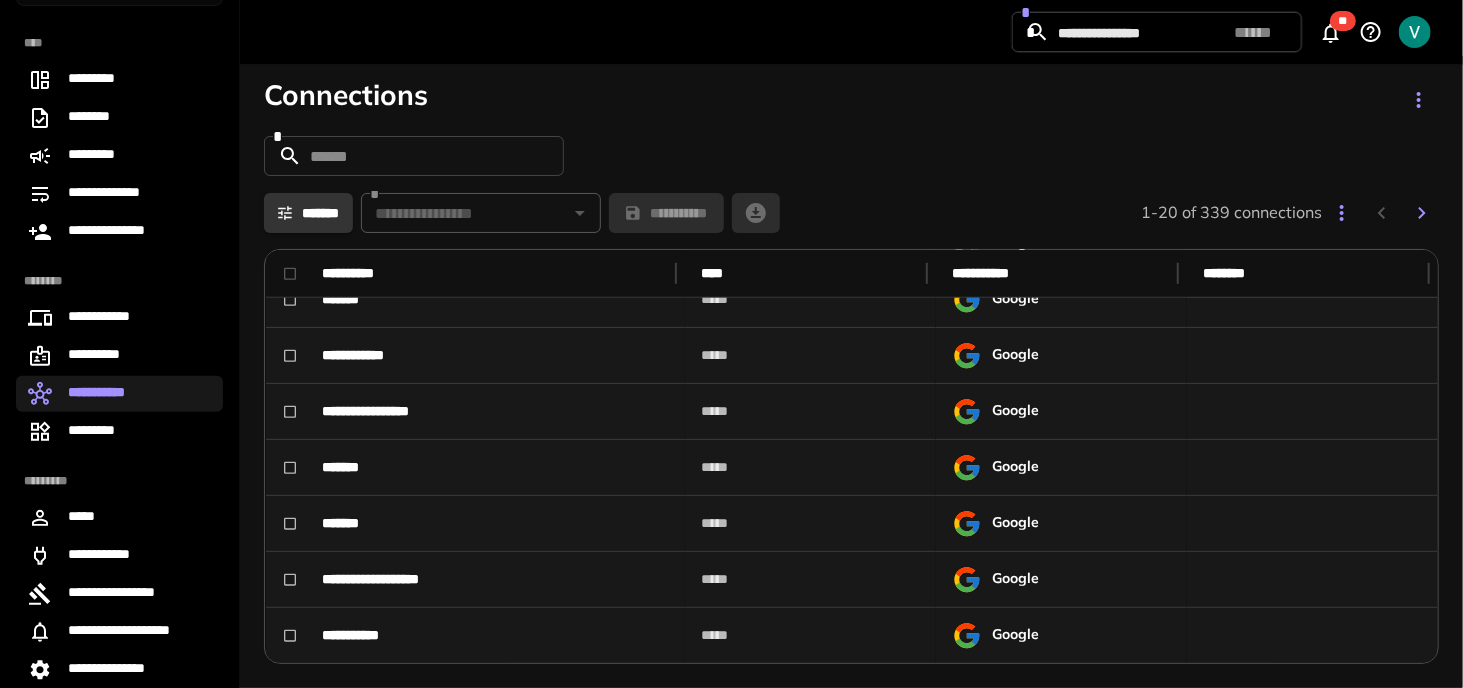 click on "*******" at bounding box center [308, 213] 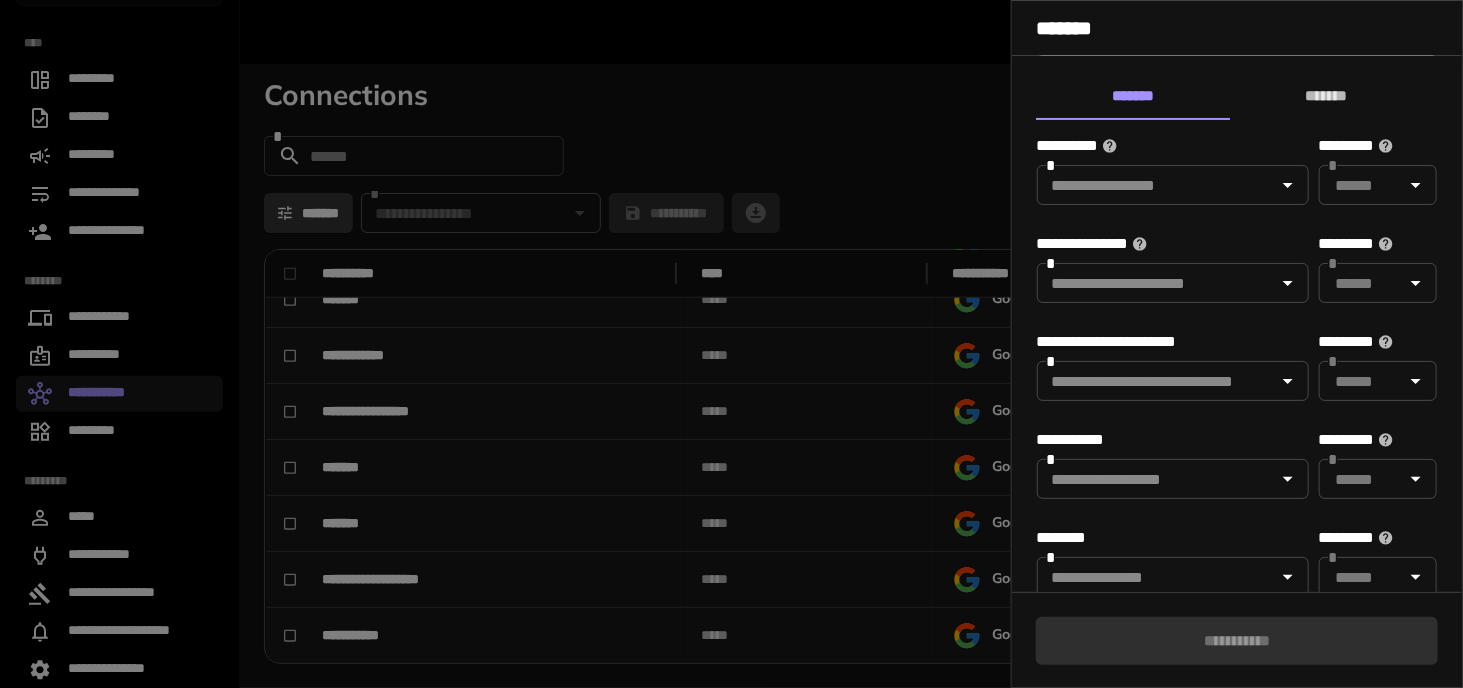 scroll, scrollTop: 134, scrollLeft: 0, axis: vertical 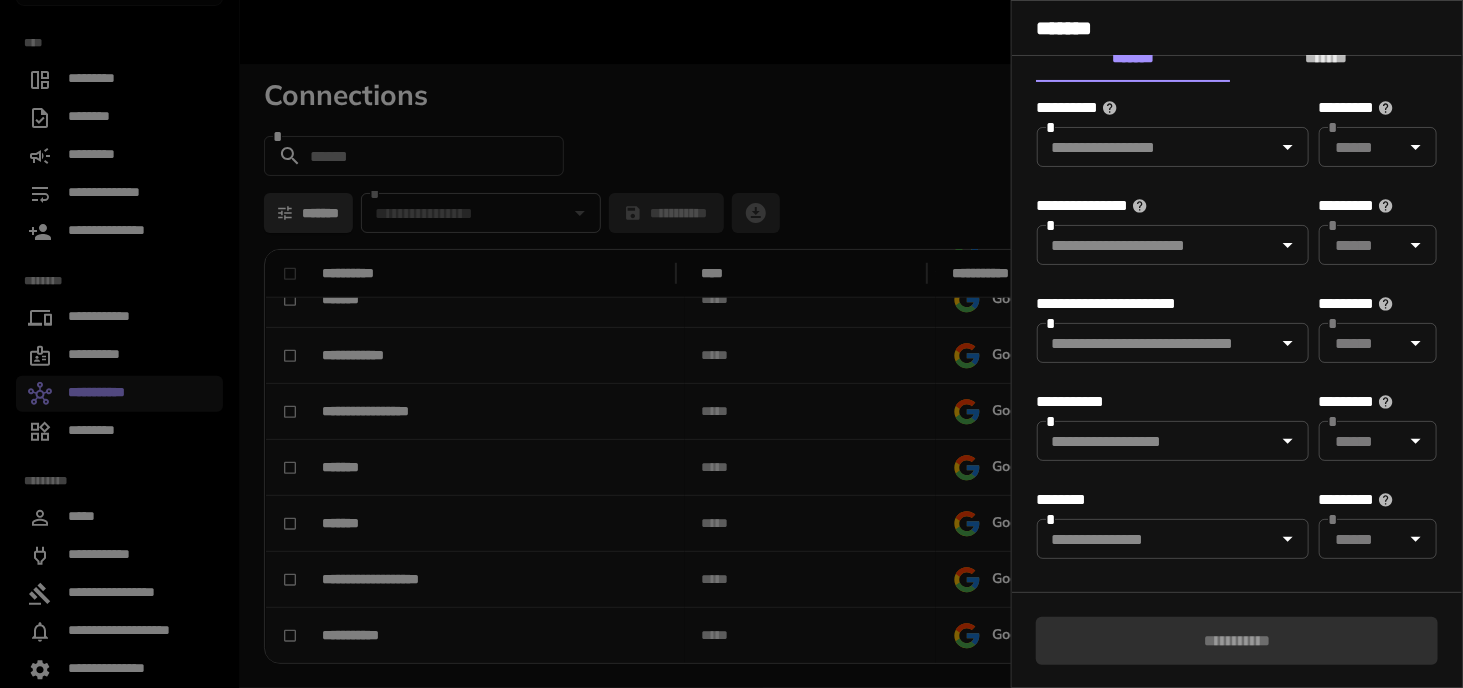 click at bounding box center (731, 344) 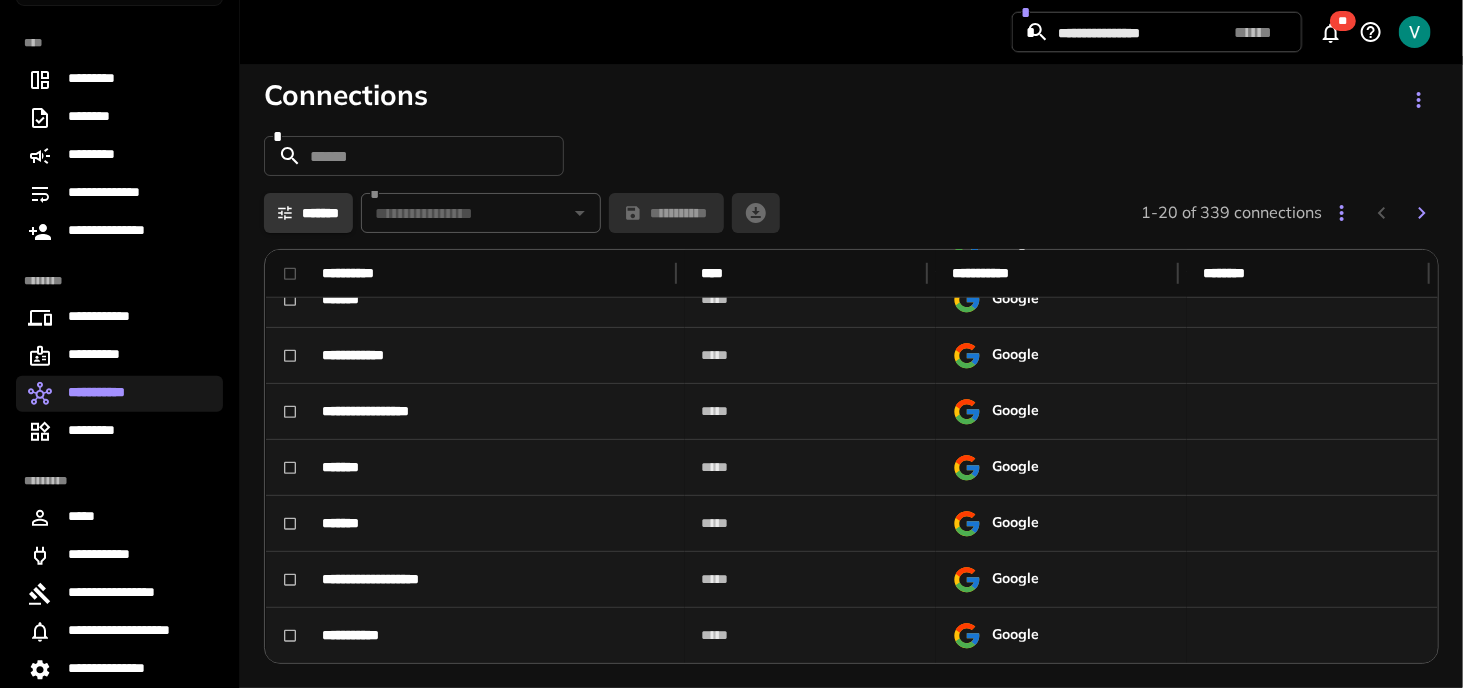 scroll, scrollTop: 0, scrollLeft: 0, axis: both 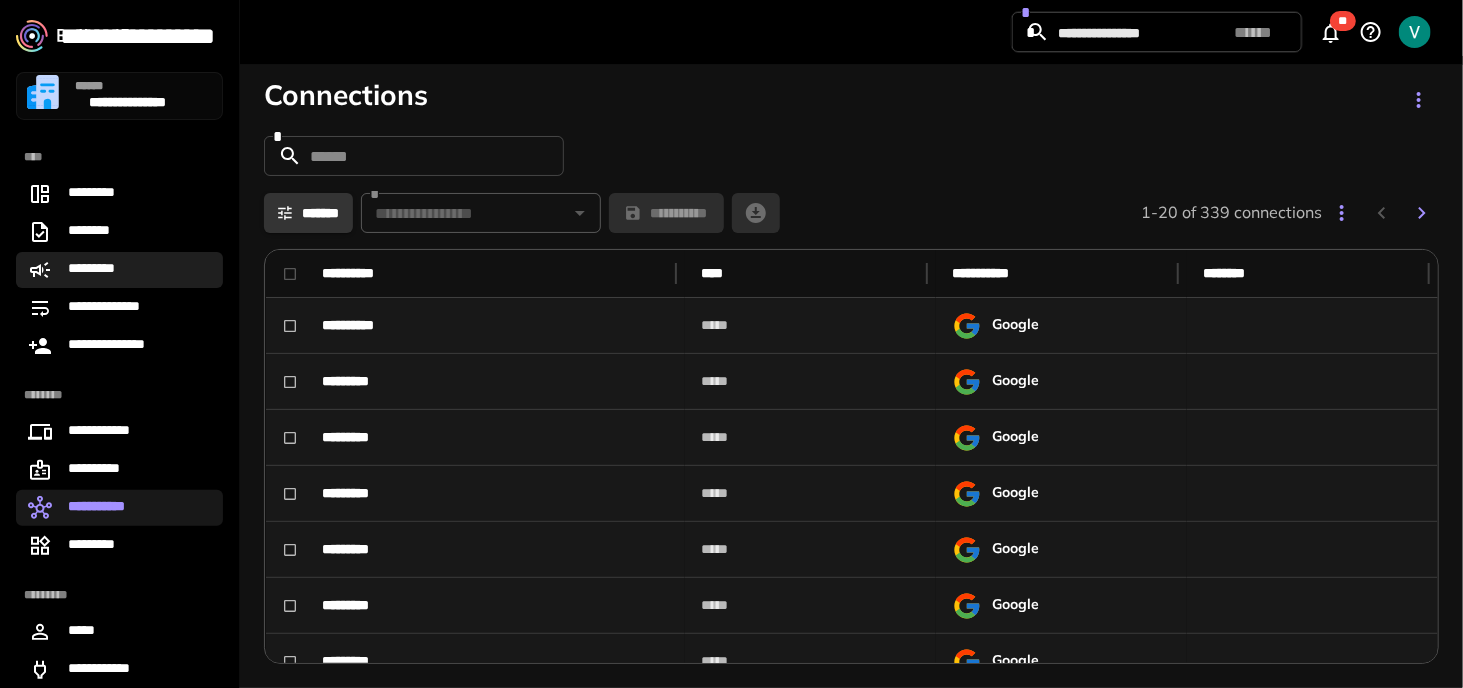 click on "*********" at bounding box center (119, 270) 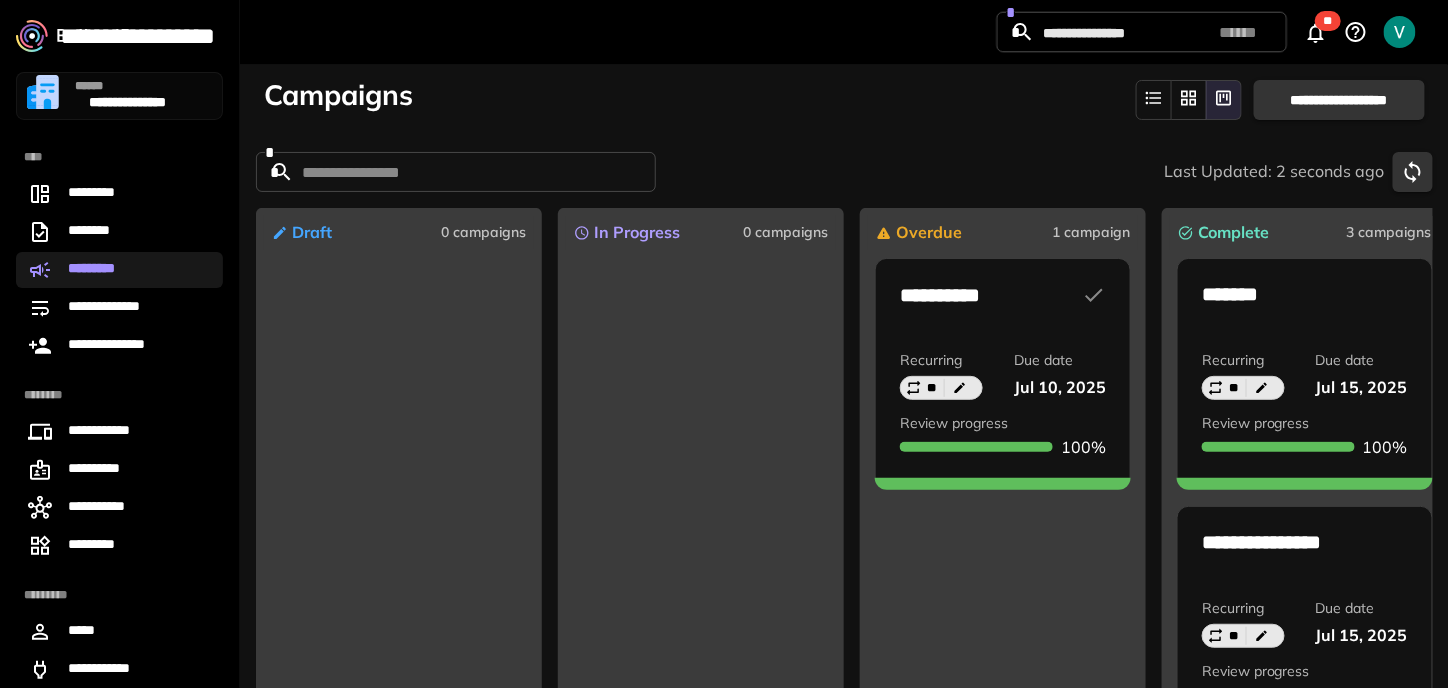click on "******* Recurring ** Due date Jul 15, 2025" at bounding box center (1305, 341) 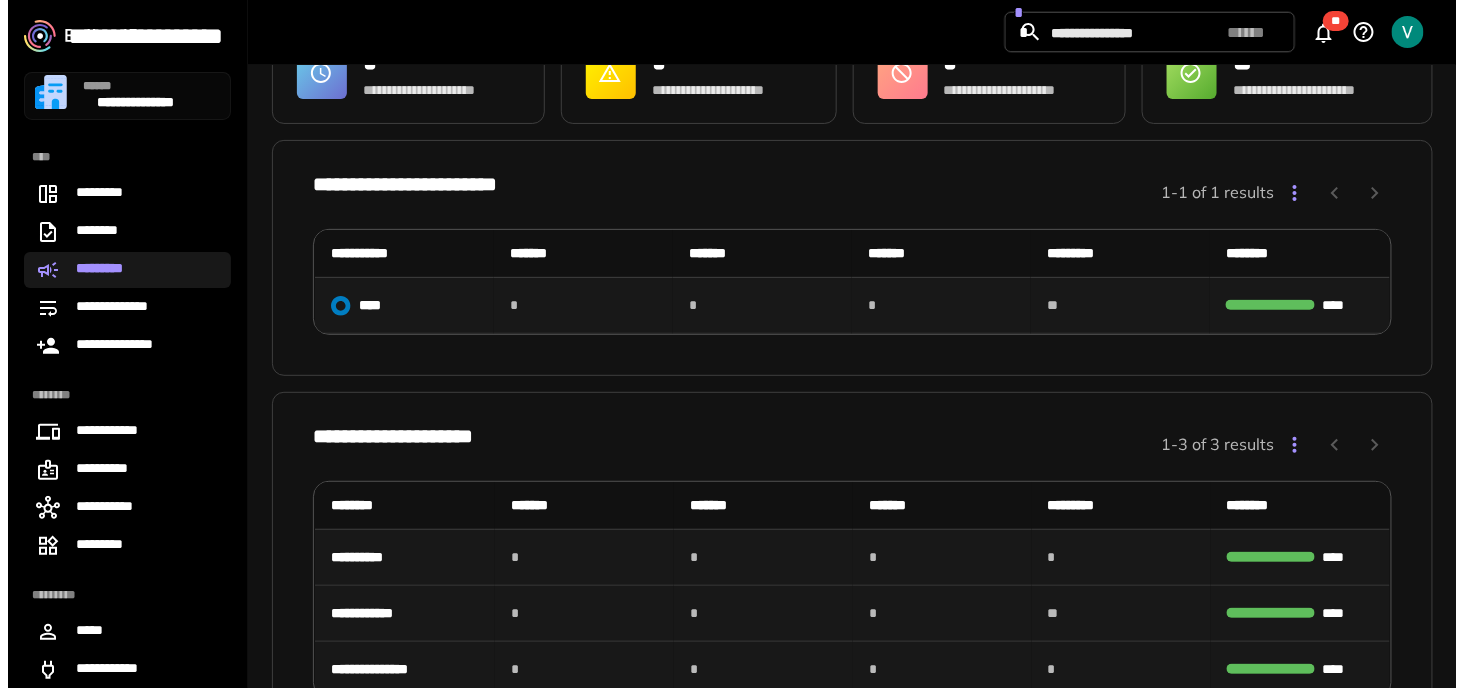 scroll, scrollTop: 0, scrollLeft: 0, axis: both 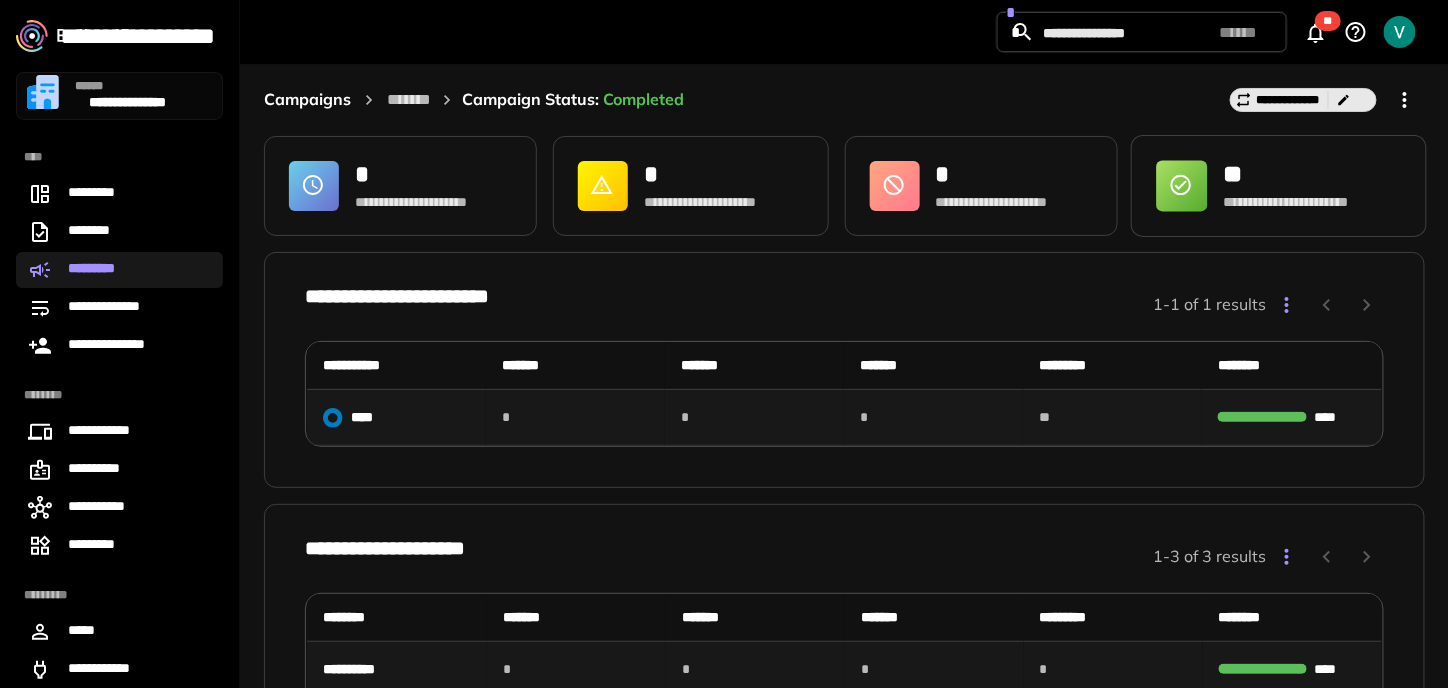 click on "**********" at bounding box center (1279, 186) 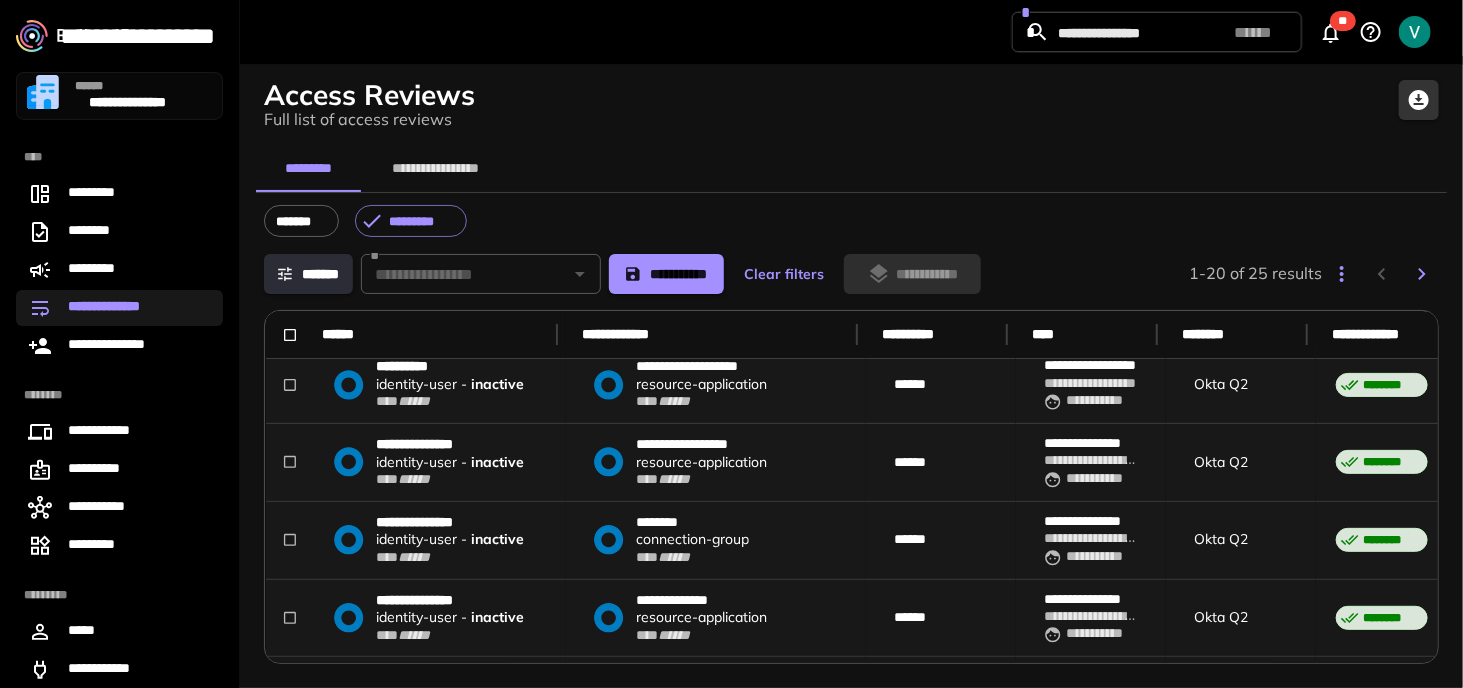 scroll, scrollTop: 100, scrollLeft: 0, axis: vertical 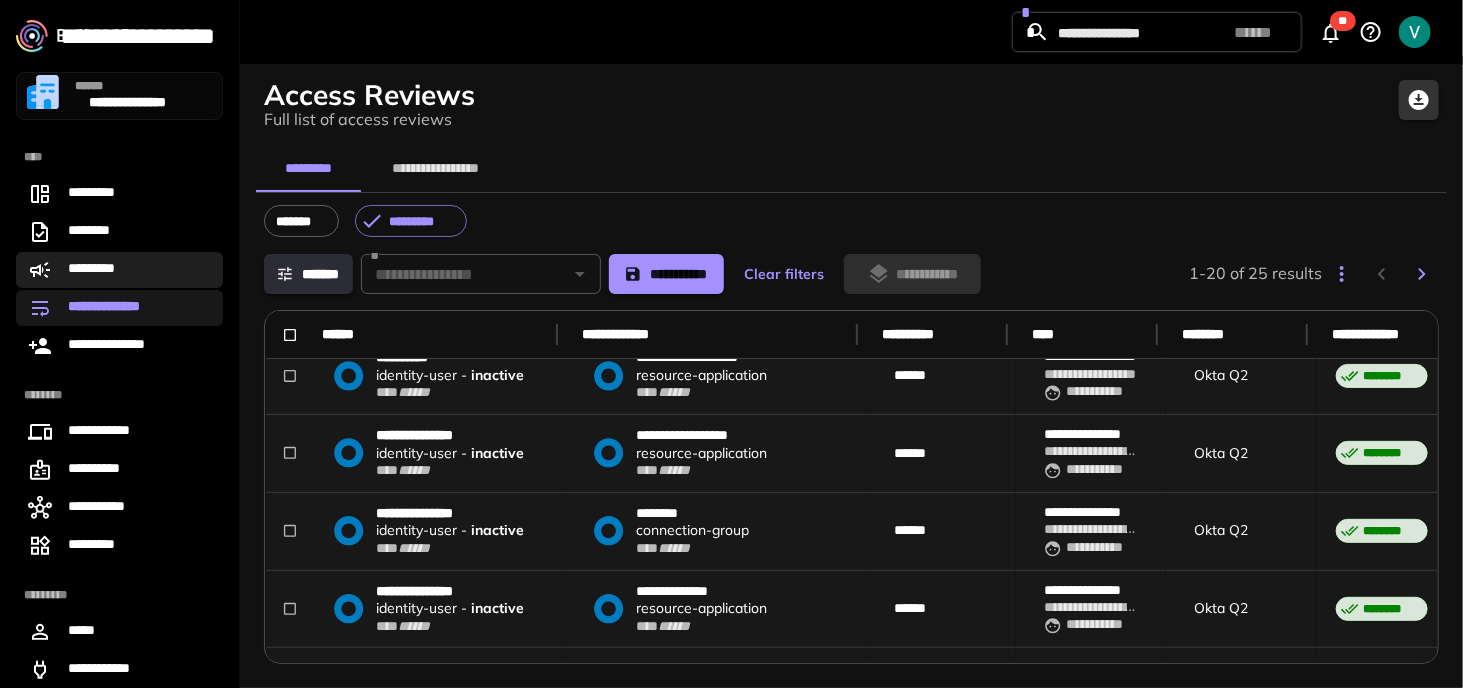 click on "*********" at bounding box center [104, 270] 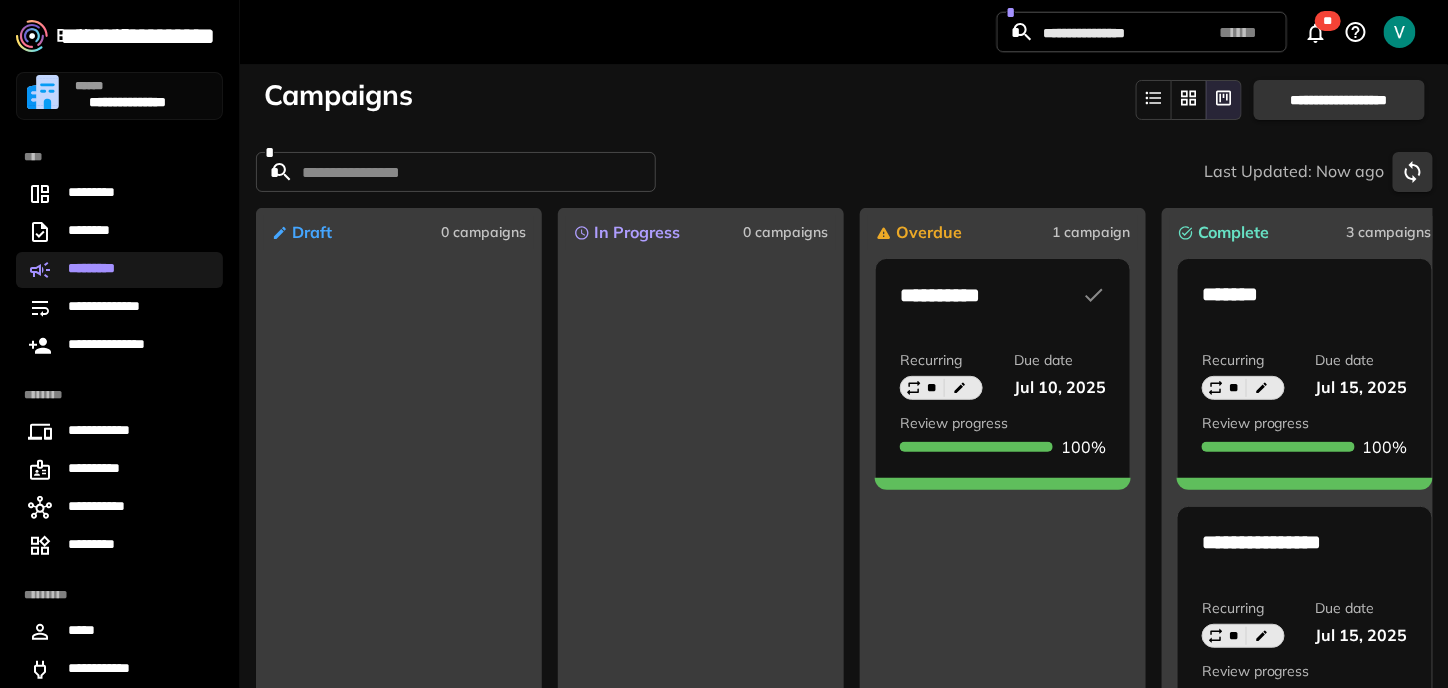 click on "**********" at bounding box center [1339, 100] 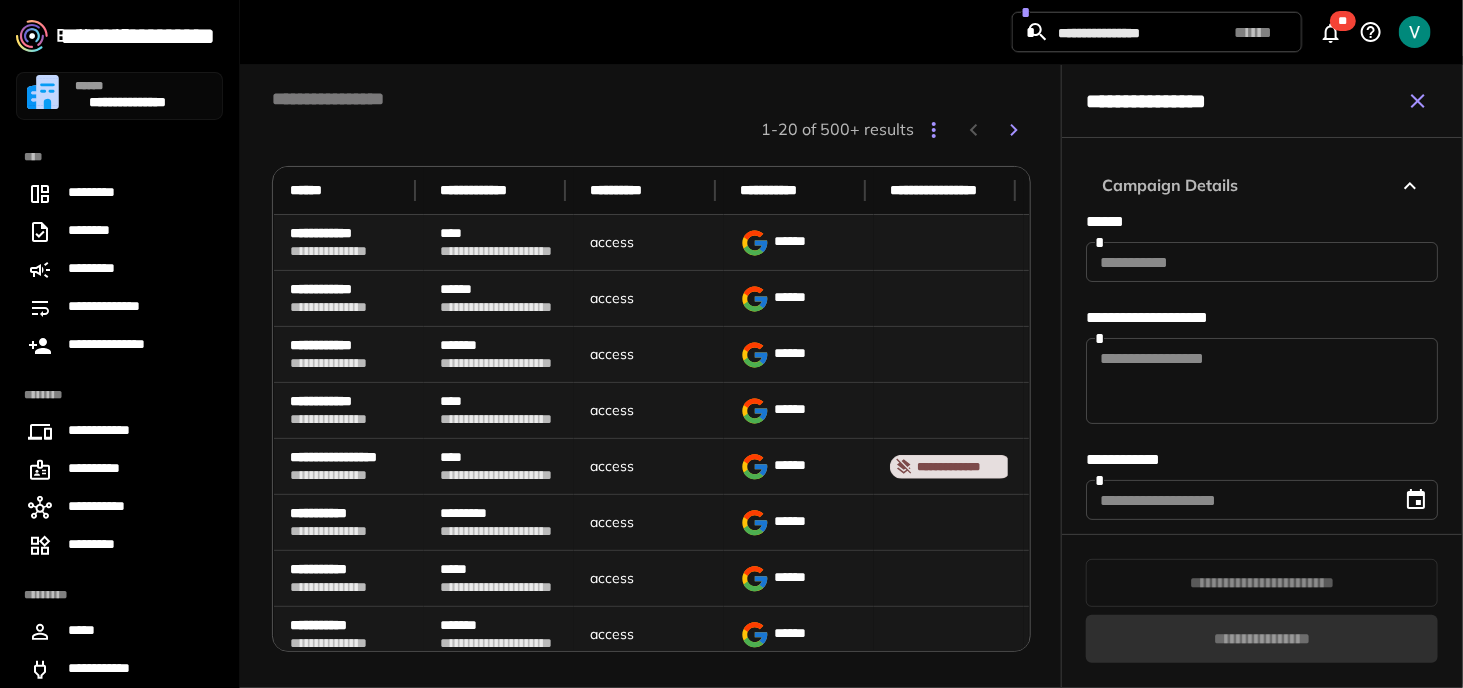 click at bounding box center [1262, 262] 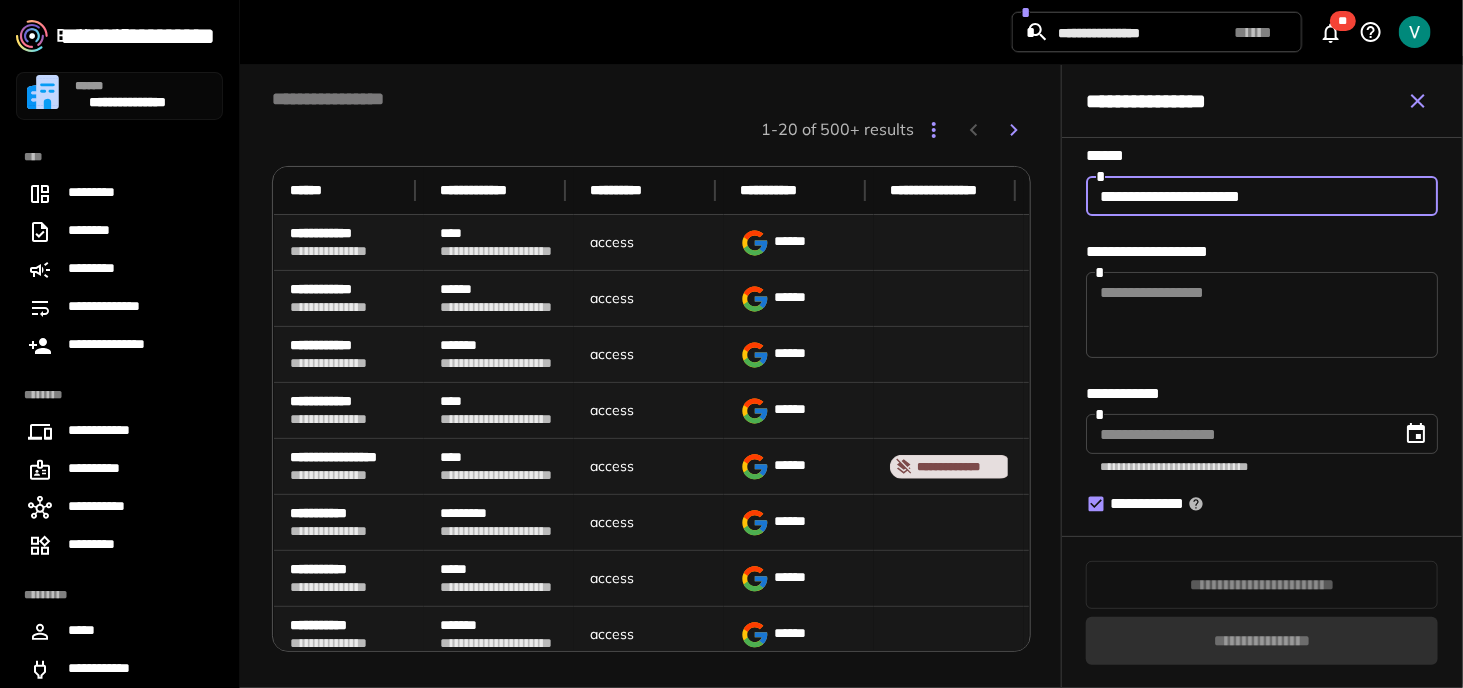 scroll, scrollTop: 400, scrollLeft: 0, axis: vertical 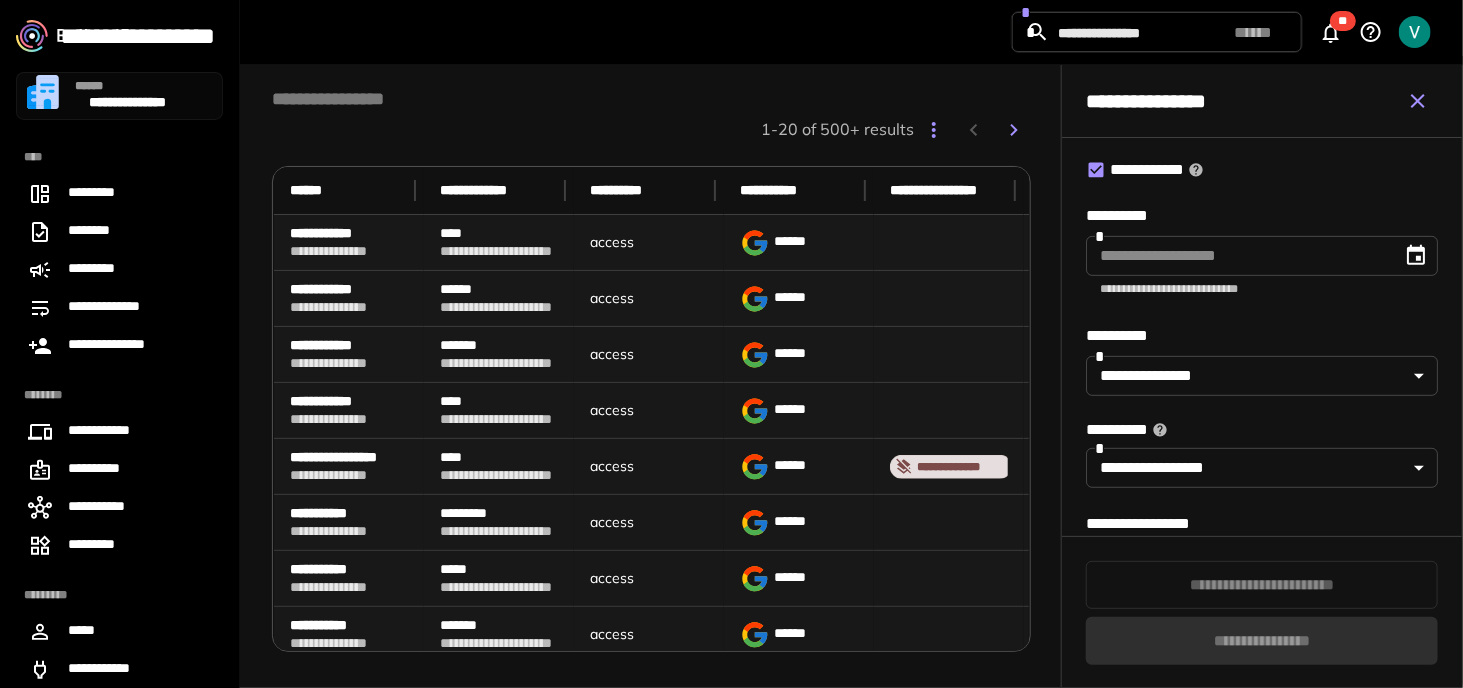 type on "**********" 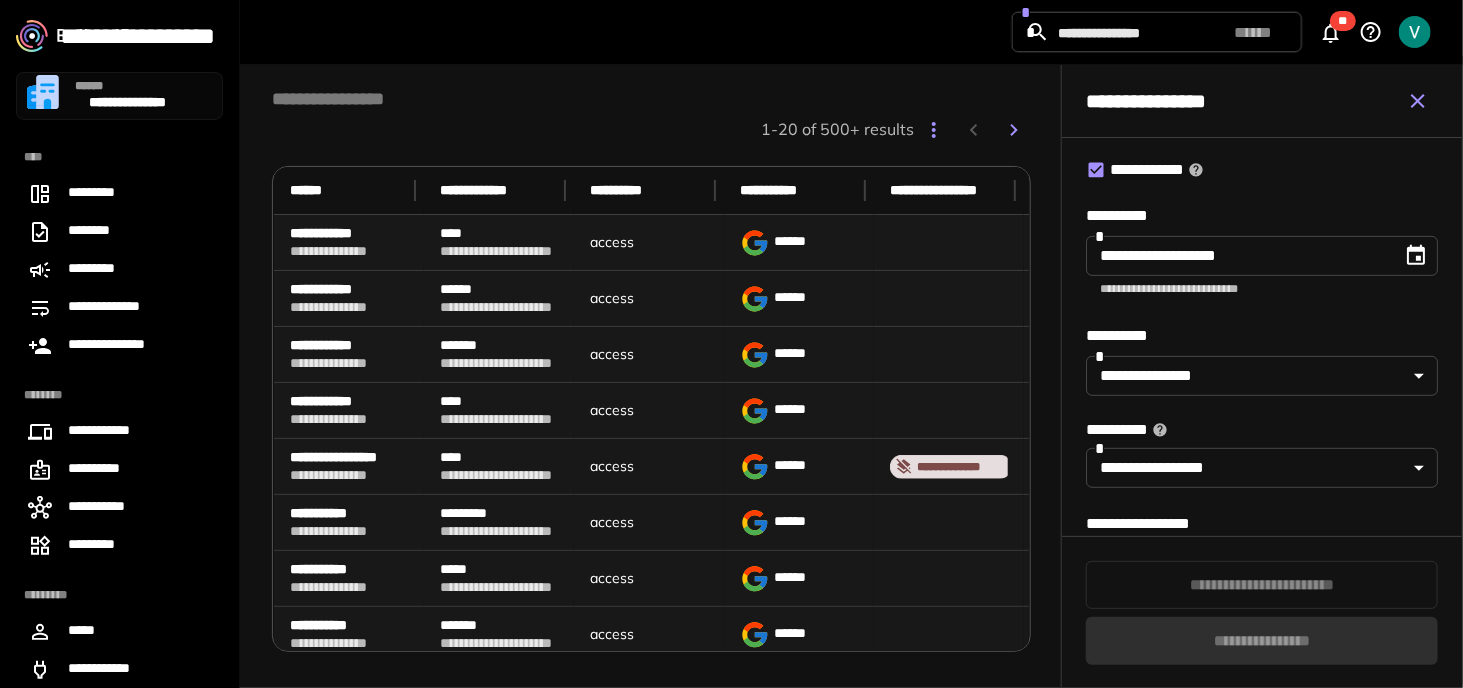 click on "**********" at bounding box center (1237, 256) 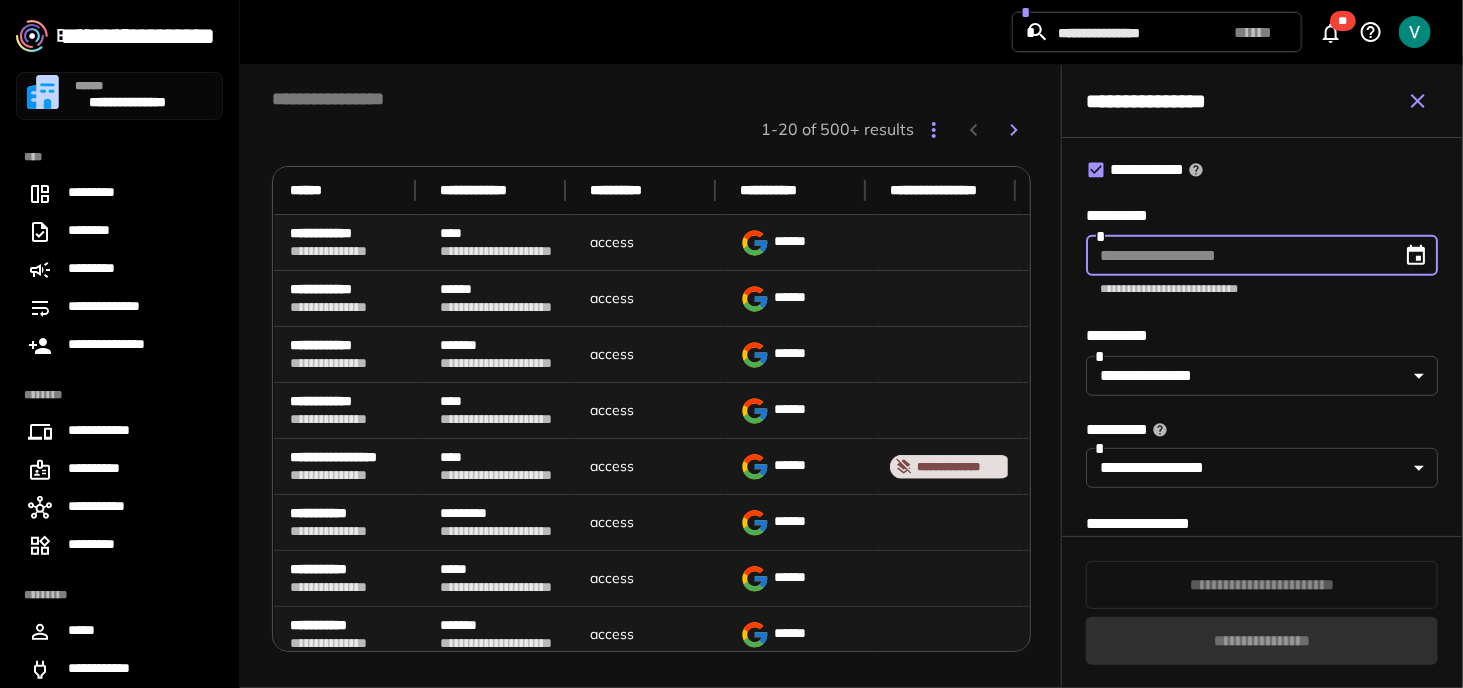 click 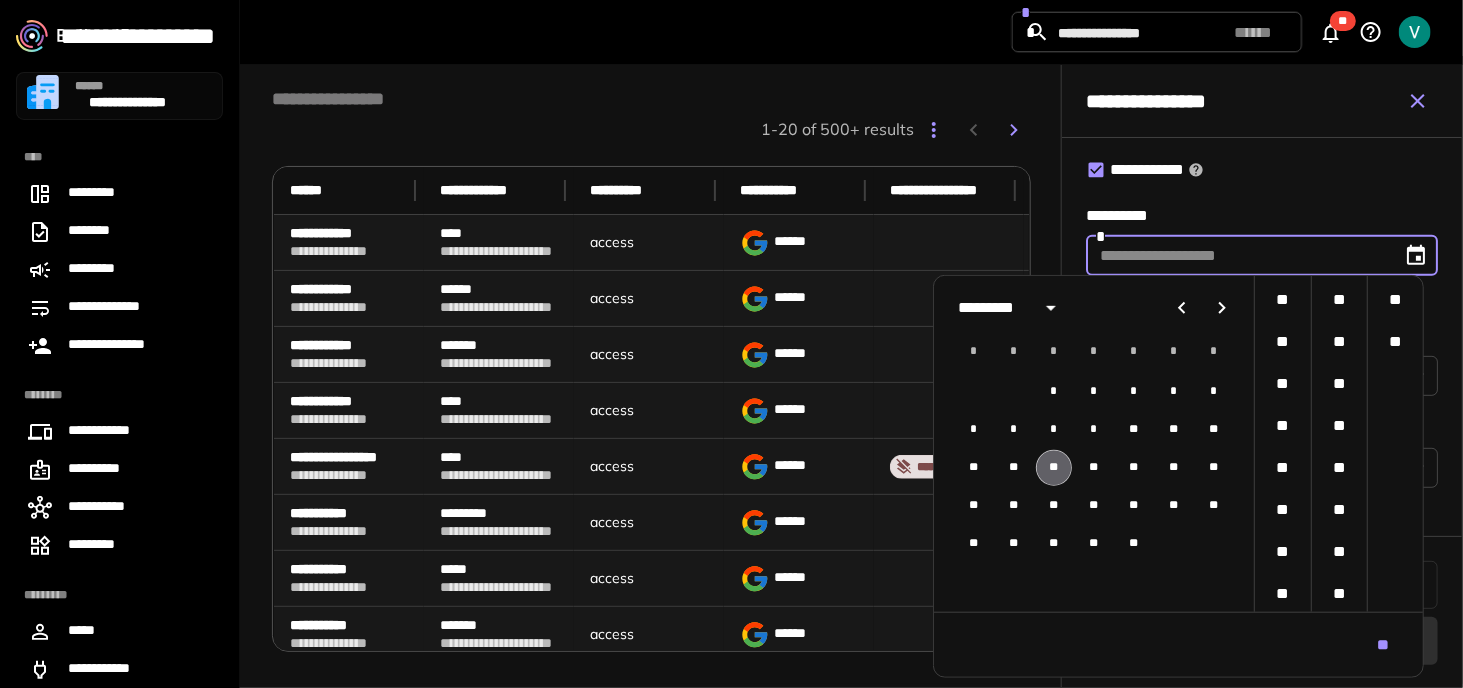 click on "**" at bounding box center [1054, 468] 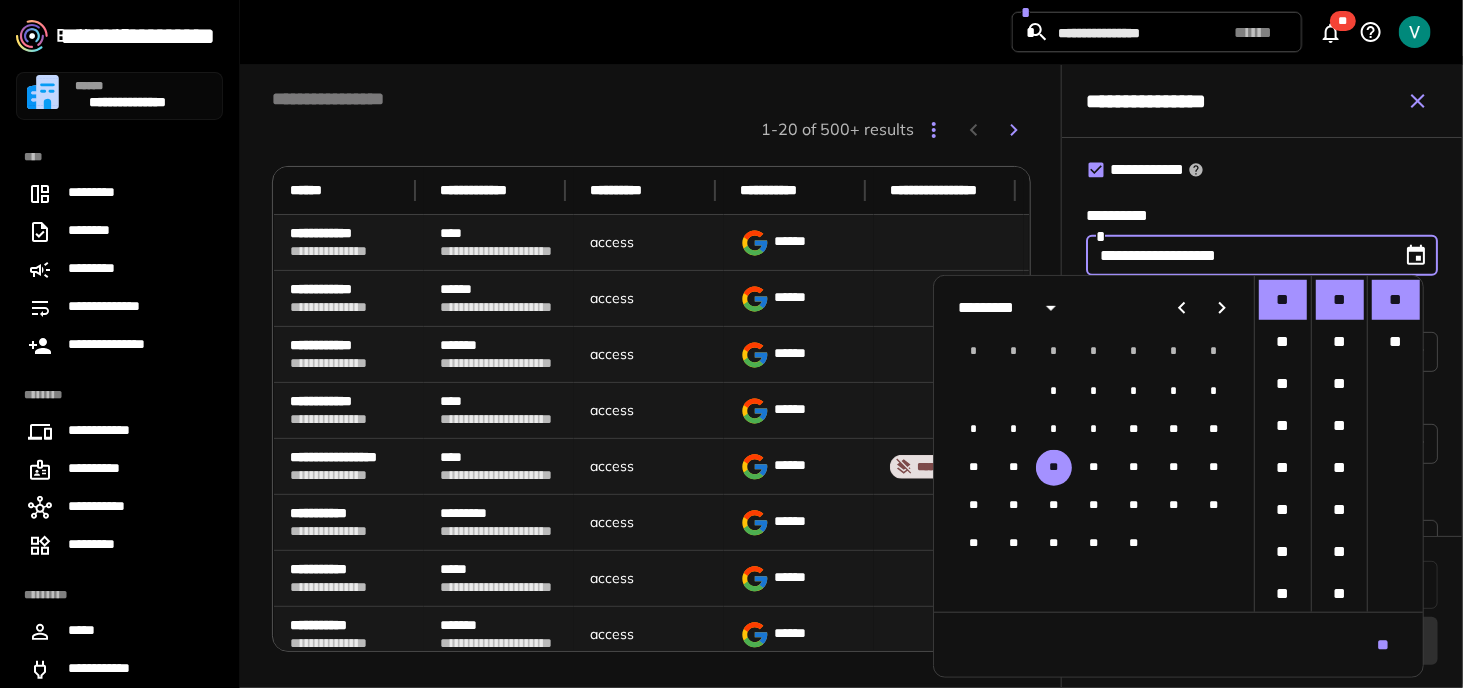 click on "**********" at bounding box center (1254, 216) 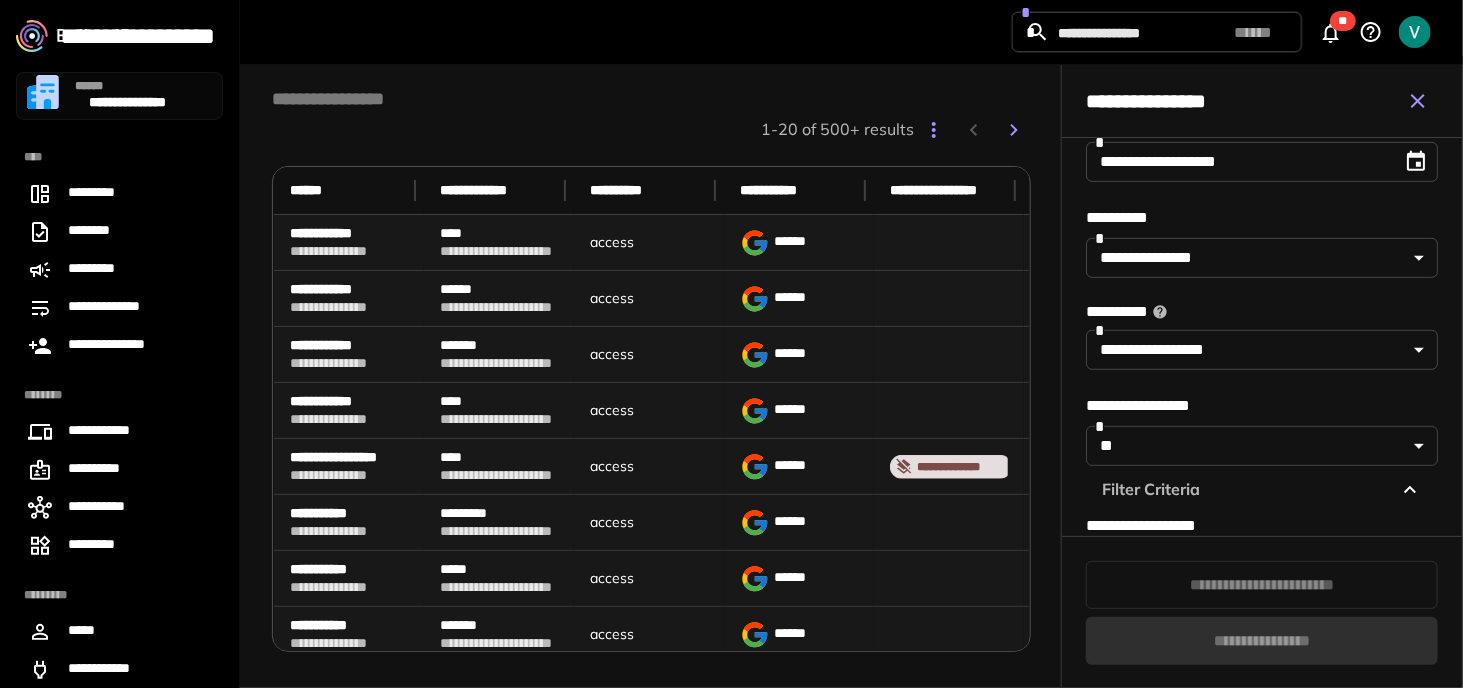scroll, scrollTop: 500, scrollLeft: 0, axis: vertical 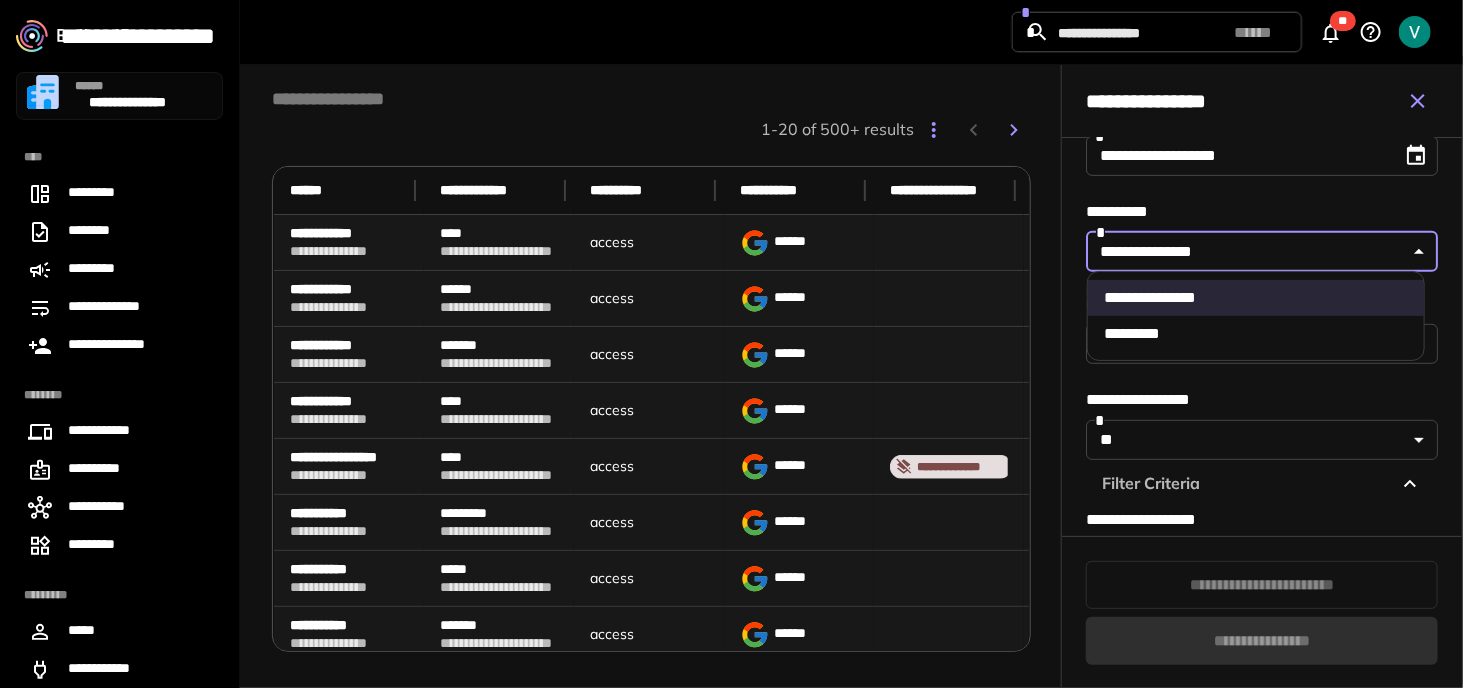 click on "**********" at bounding box center (731, 344) 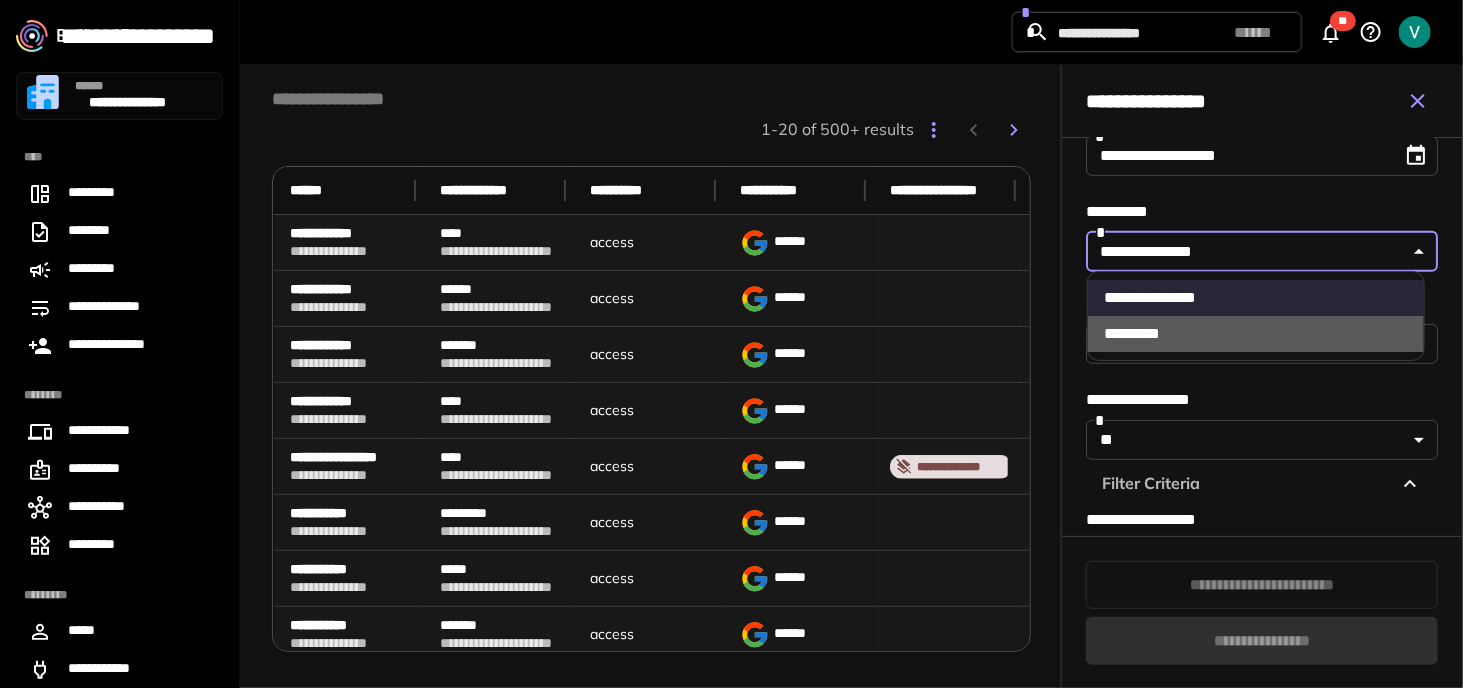 click on "*********" at bounding box center [1256, 334] 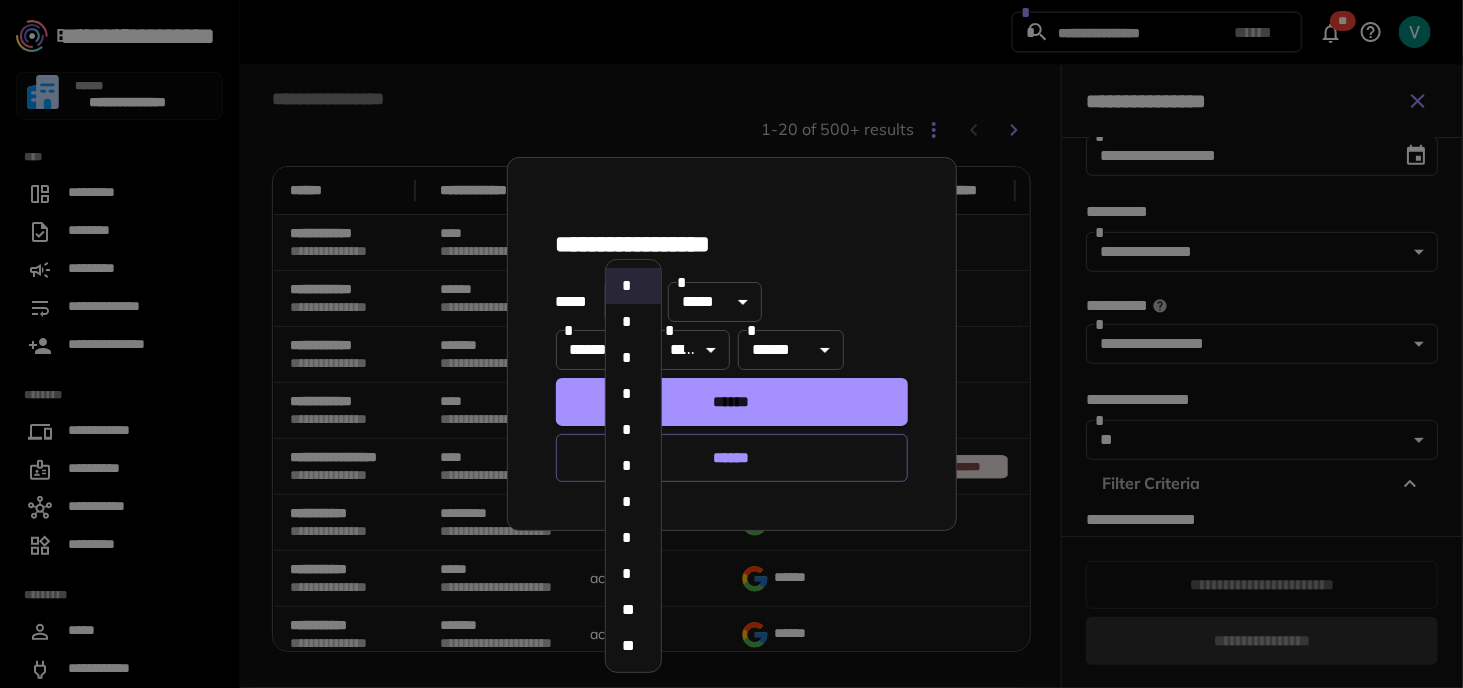 click on "**********" at bounding box center [731, 344] 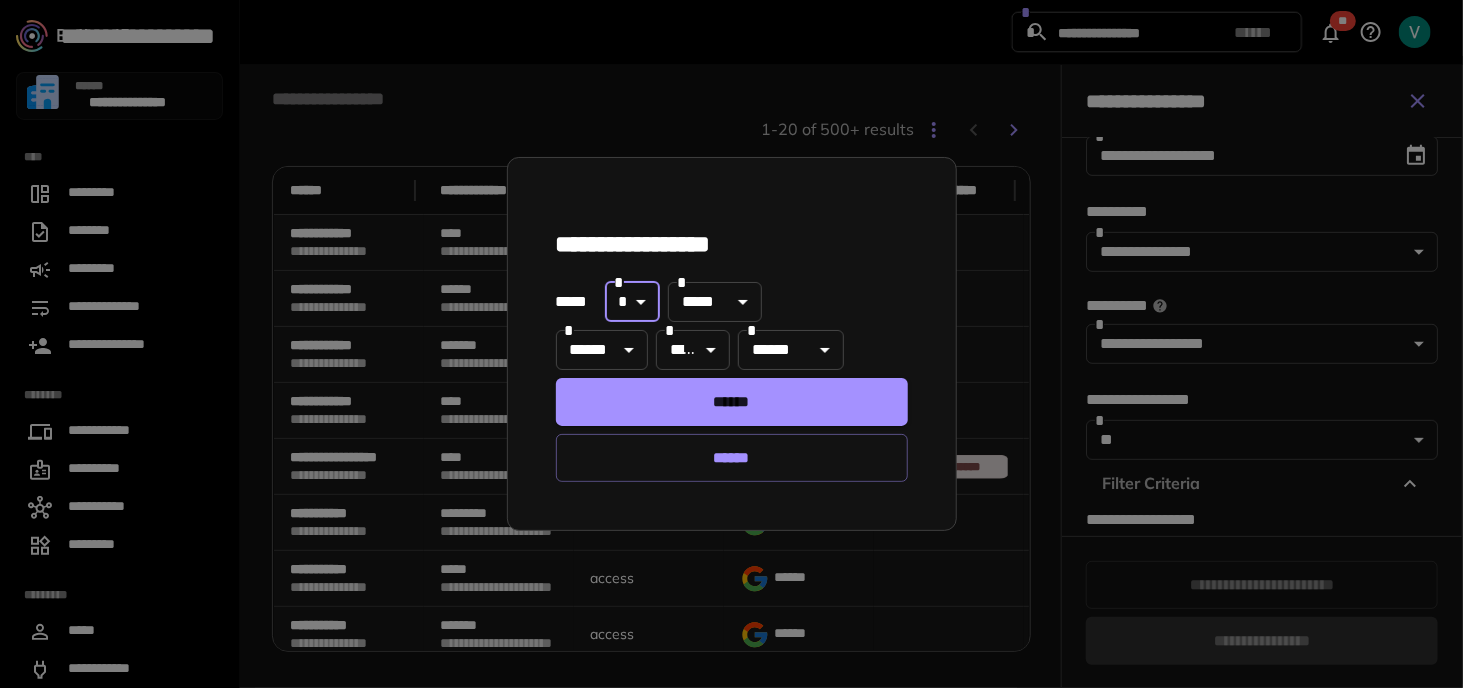 click on "******" at bounding box center (732, 402) 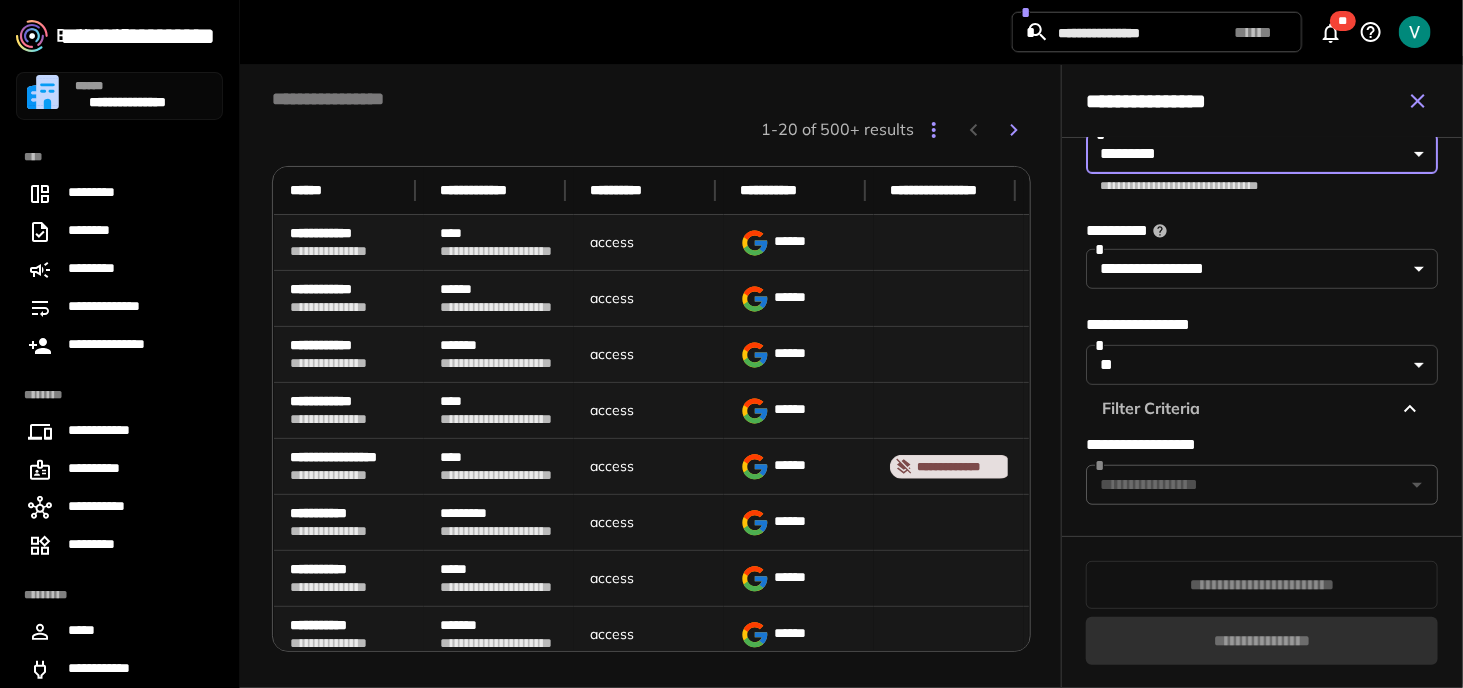 scroll, scrollTop: 600, scrollLeft: 0, axis: vertical 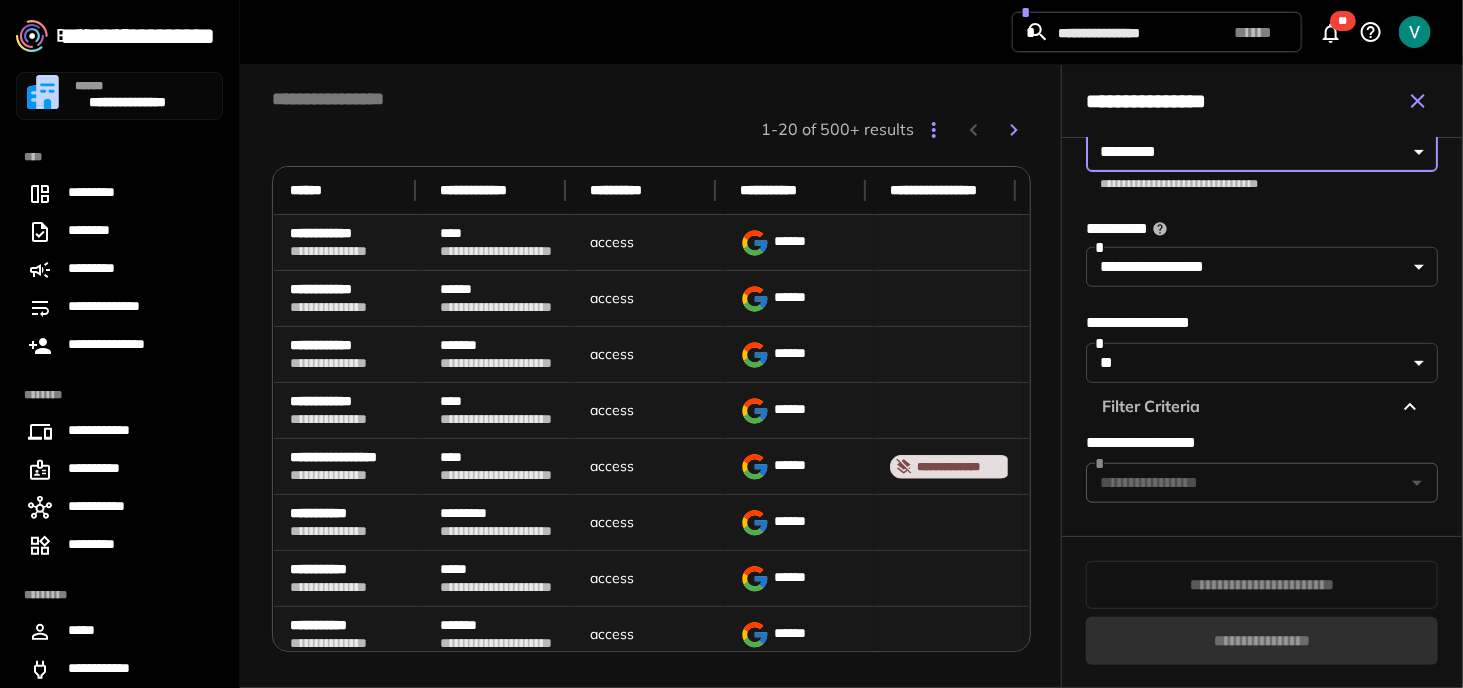 click on "**********" at bounding box center (731, 344) 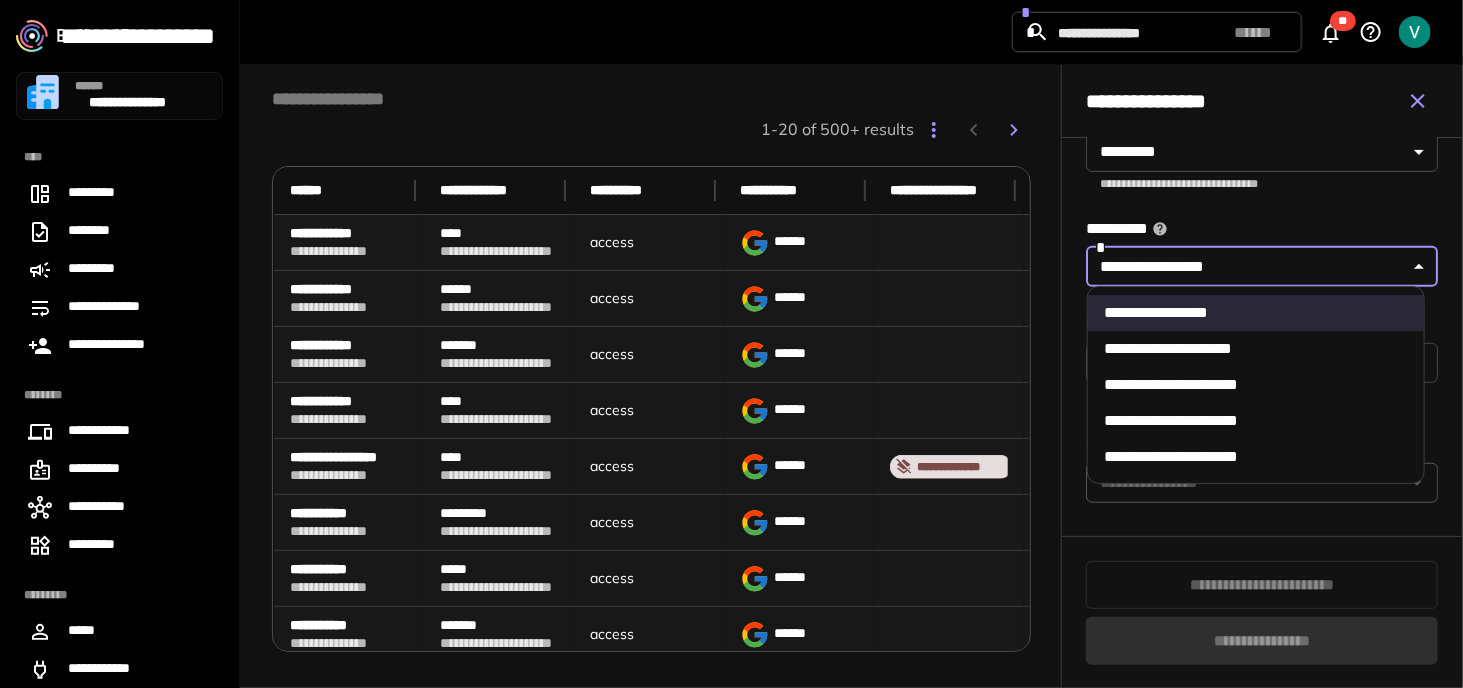 click on "**********" at bounding box center (1256, 421) 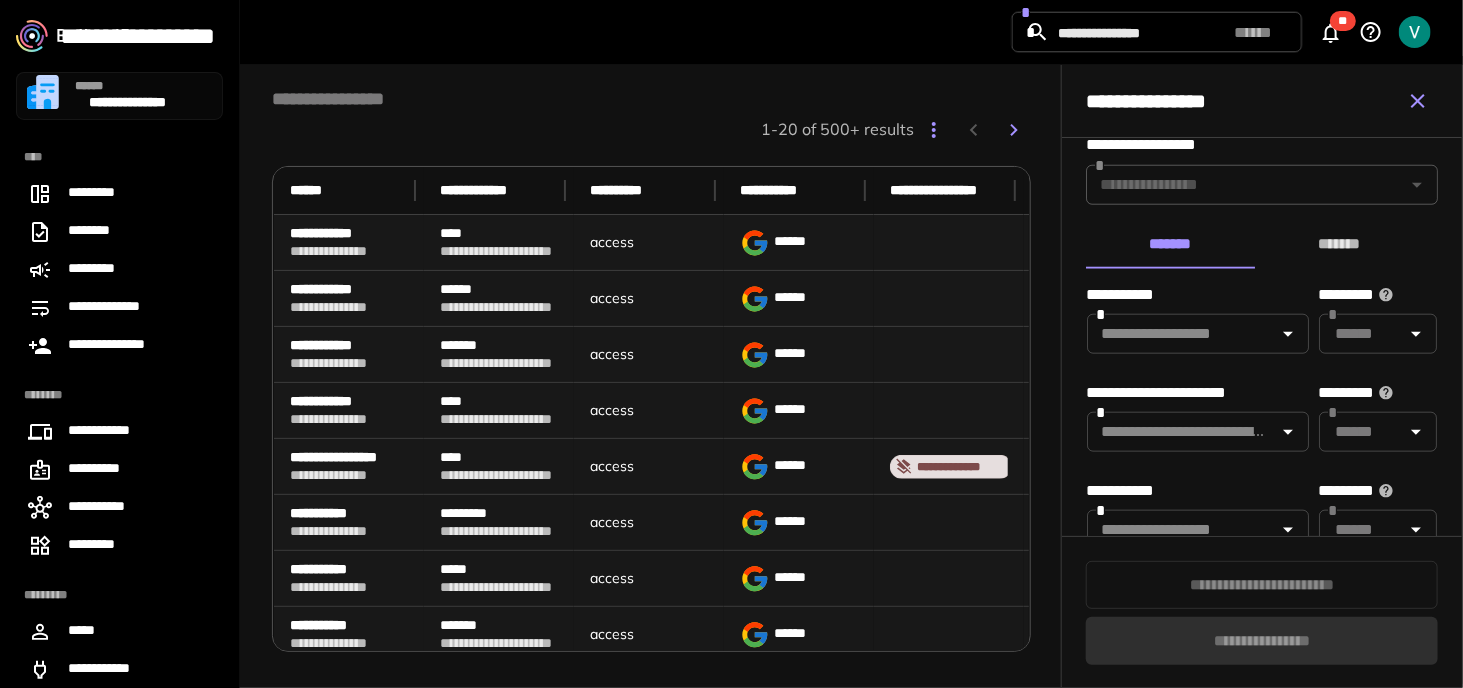 scroll, scrollTop: 900, scrollLeft: 0, axis: vertical 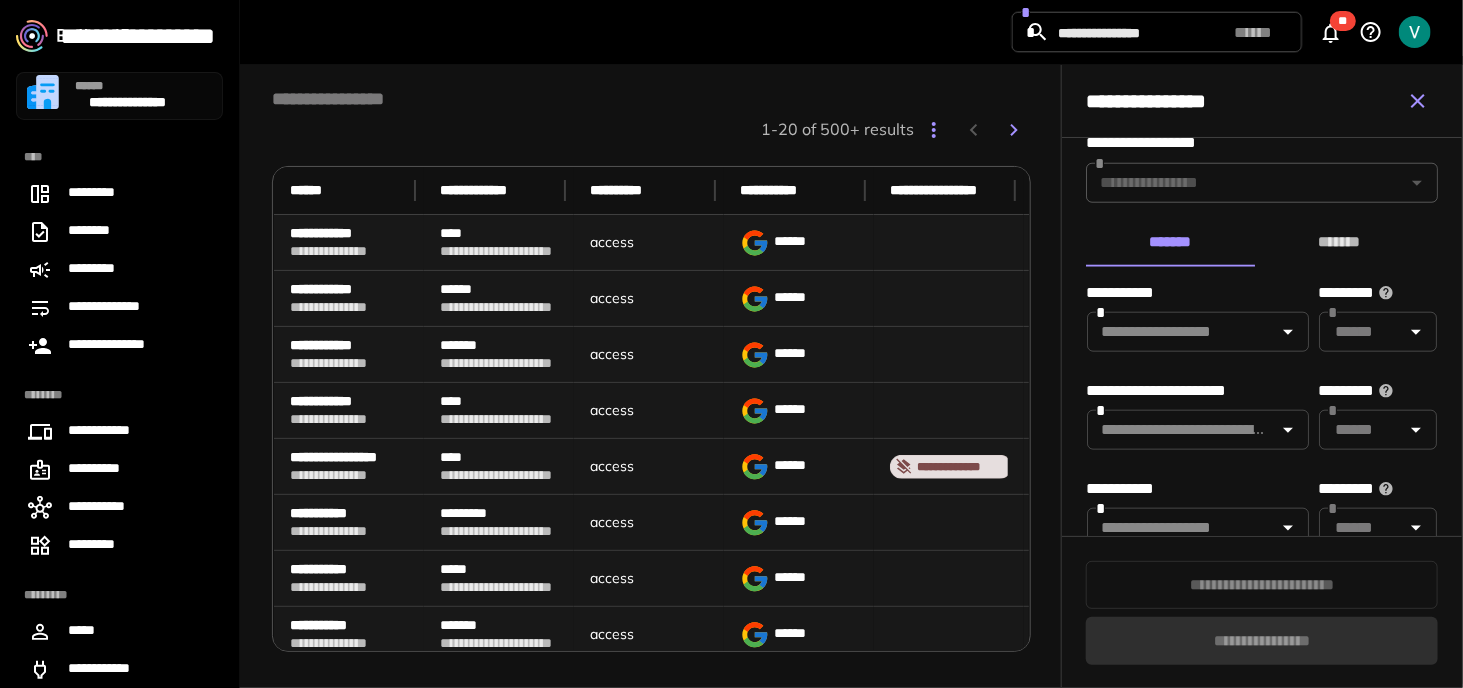 click at bounding box center [1181, 332] 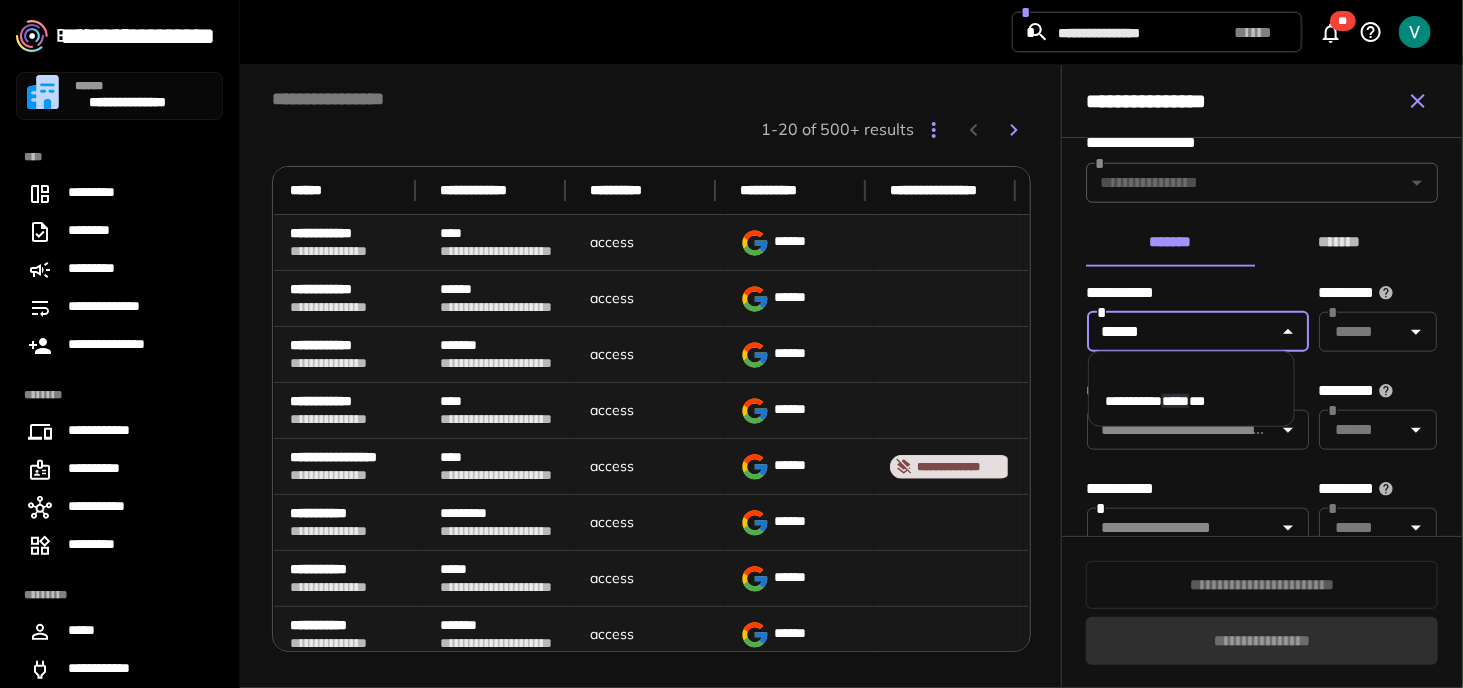 type on "*******" 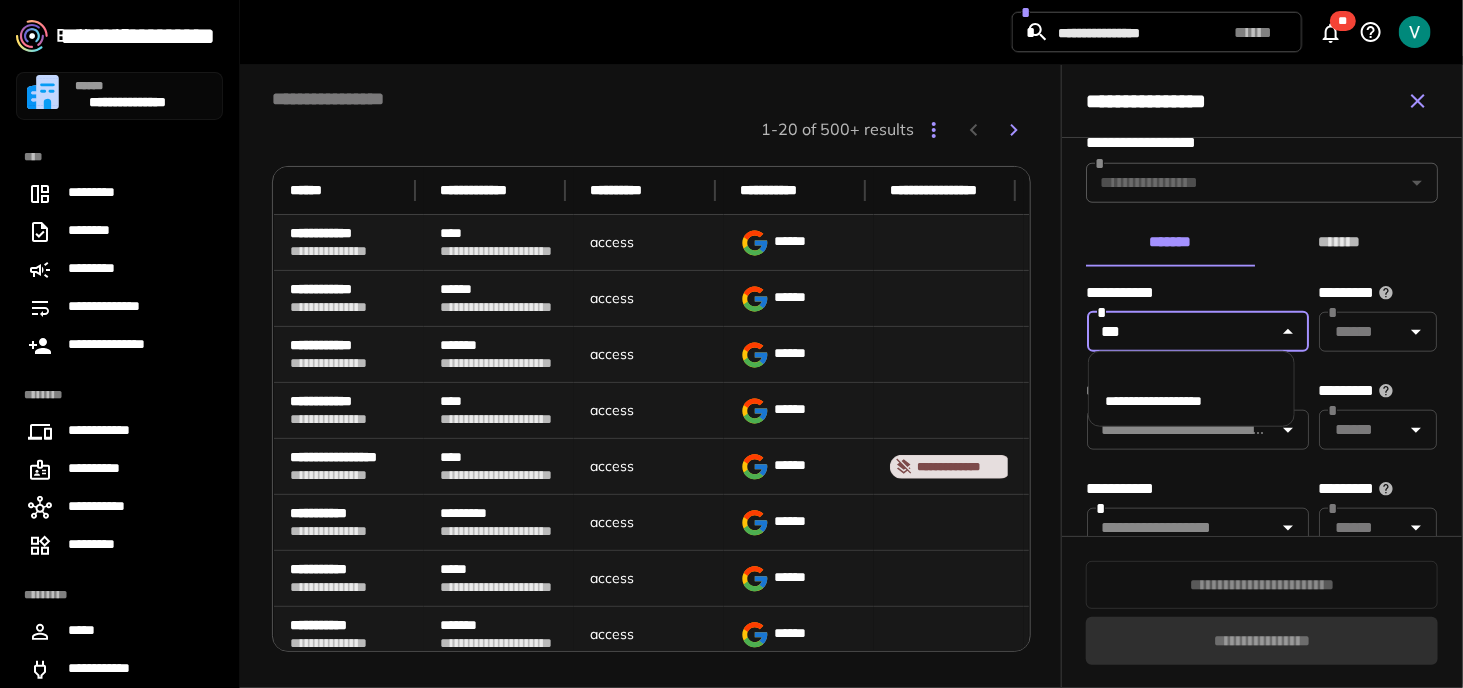 type on "****" 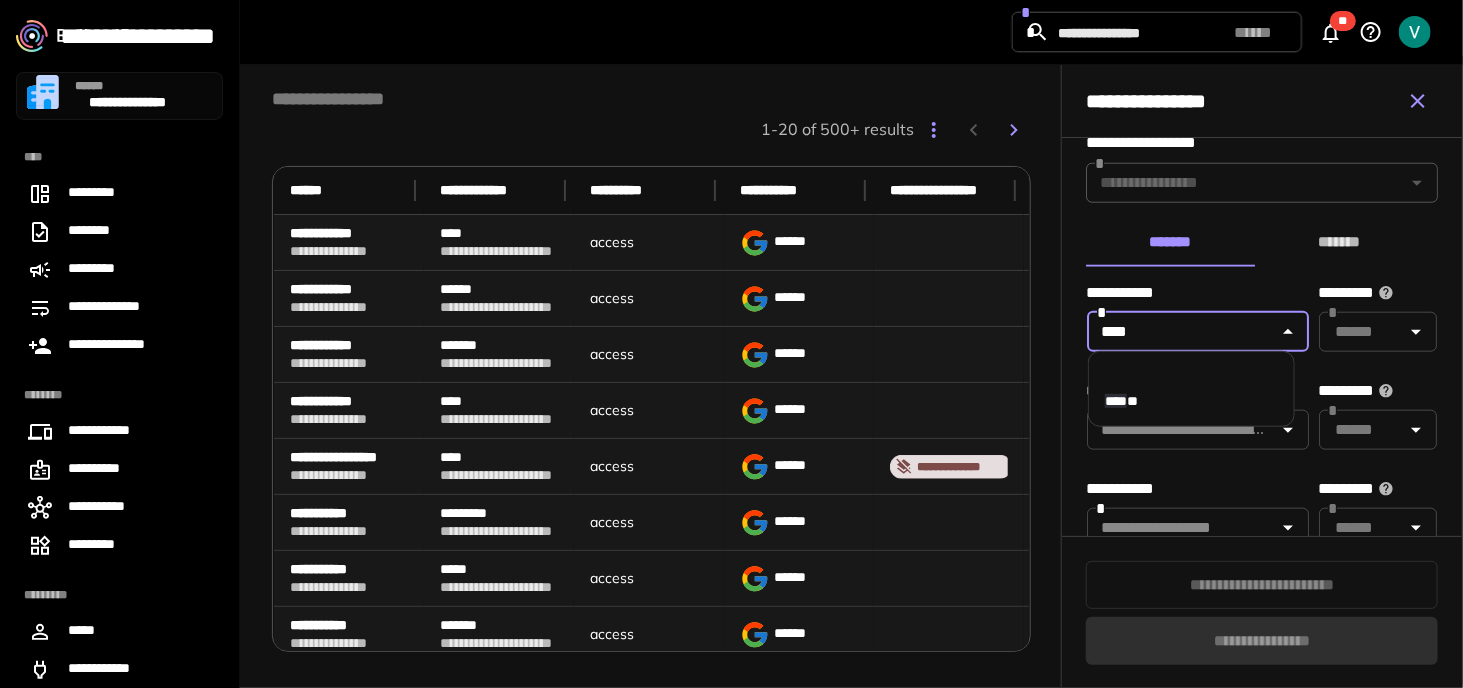 click on "**** **" at bounding box center [1191, 400] 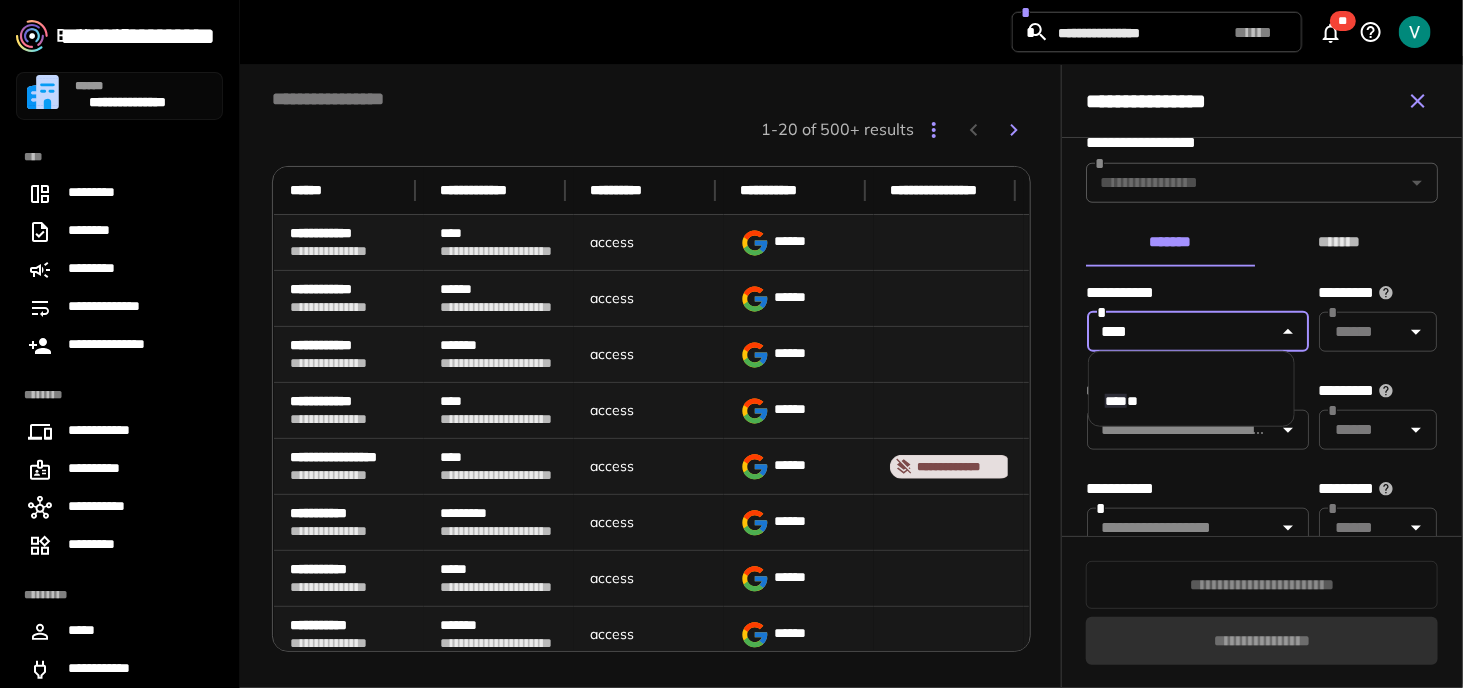 type 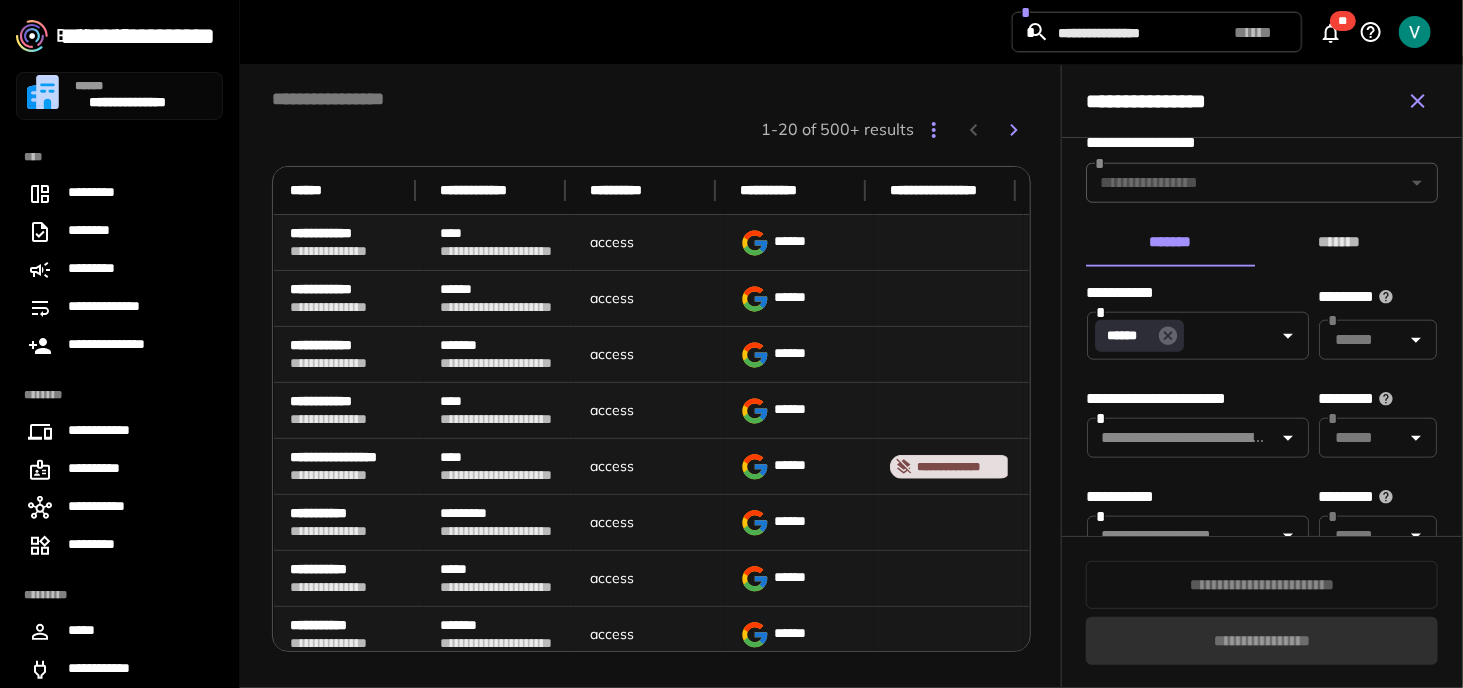 click on "**********" at bounding box center (1190, 293) 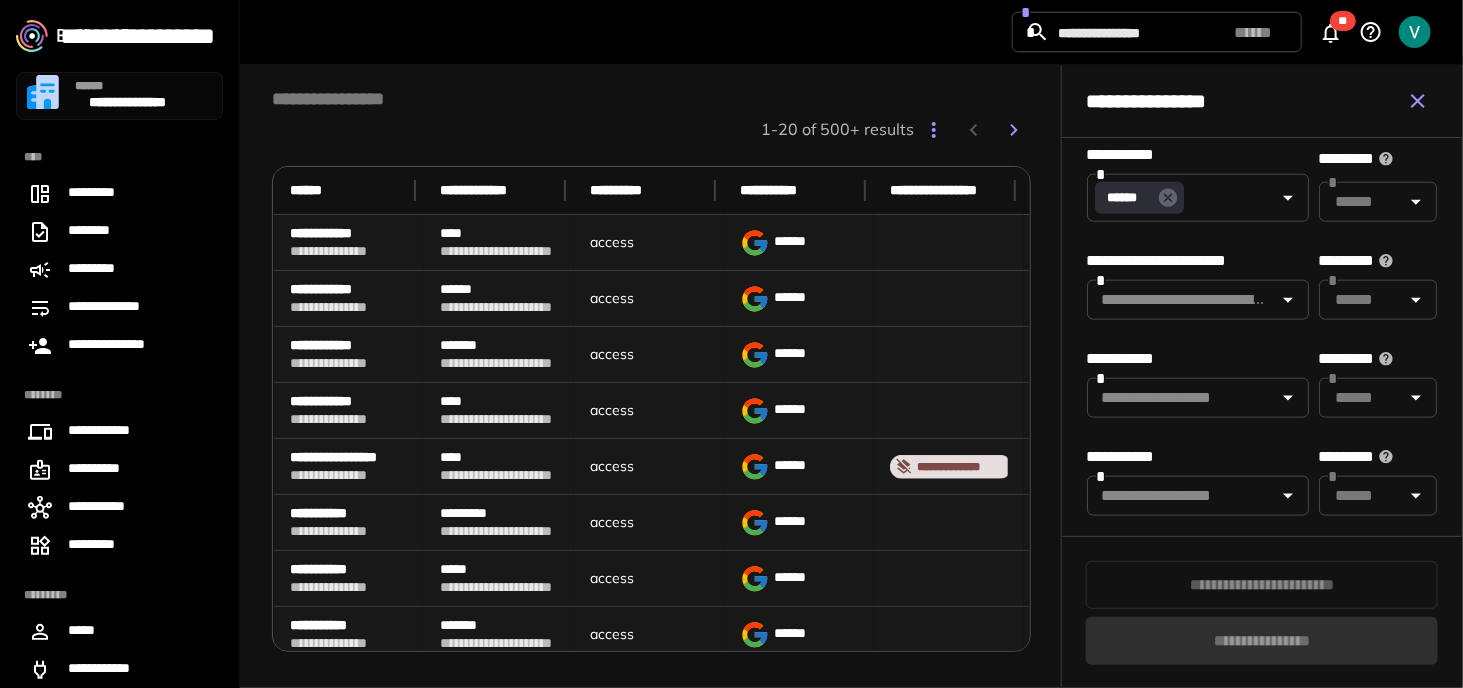 scroll, scrollTop: 1100, scrollLeft: 0, axis: vertical 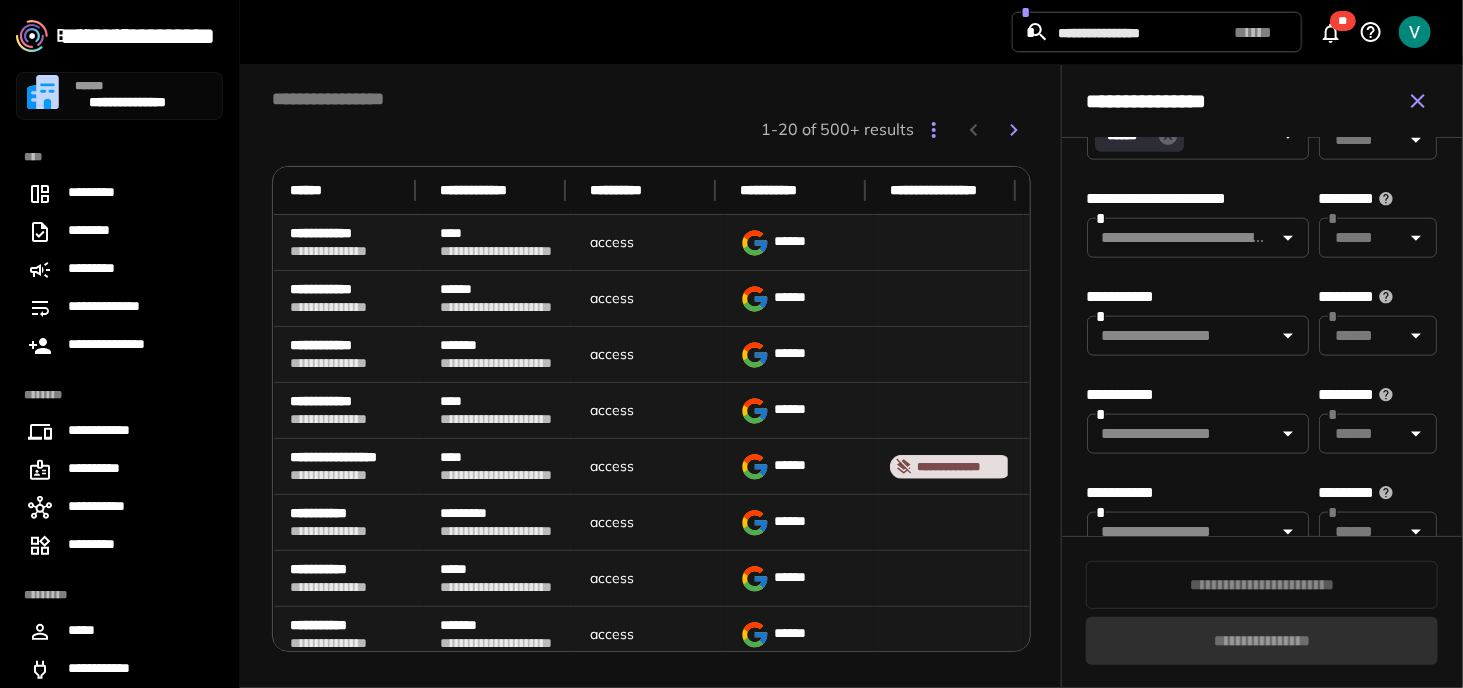 click at bounding box center (1181, 336) 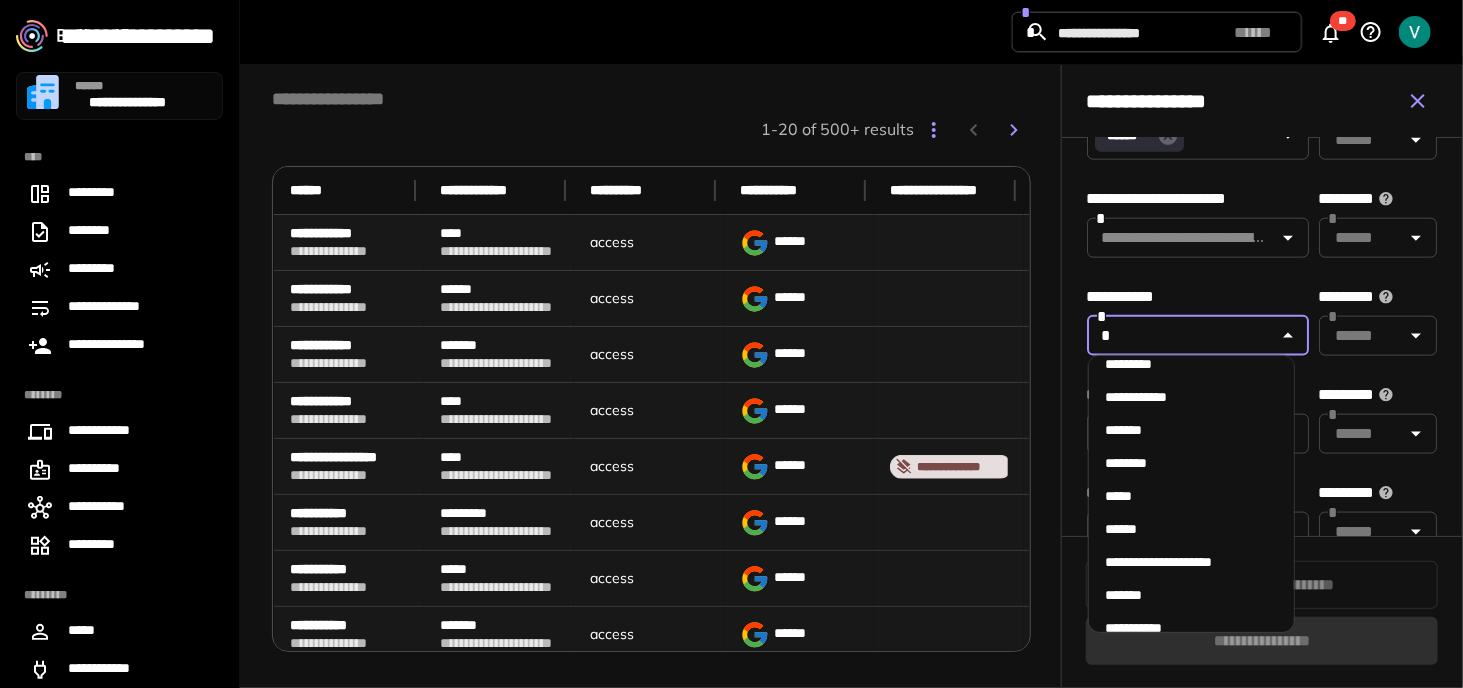 scroll, scrollTop: 0, scrollLeft: 0, axis: both 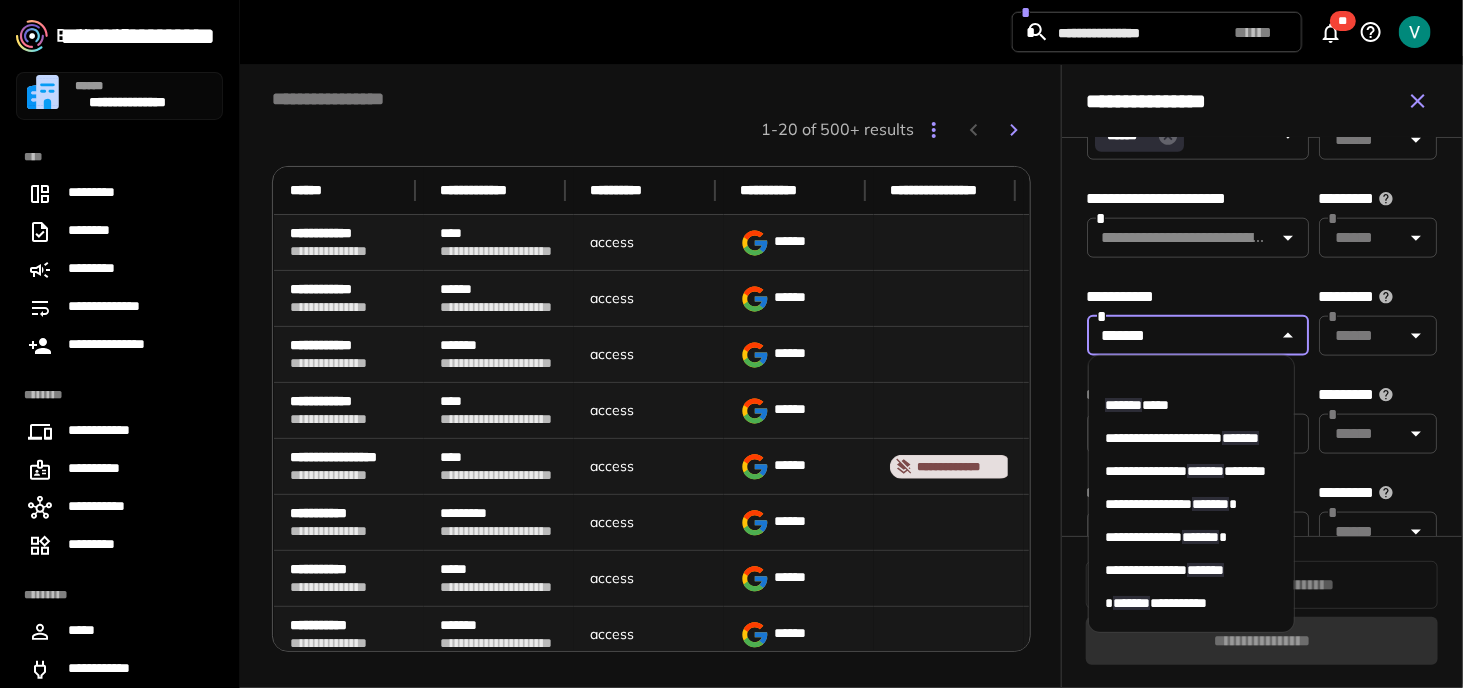 type on "*******" 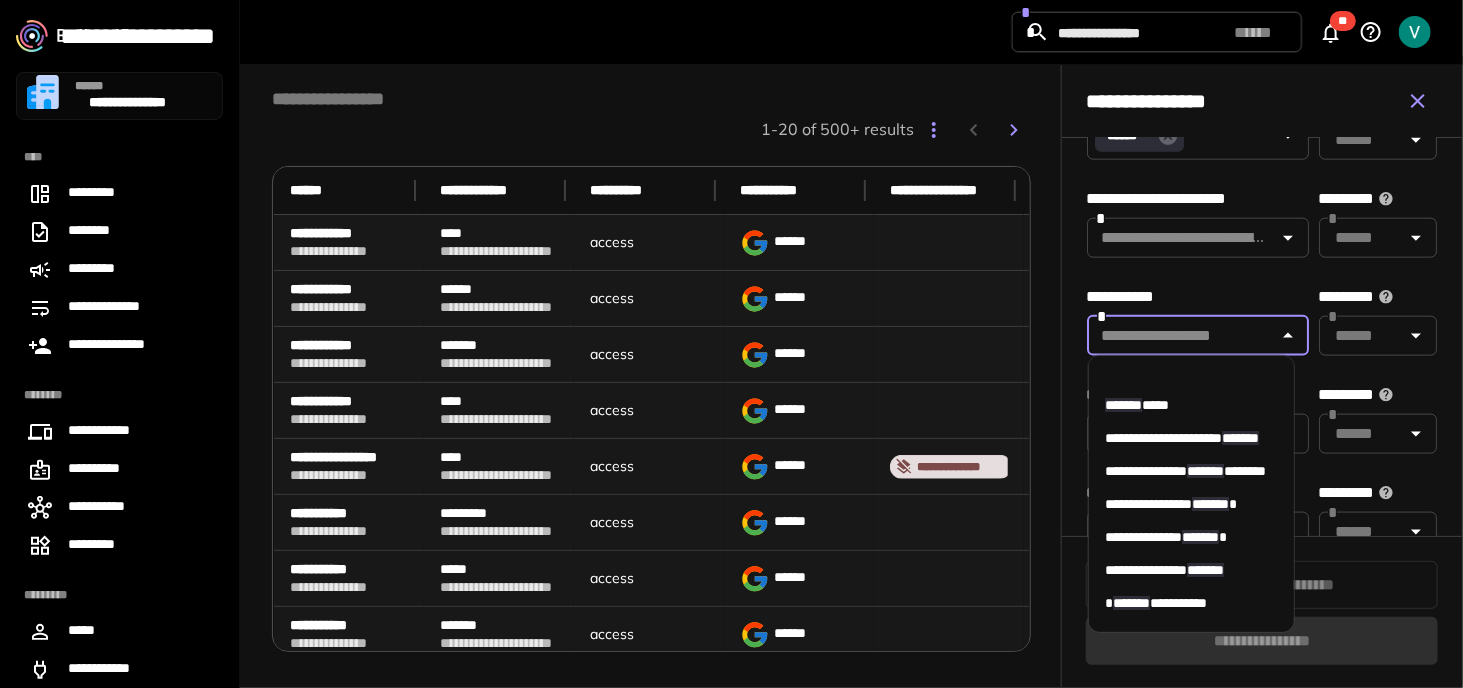 click on "**********" at bounding box center [1190, 297] 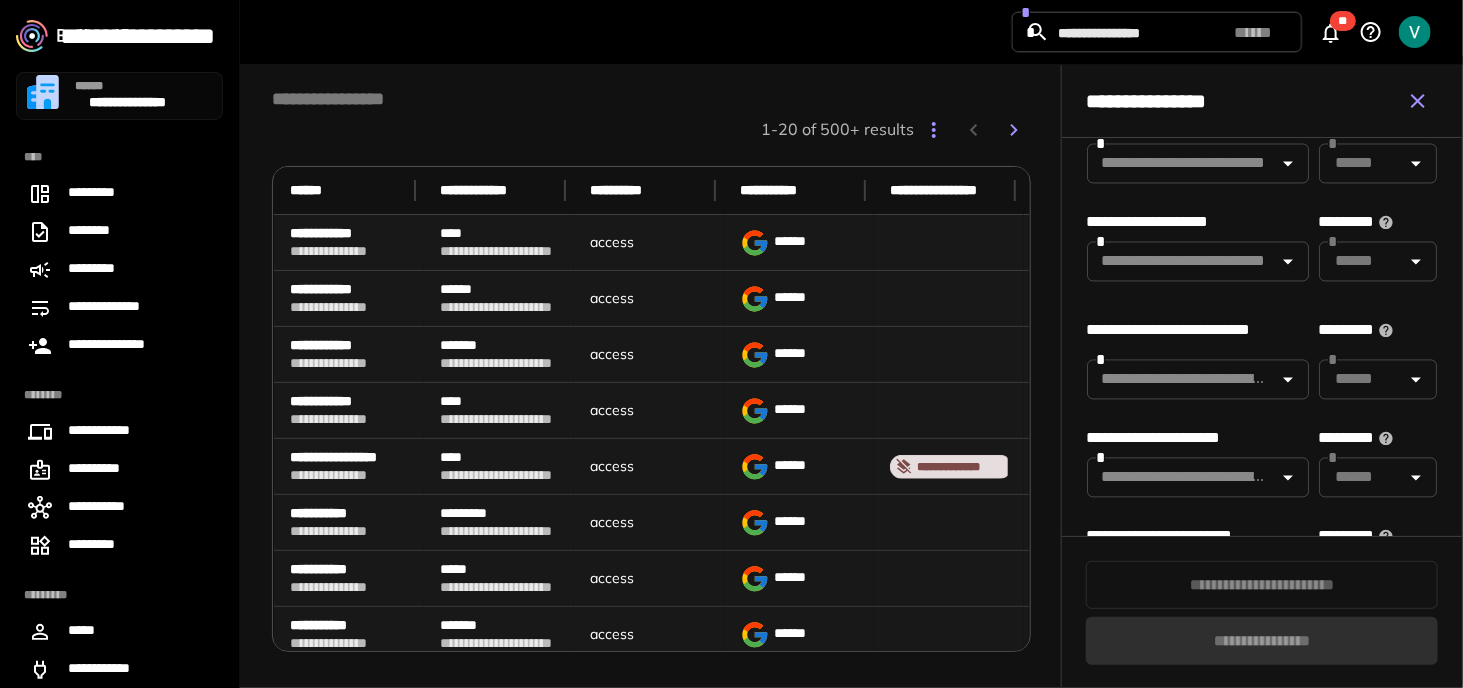 scroll, scrollTop: 1766, scrollLeft: 0, axis: vertical 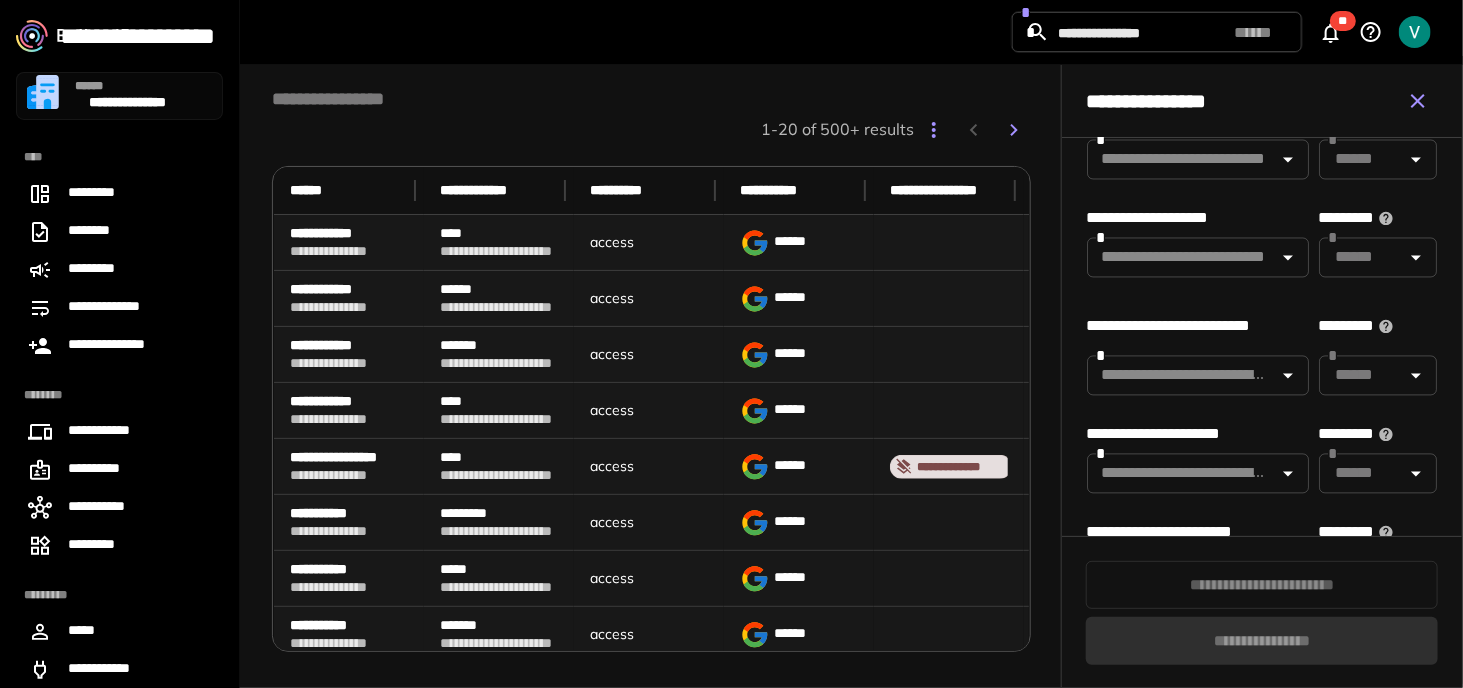 click at bounding box center [1181, 258] 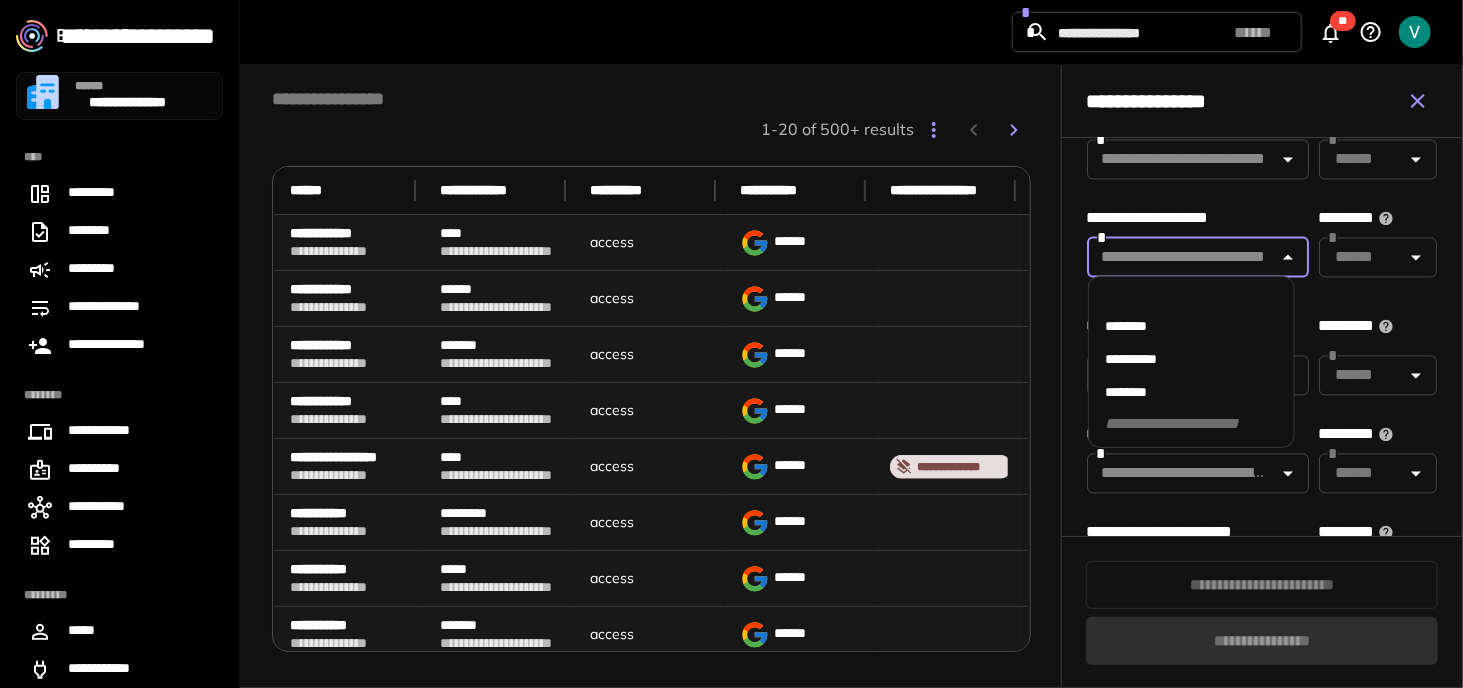 click on "**********" at bounding box center (1131, 359) 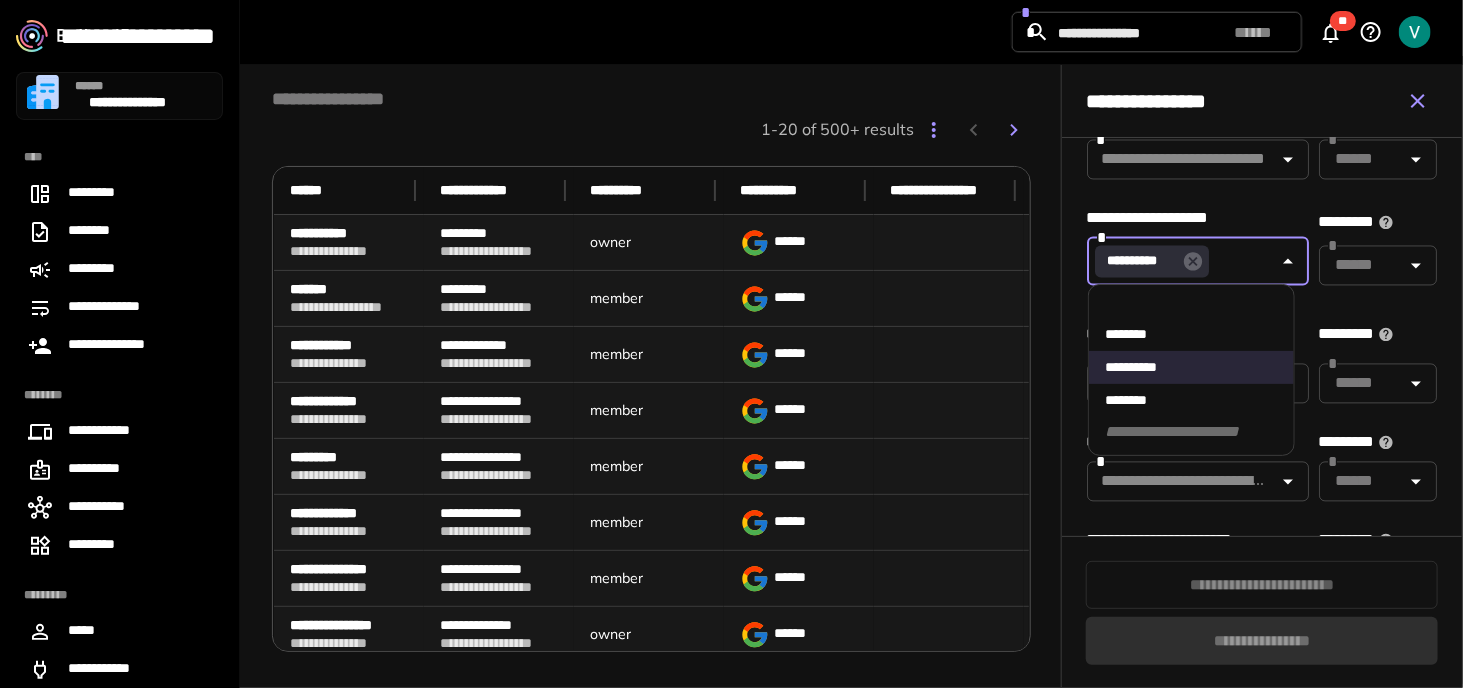 click on "**********" at bounding box center [1190, 219] 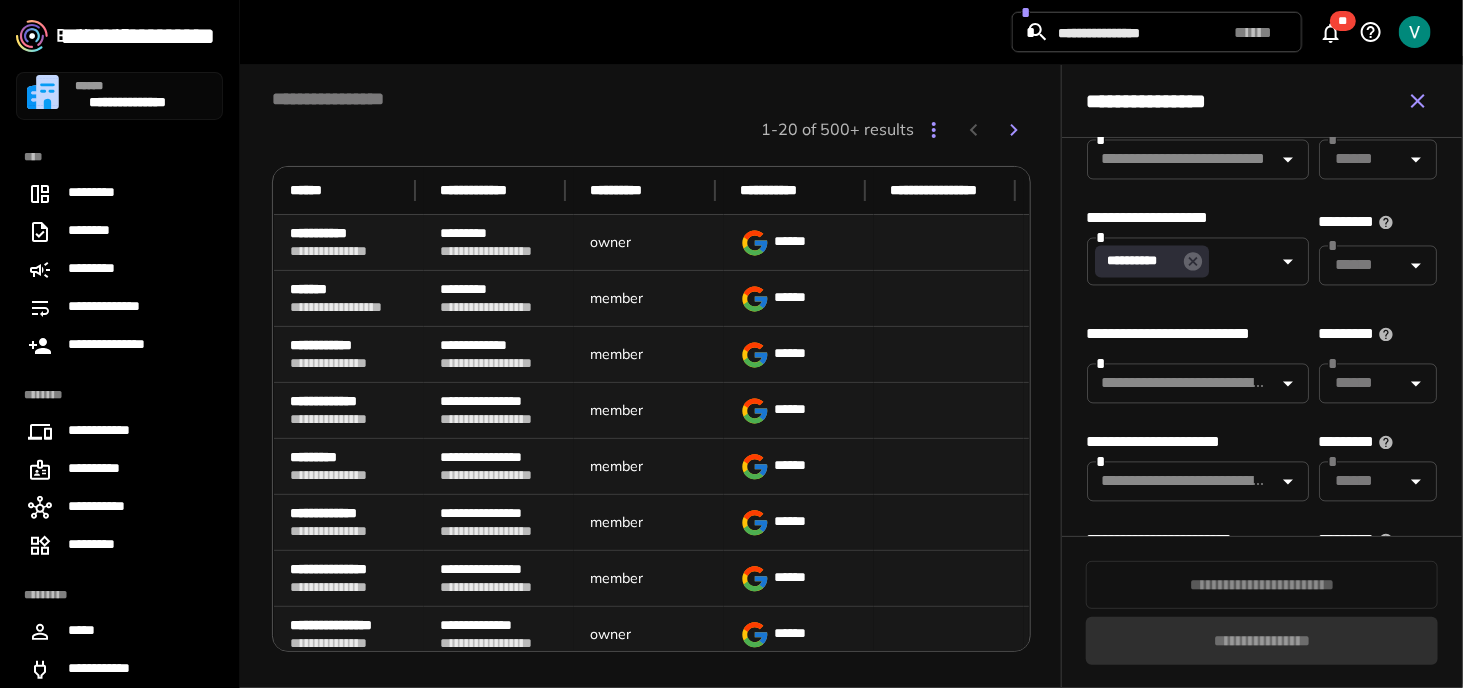 click on "******" at bounding box center (1362, 266) 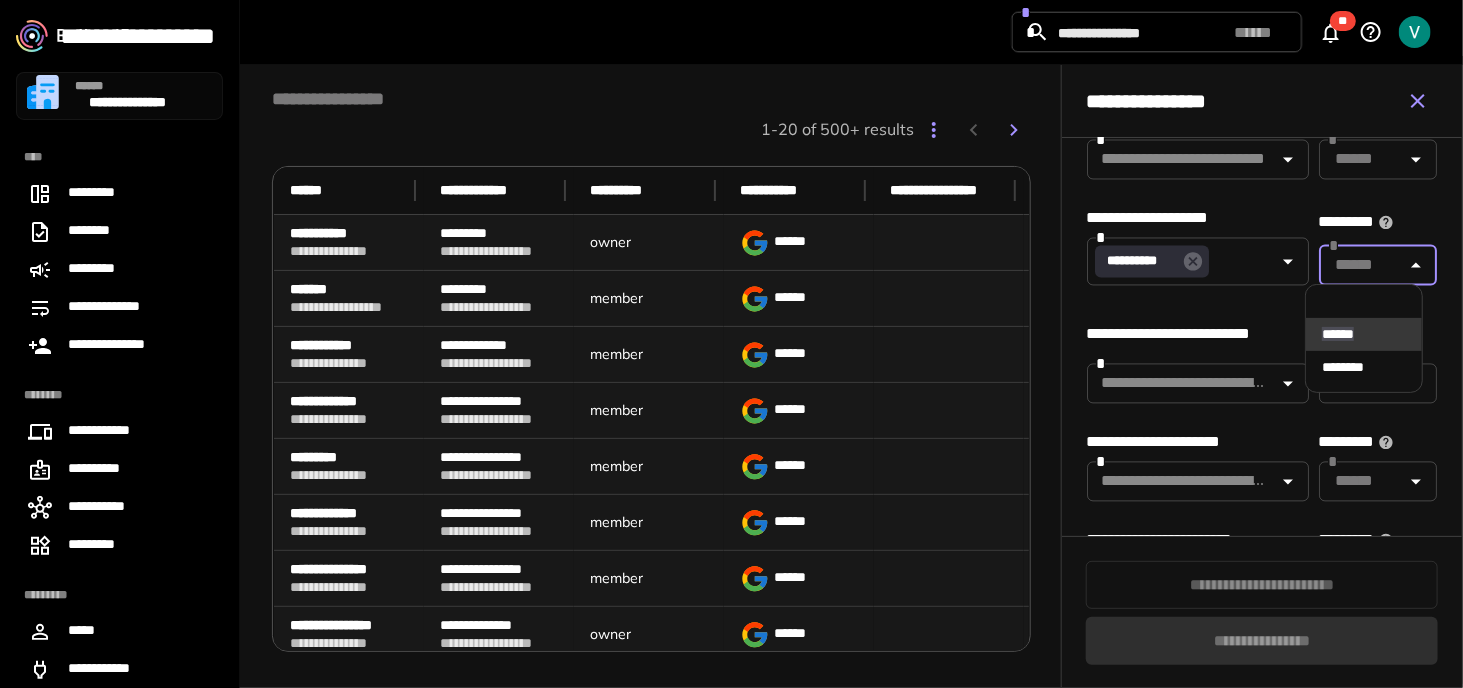 click on "**********" at bounding box center (1190, 219) 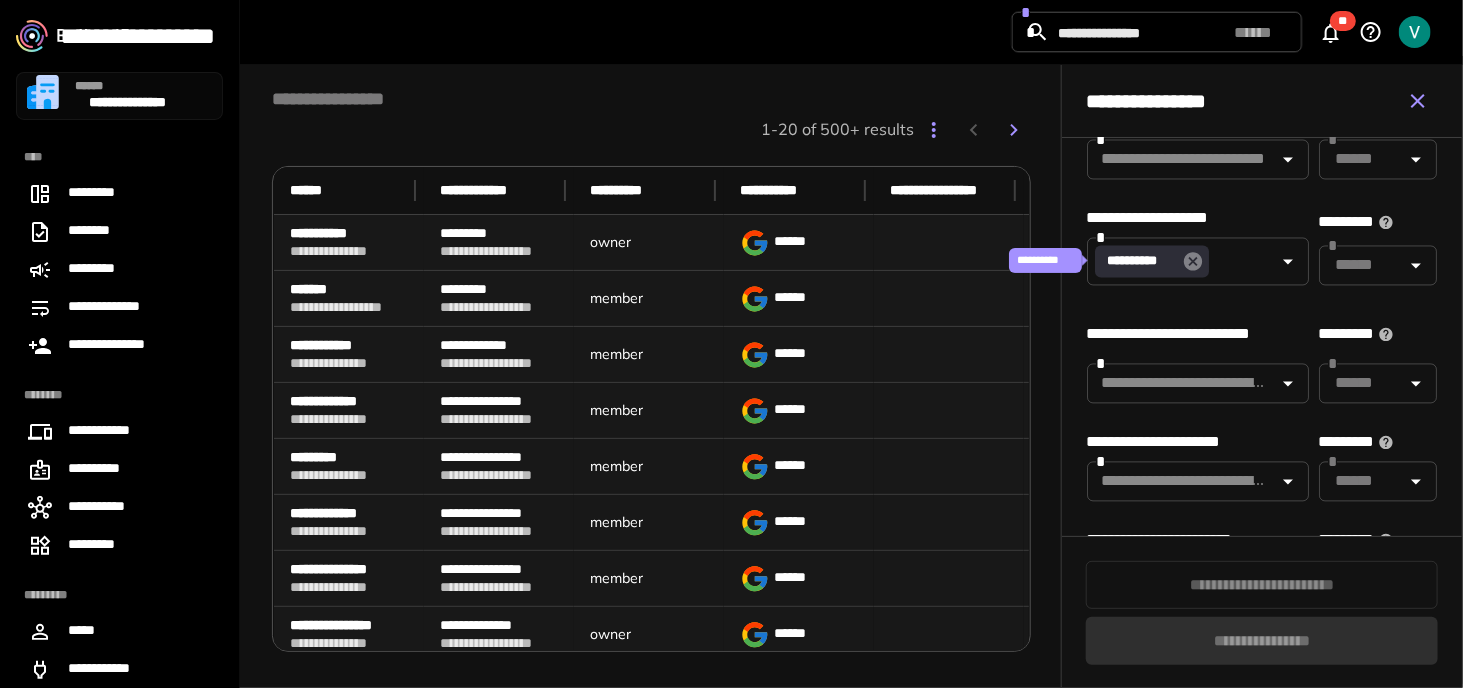 click 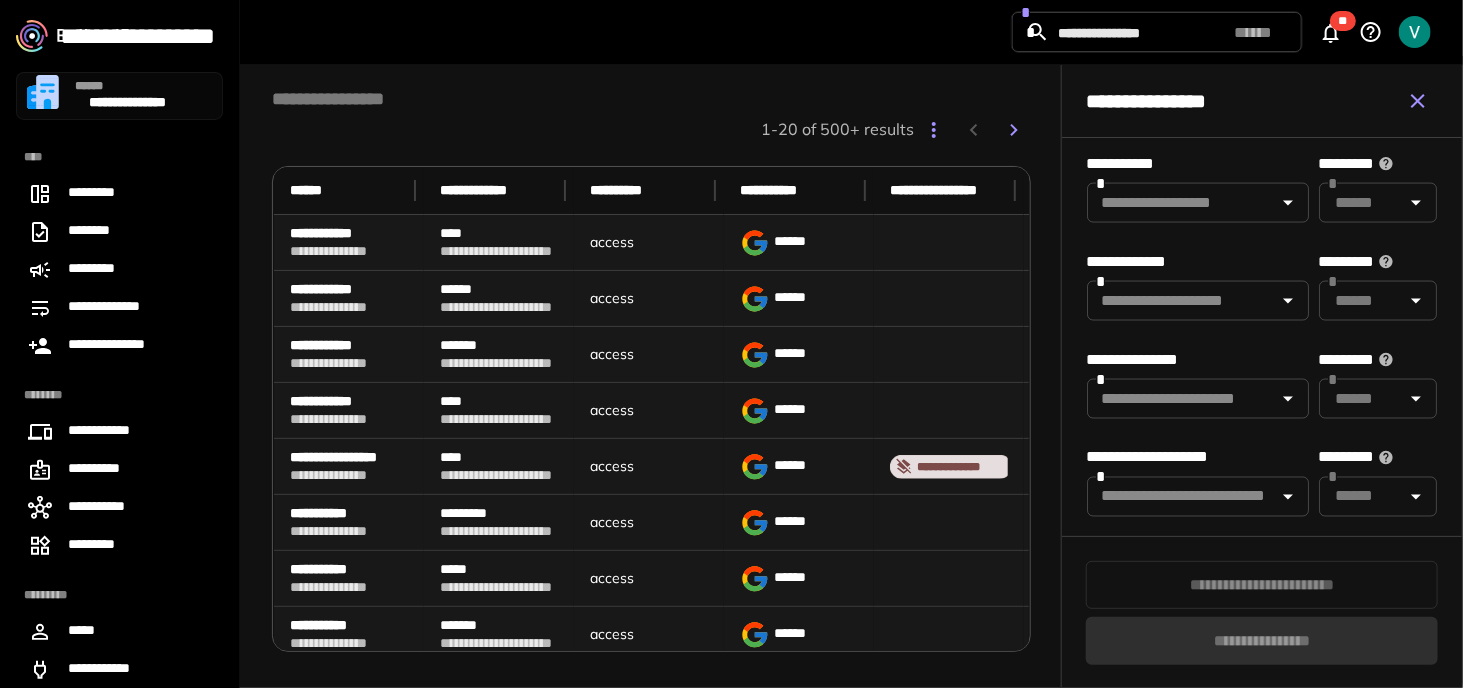 scroll, scrollTop: 1366, scrollLeft: 0, axis: vertical 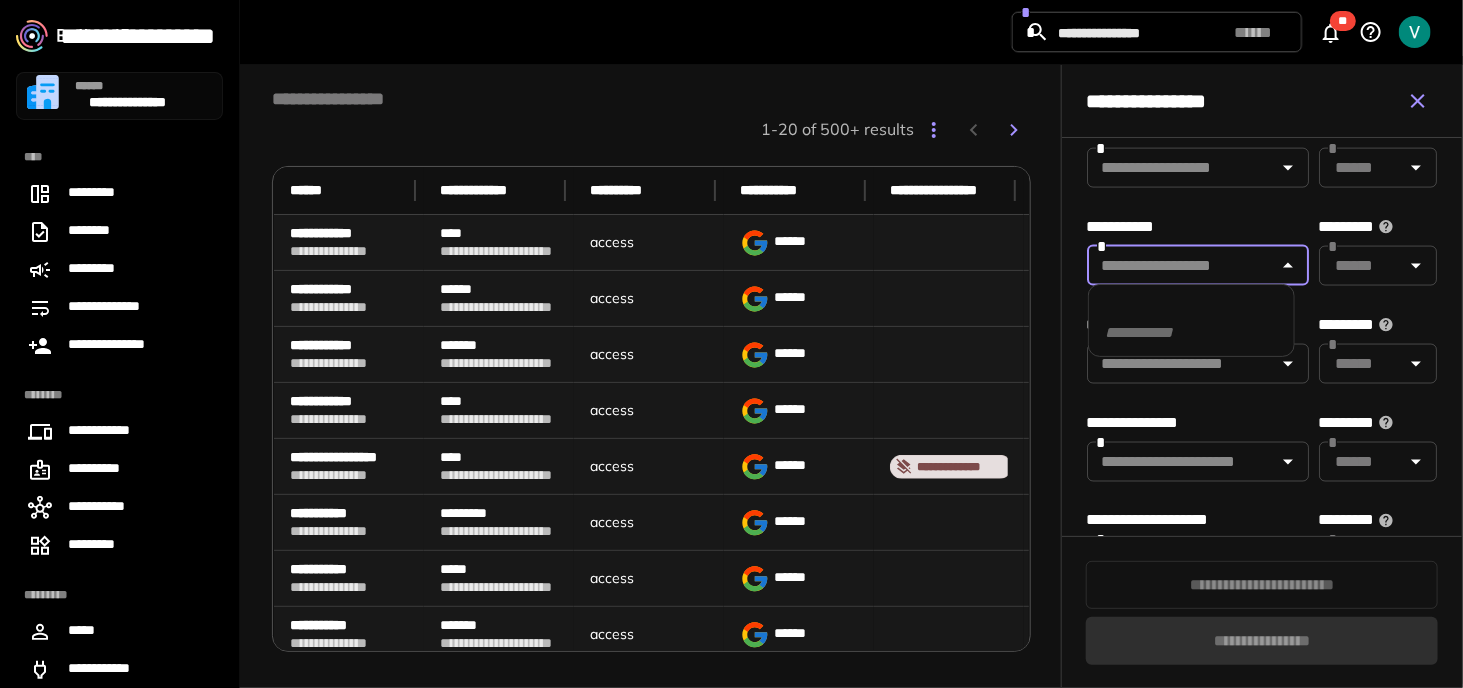 click at bounding box center [1181, 266] 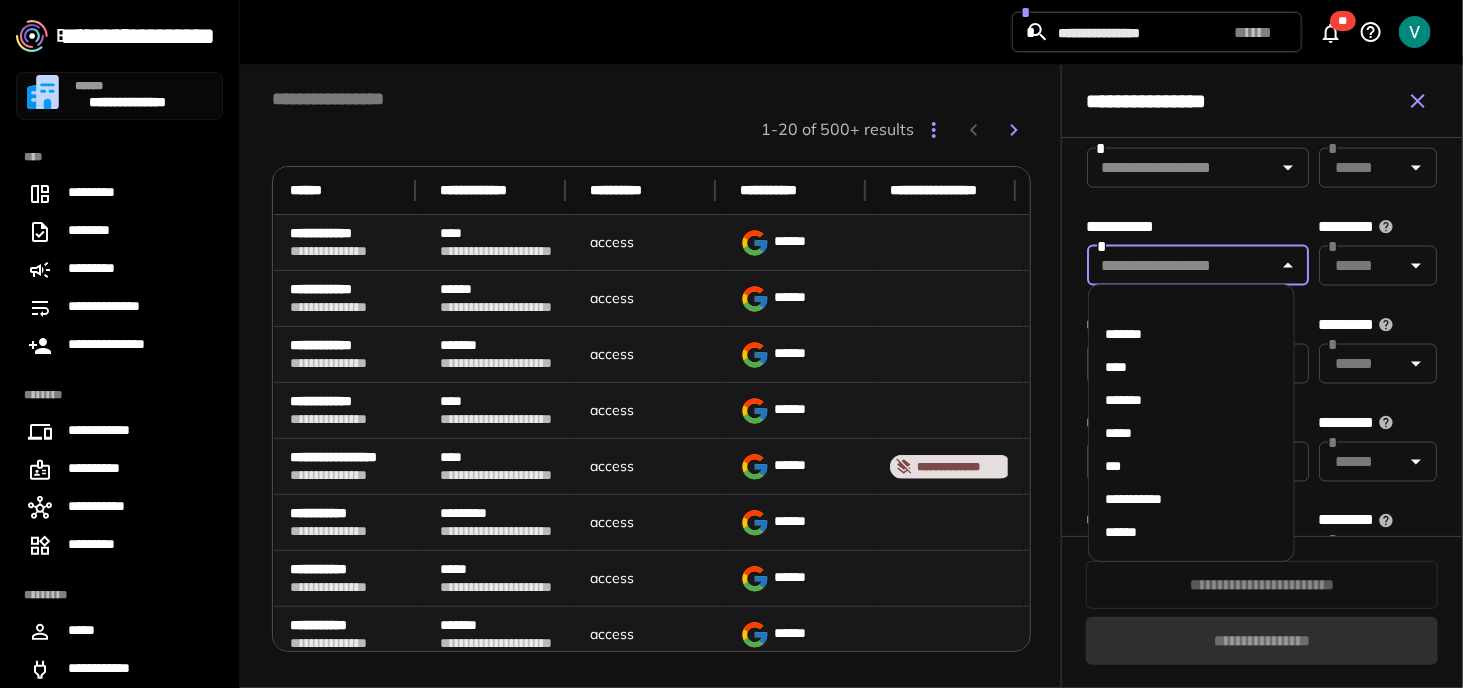 click on "**********" at bounding box center [1262, 703] 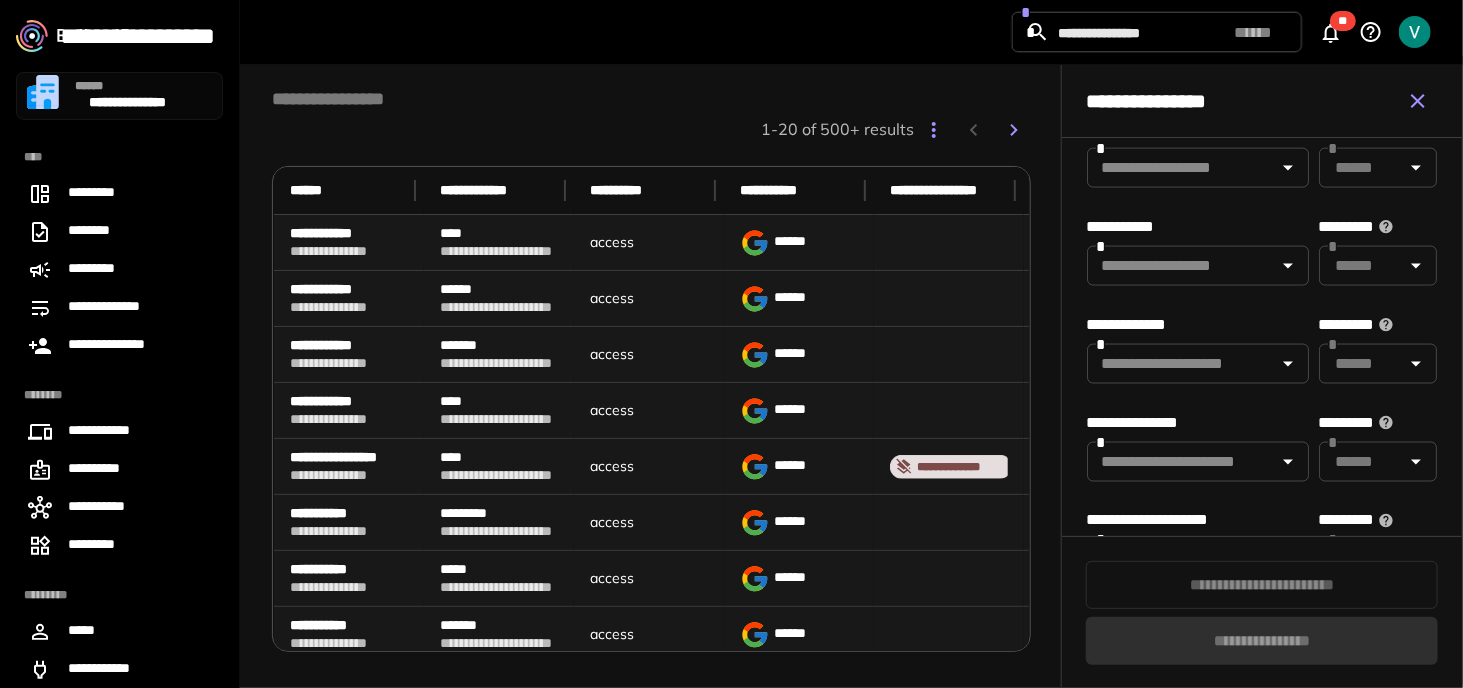 click at bounding box center (1181, 168) 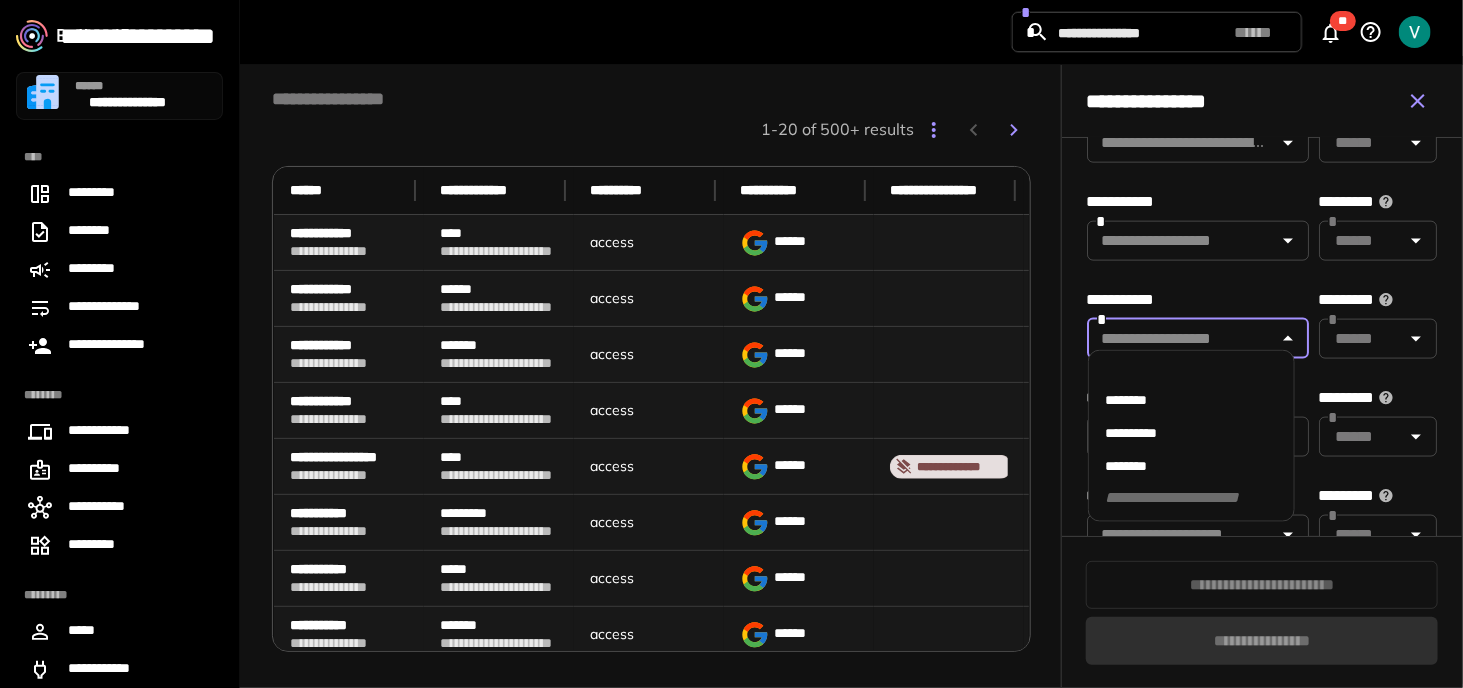scroll, scrollTop: 1166, scrollLeft: 0, axis: vertical 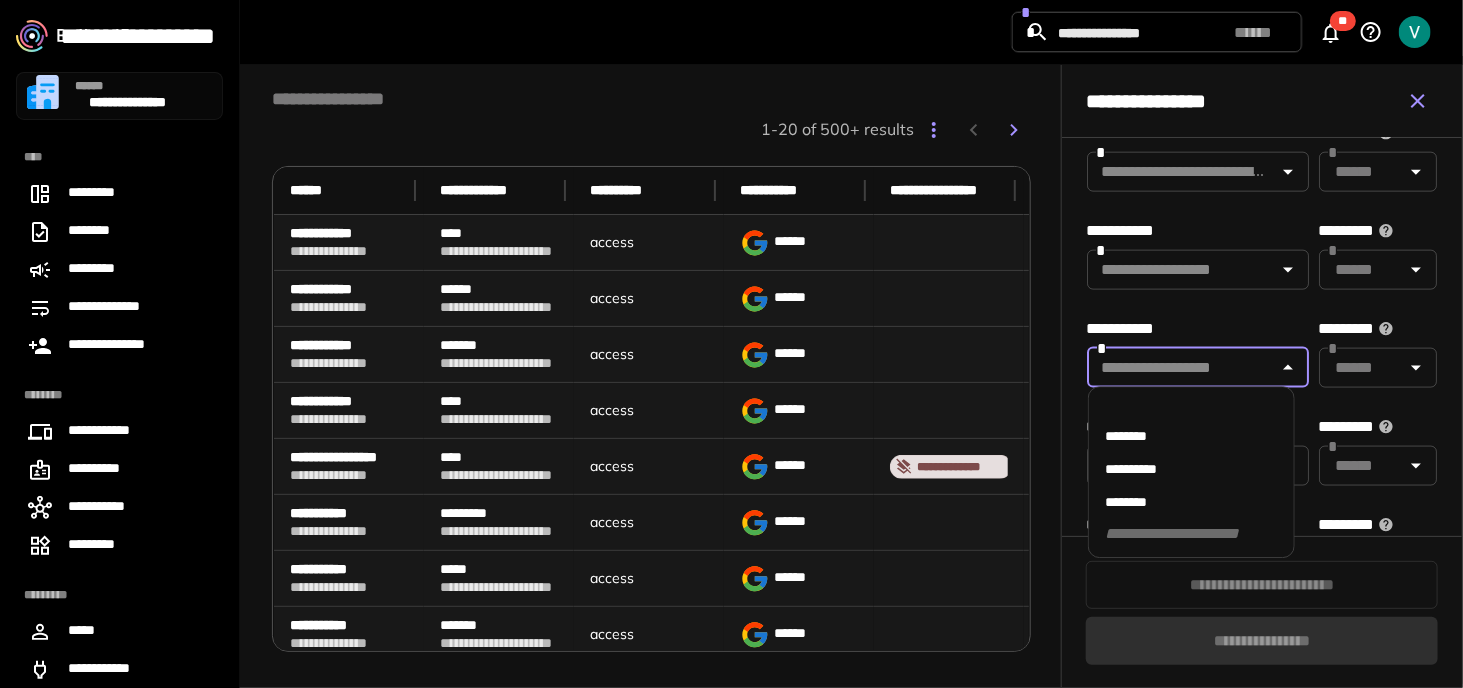 click on "**********" at bounding box center (1131, 469) 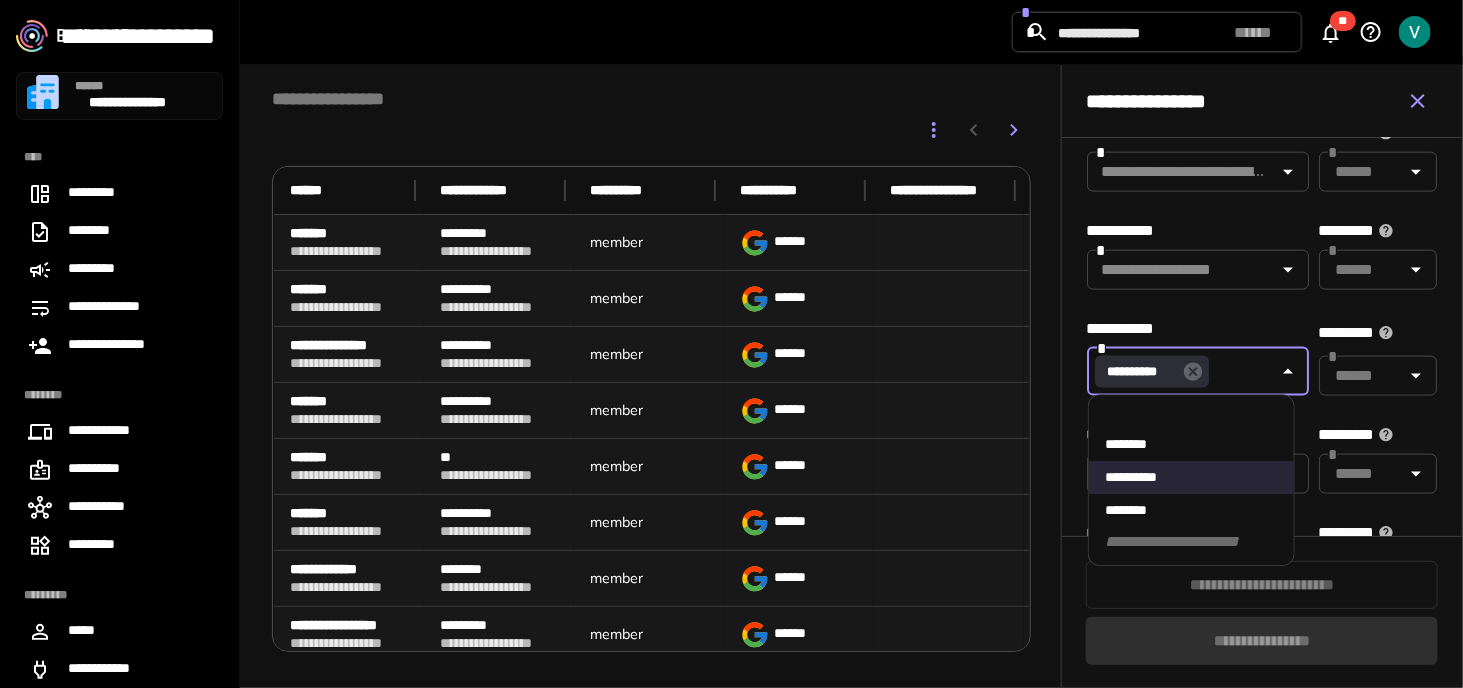 click on "**********" at bounding box center (1262, 907) 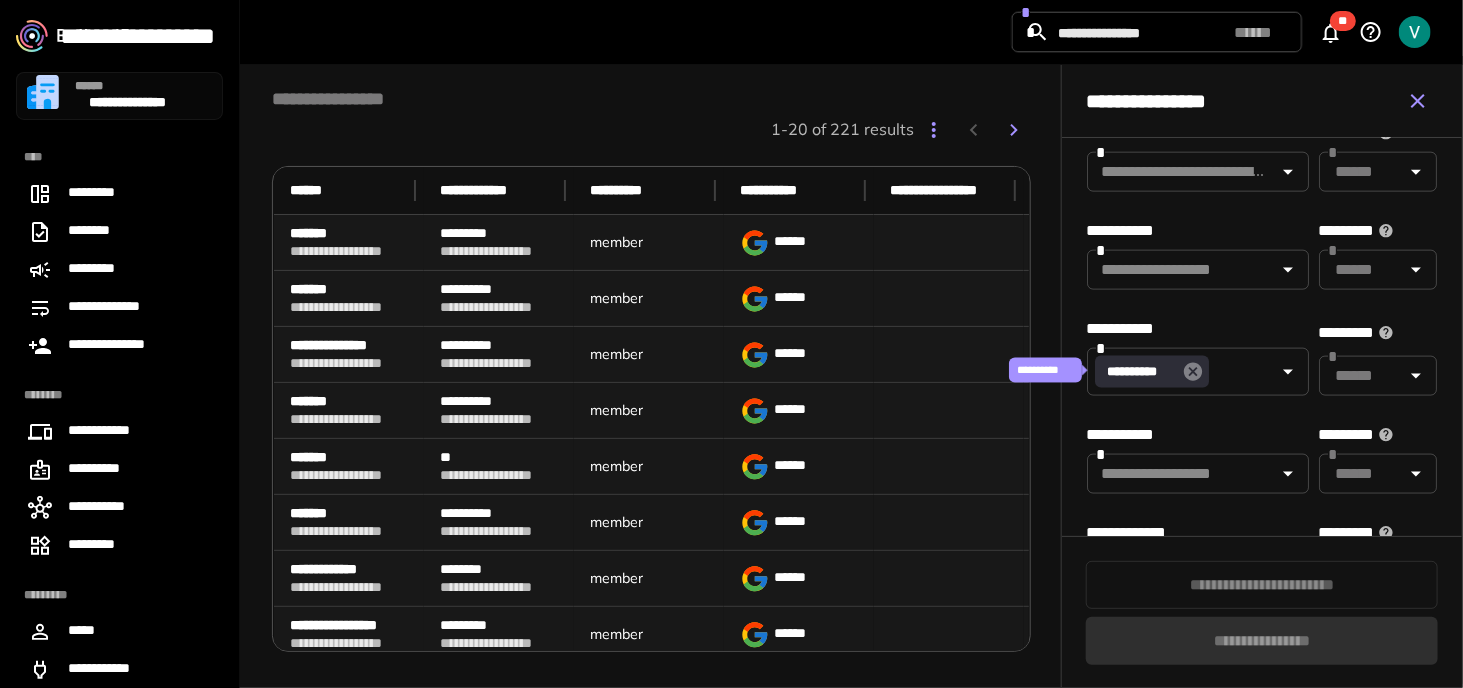 click 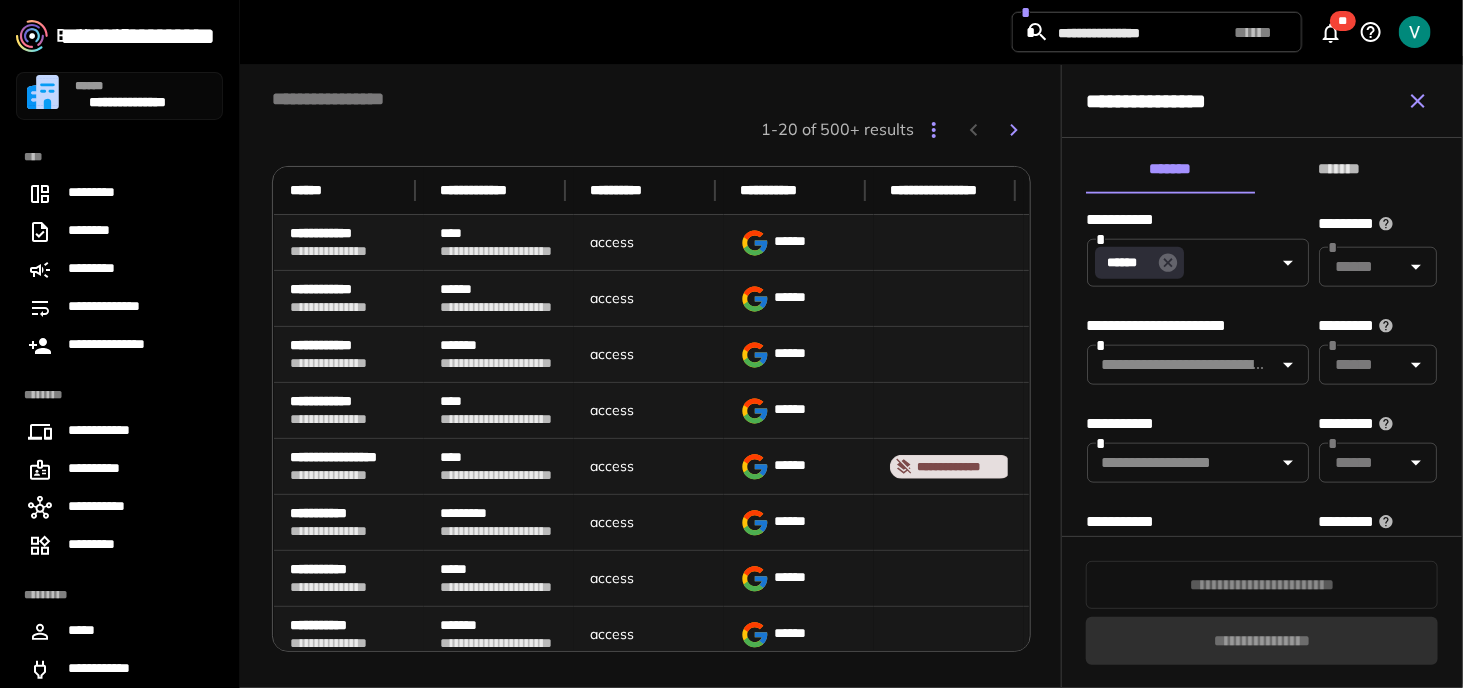 scroll, scrollTop: 966, scrollLeft: 0, axis: vertical 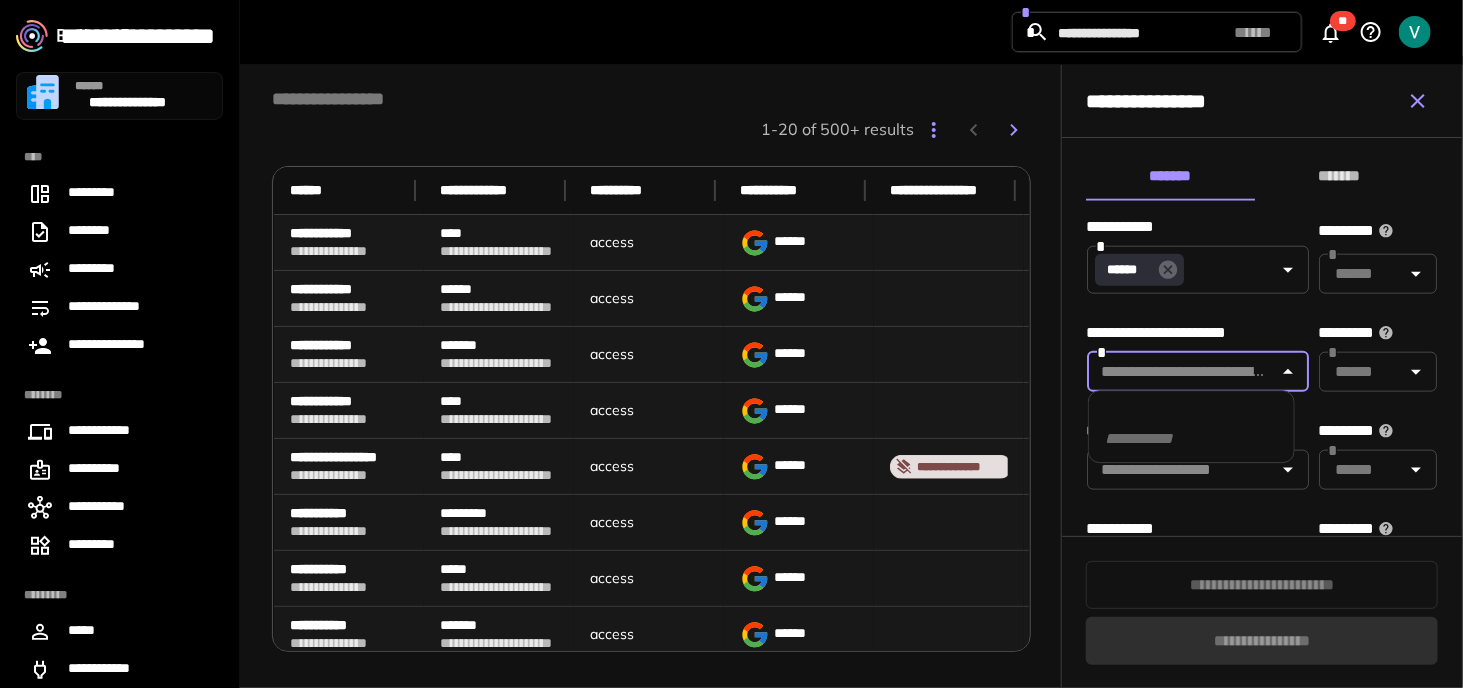 click at bounding box center (1181, 372) 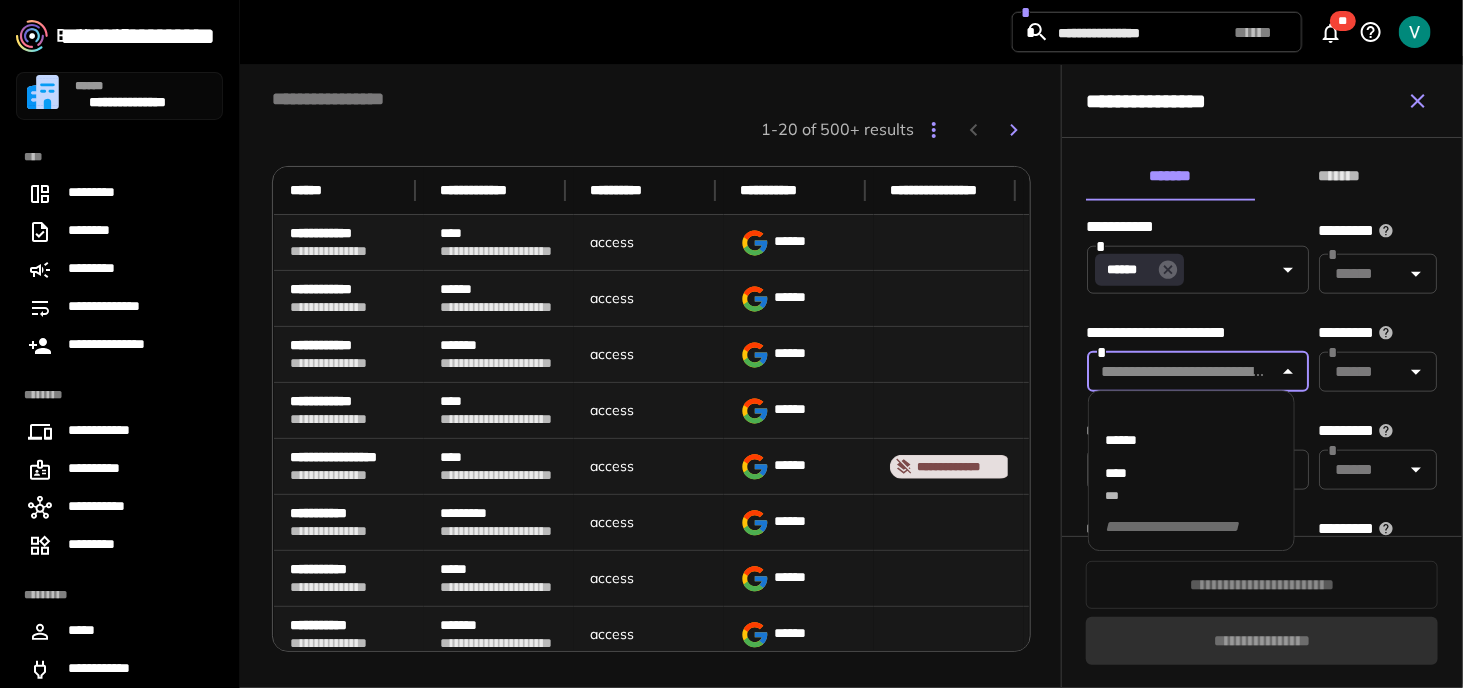 click on "******" at bounding box center [1121, 440] 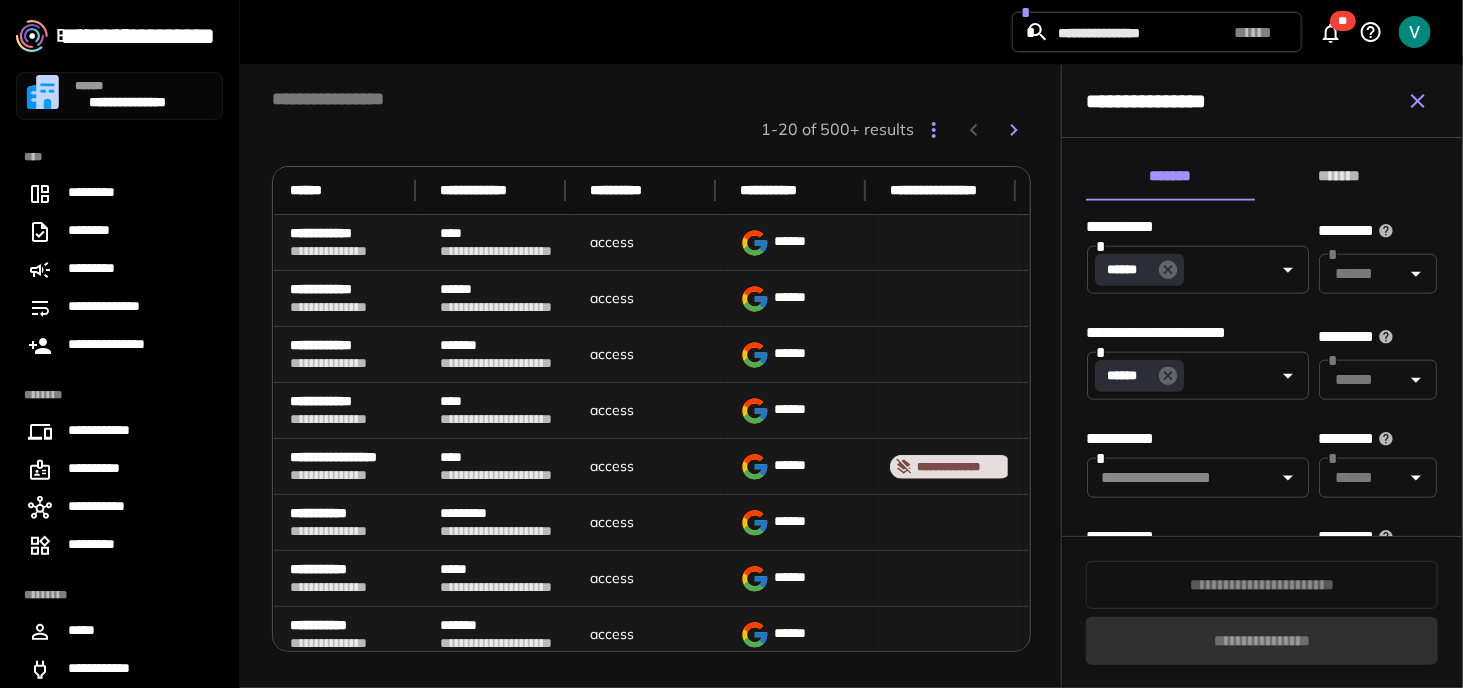 click on "**********" at bounding box center [1262, 1107] 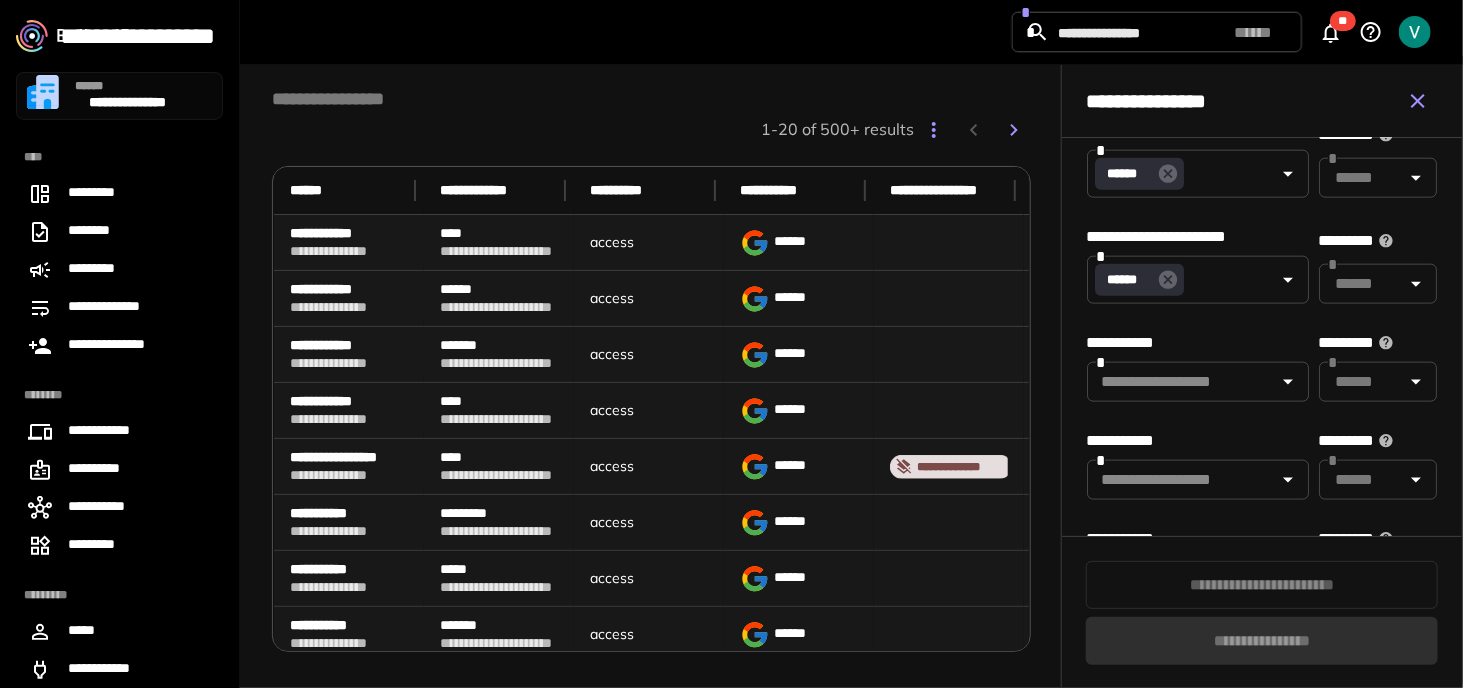 scroll, scrollTop: 1066, scrollLeft: 0, axis: vertical 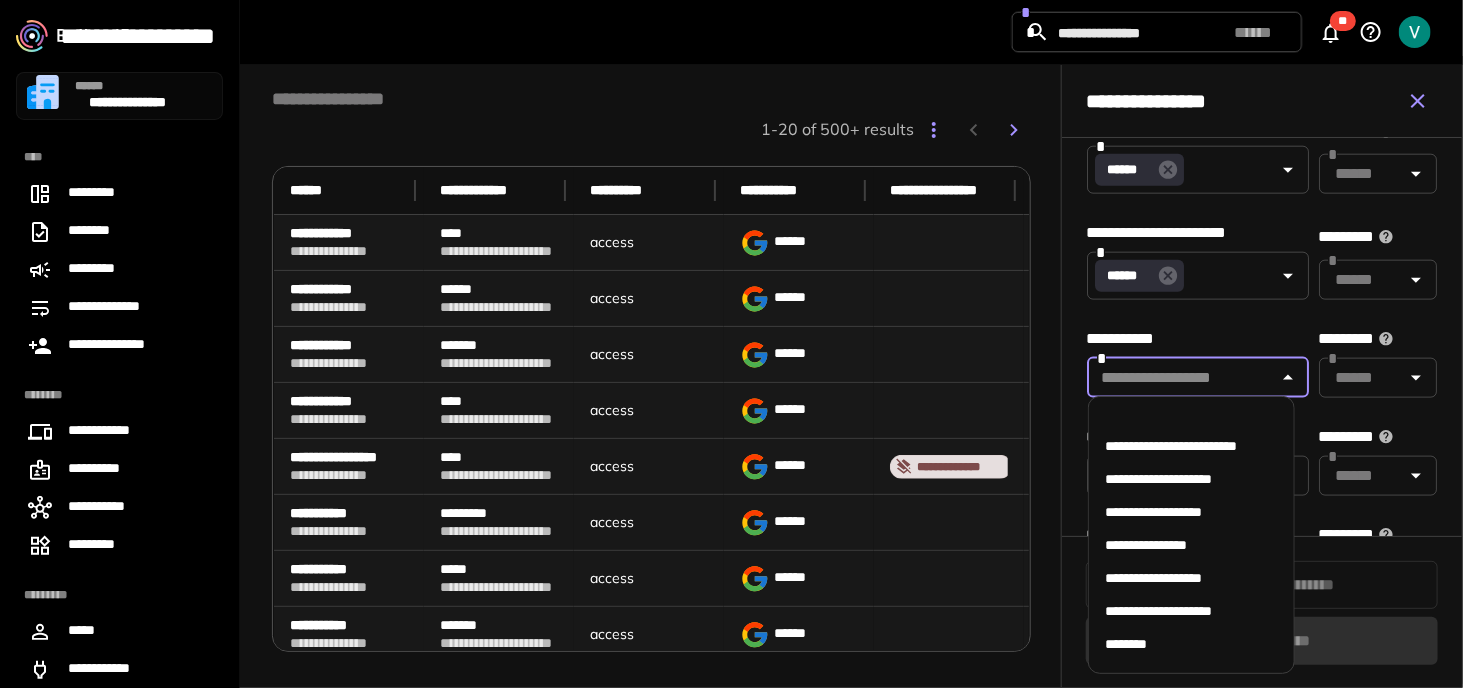 click at bounding box center (1181, 378) 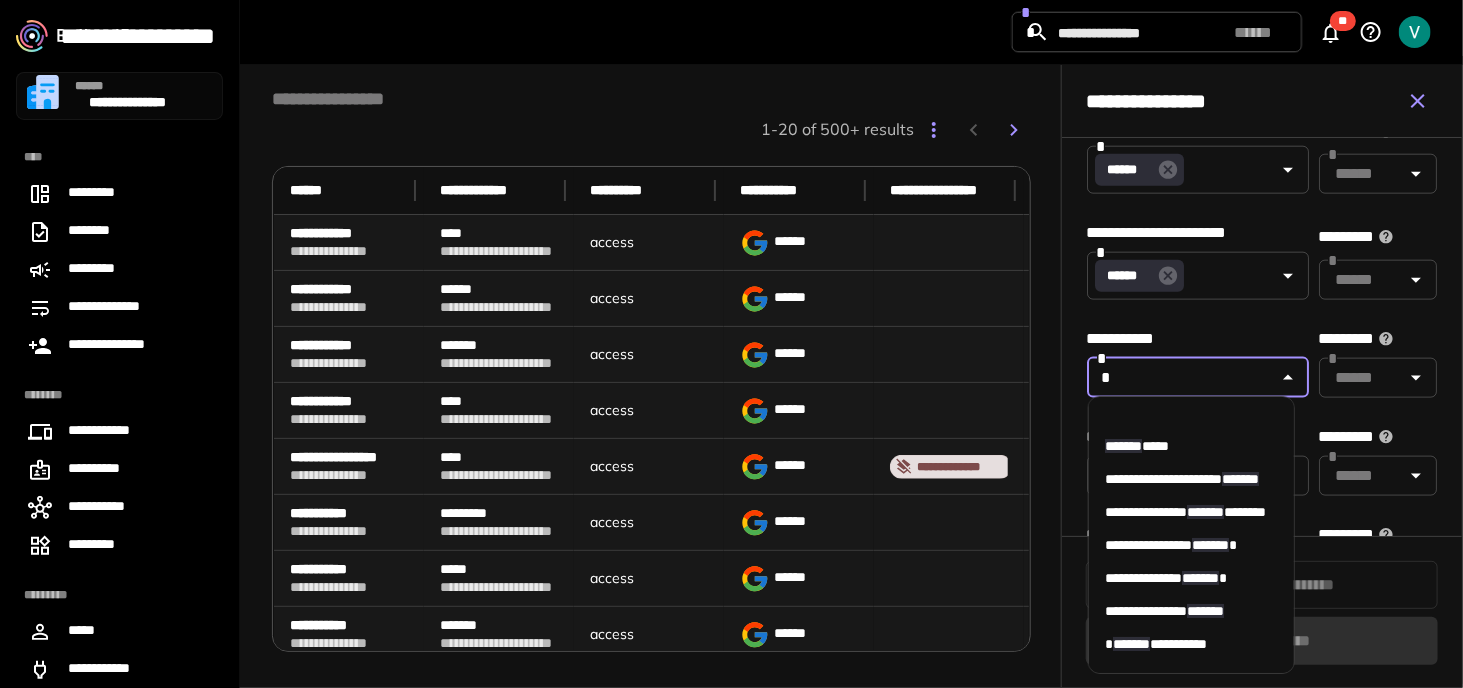 scroll, scrollTop: 0, scrollLeft: 0, axis: both 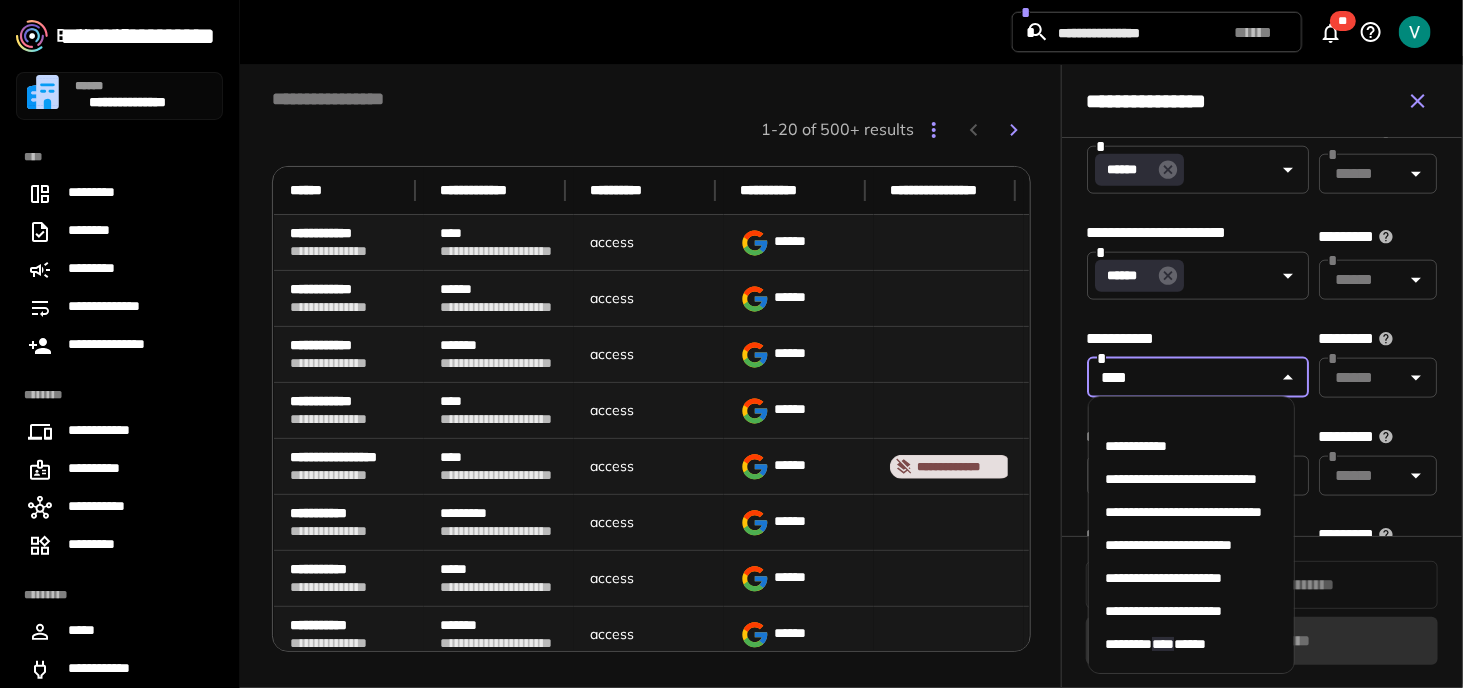 type on "*****" 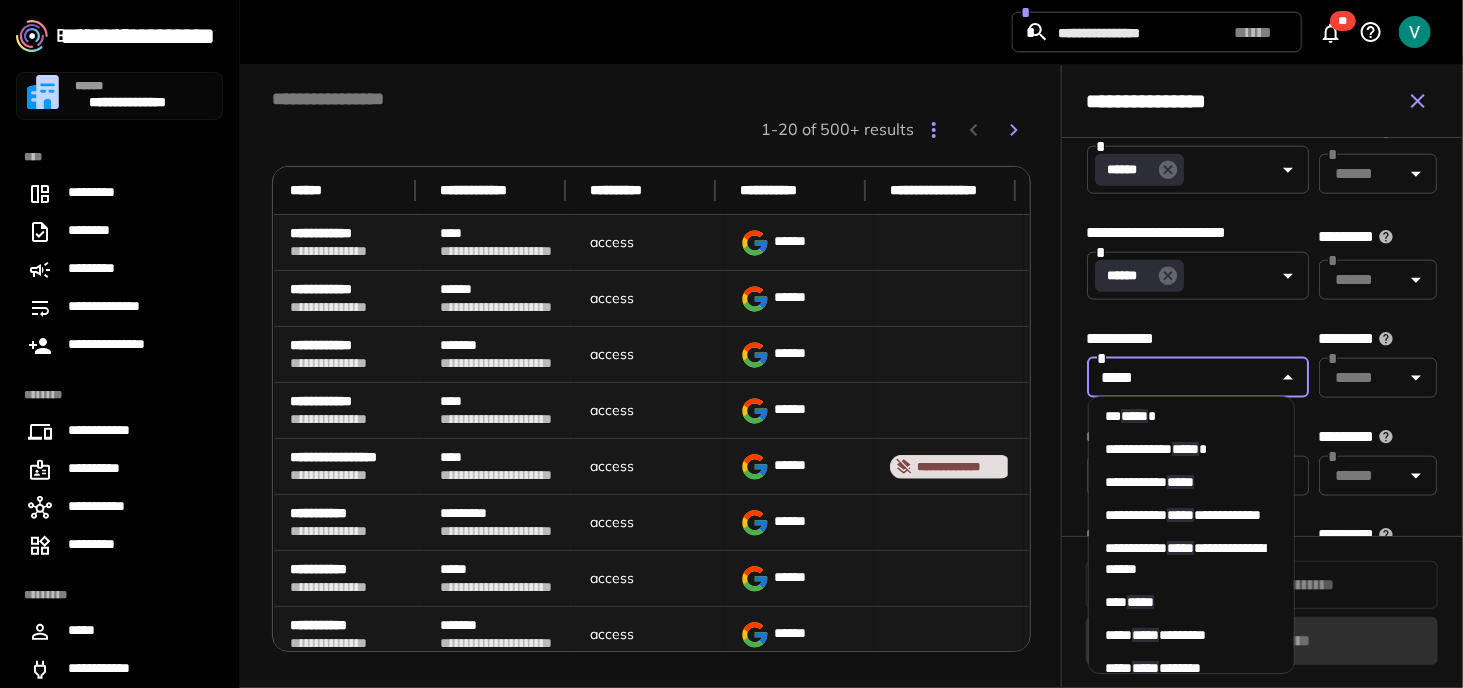 scroll, scrollTop: 100, scrollLeft: 0, axis: vertical 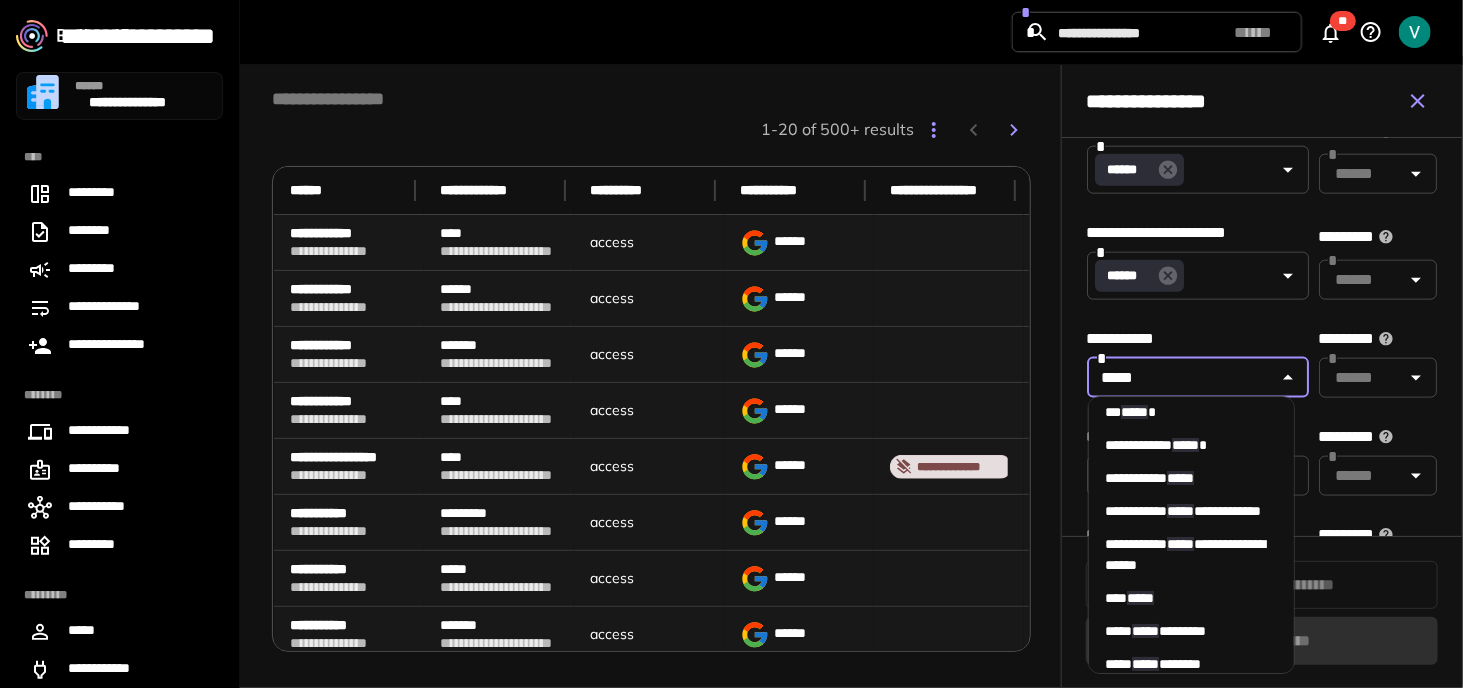 click on "*****" at bounding box center (1180, 511) 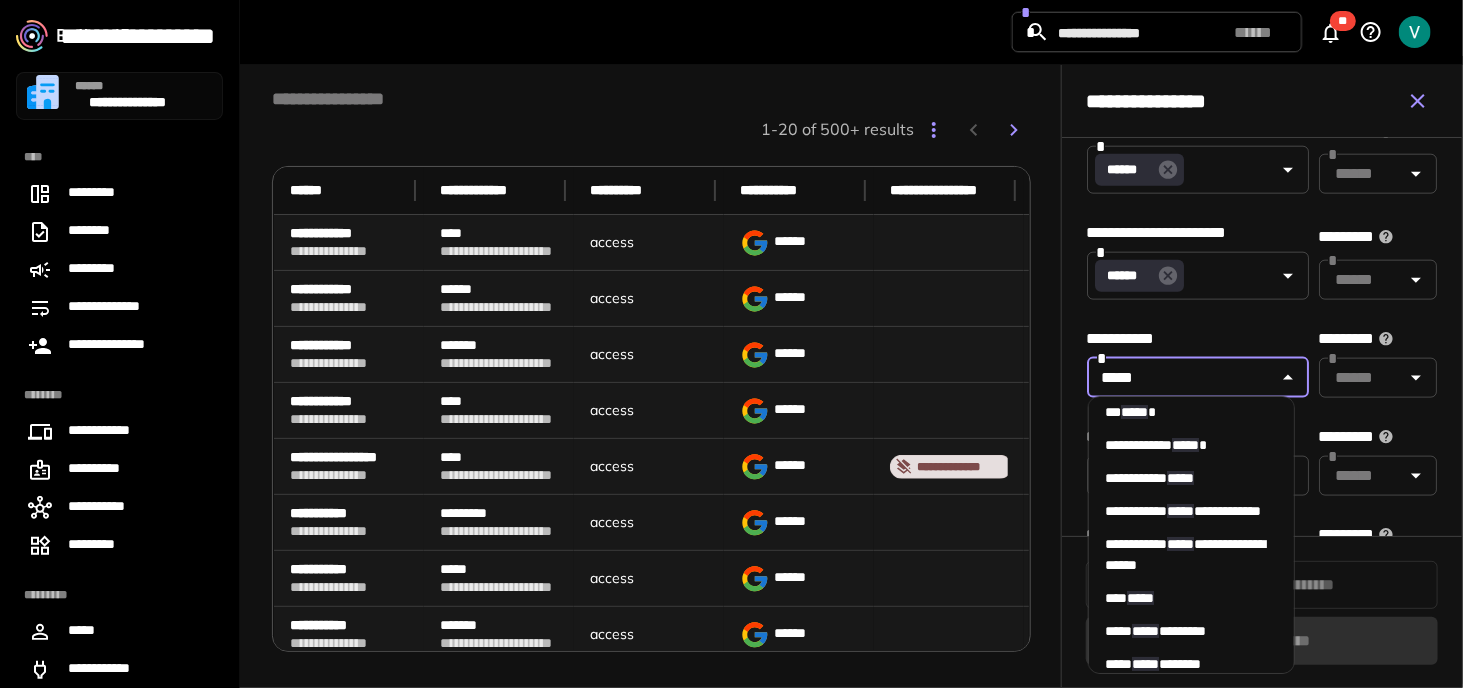 type 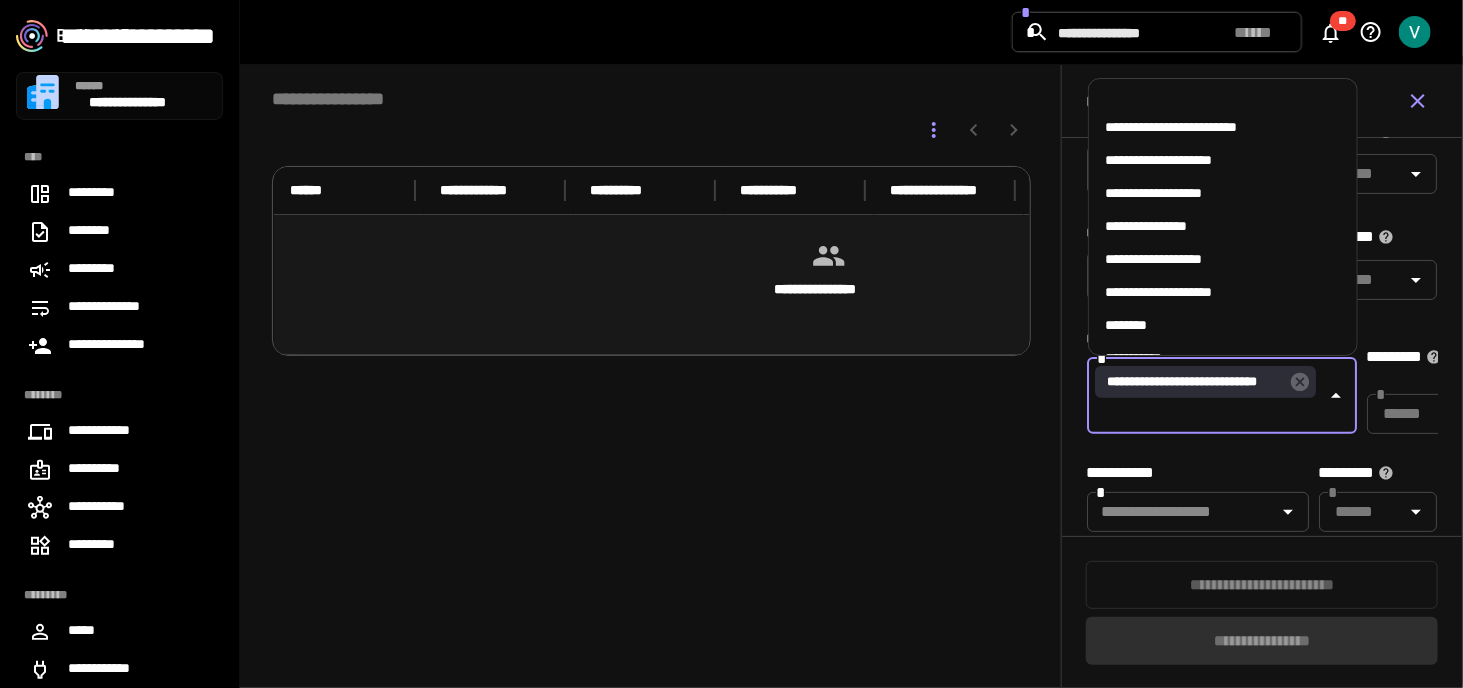 click on "**********" at bounding box center [1190, 473] 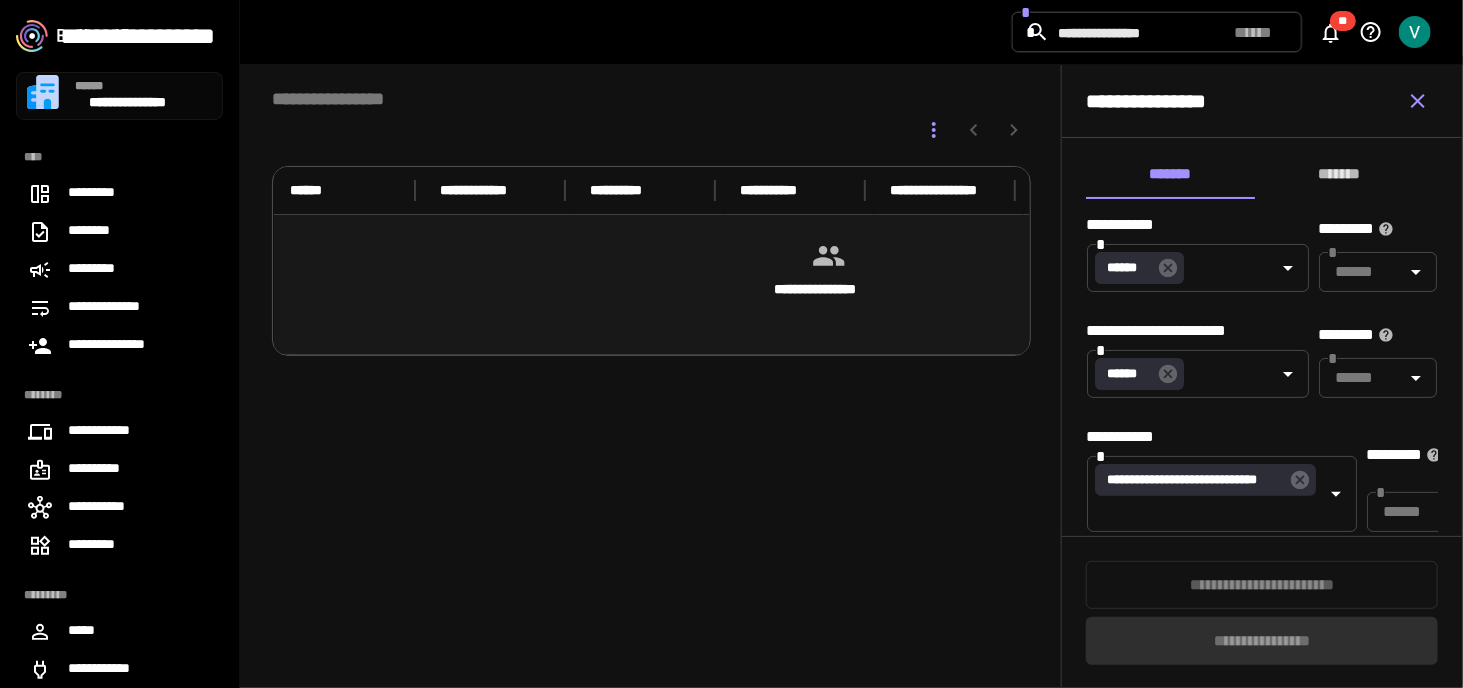 scroll, scrollTop: 966, scrollLeft: 0, axis: vertical 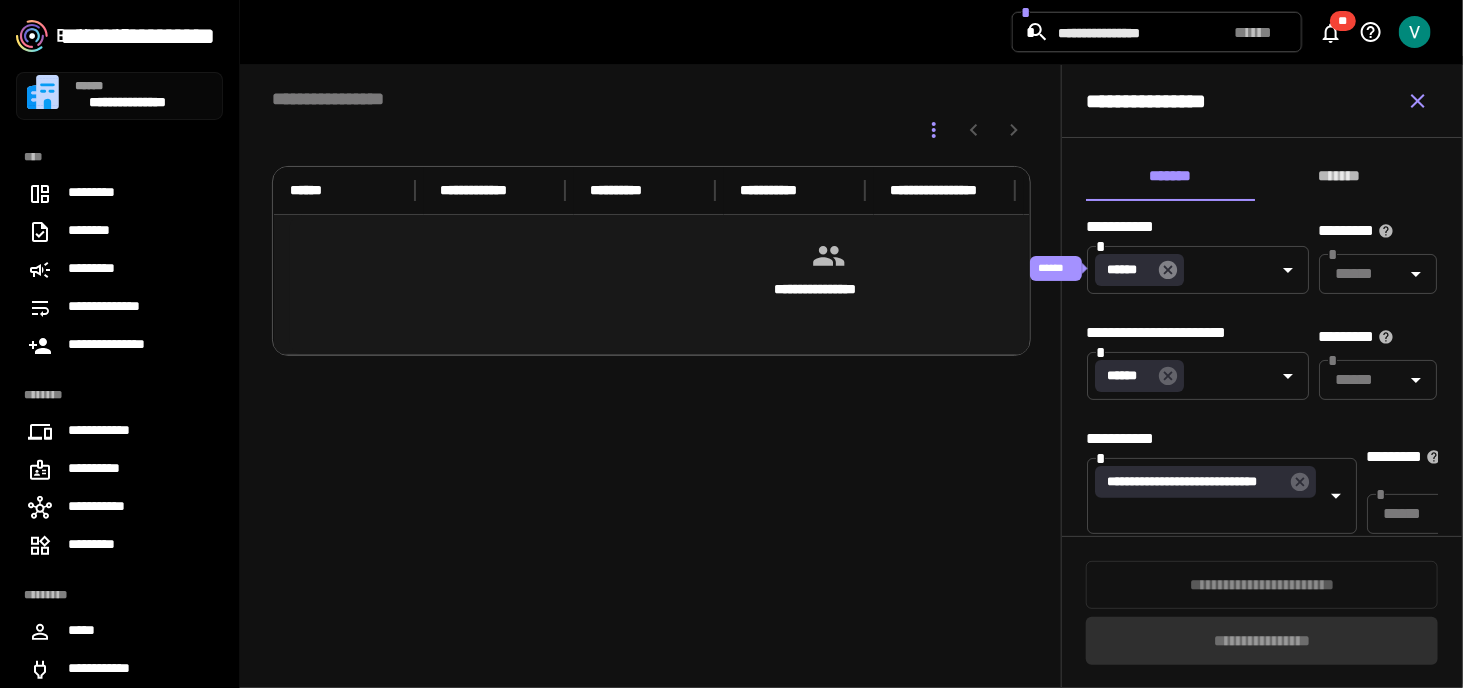 click 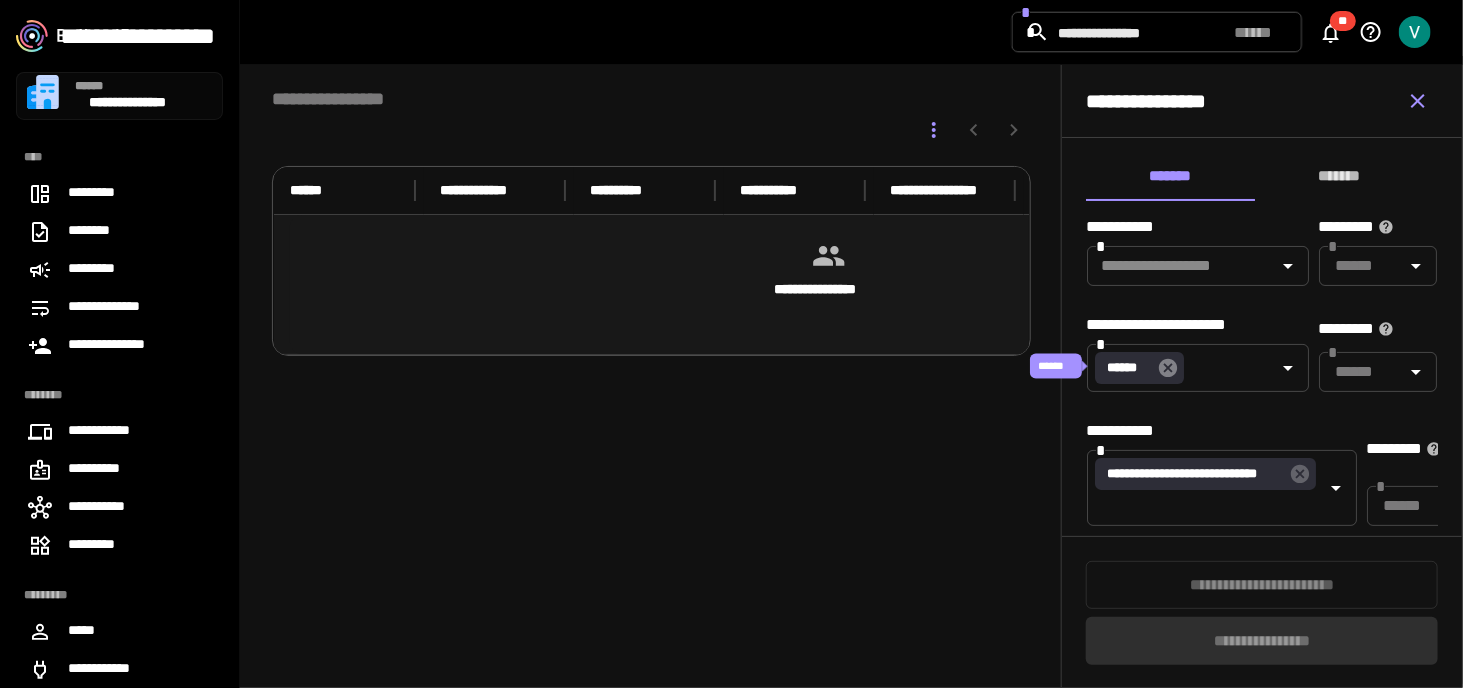 click 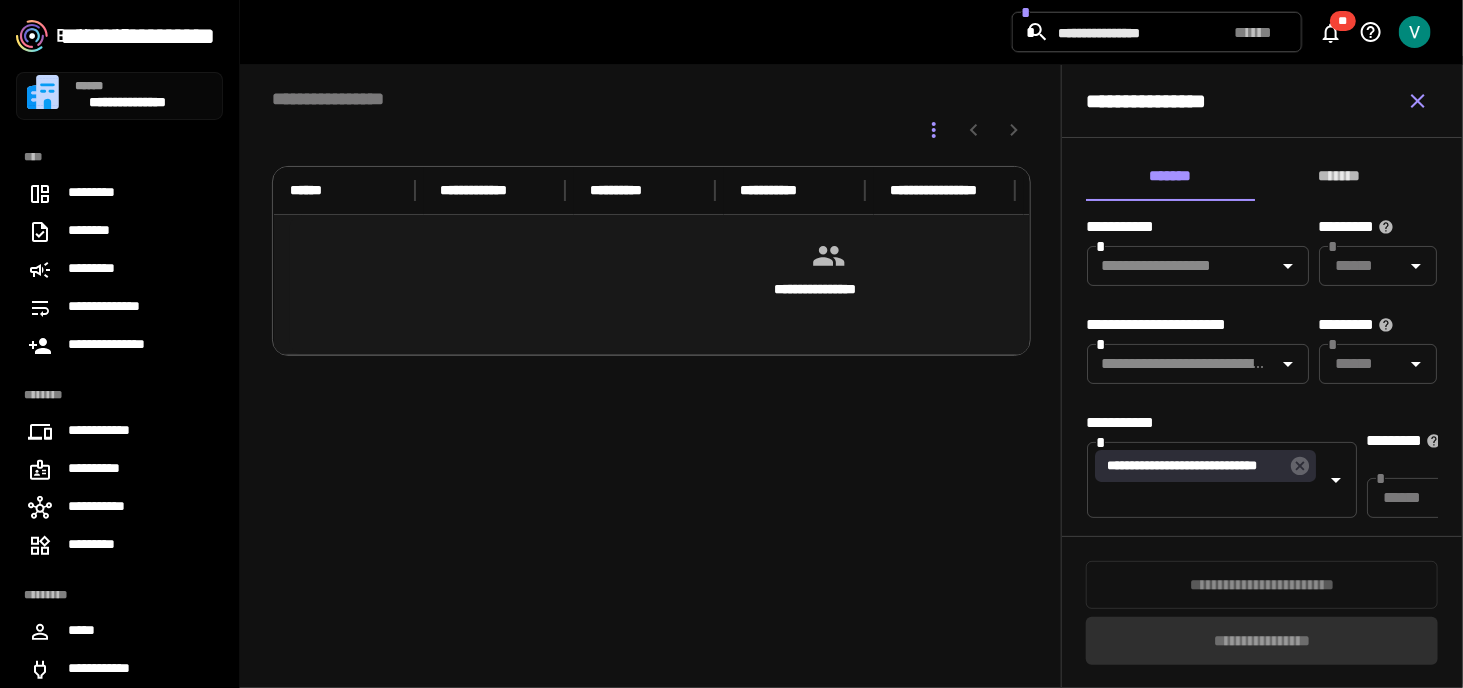 click on "**********" at bounding box center [1262, 1117] 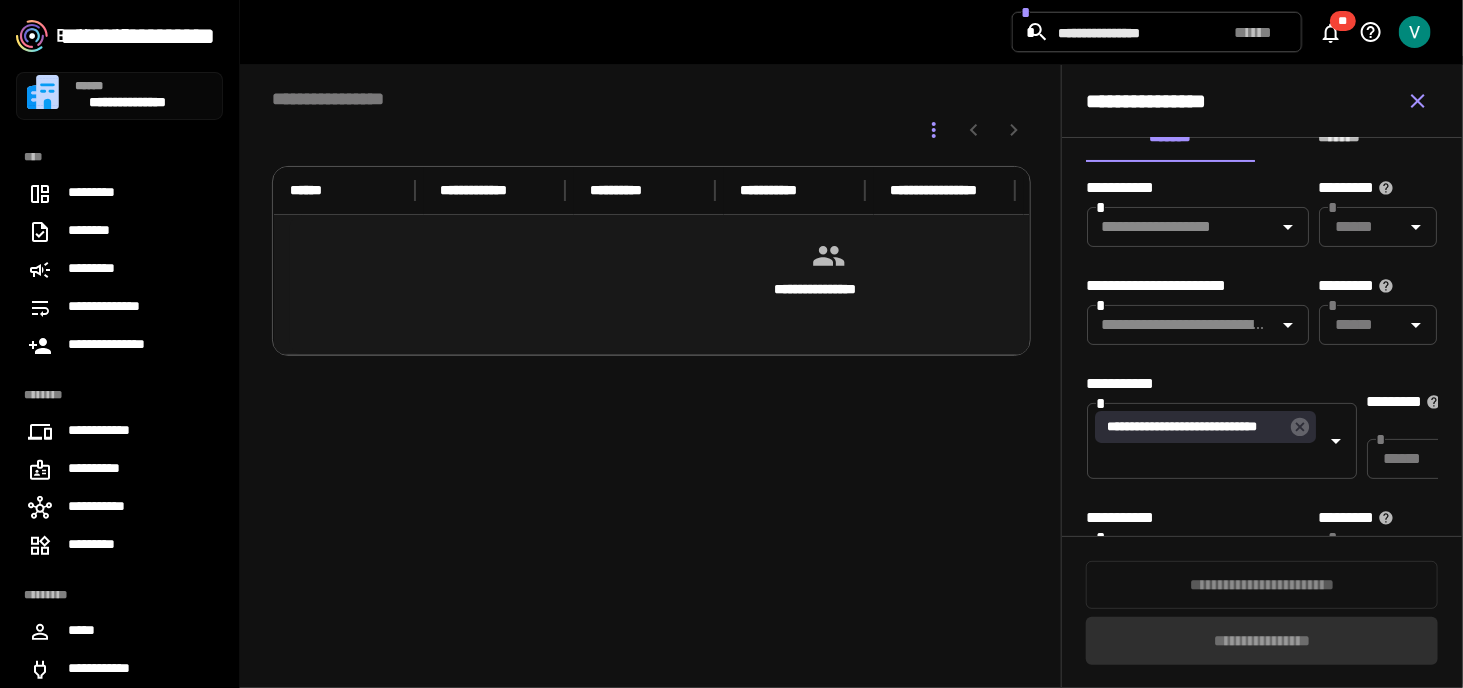 scroll, scrollTop: 1066, scrollLeft: 0, axis: vertical 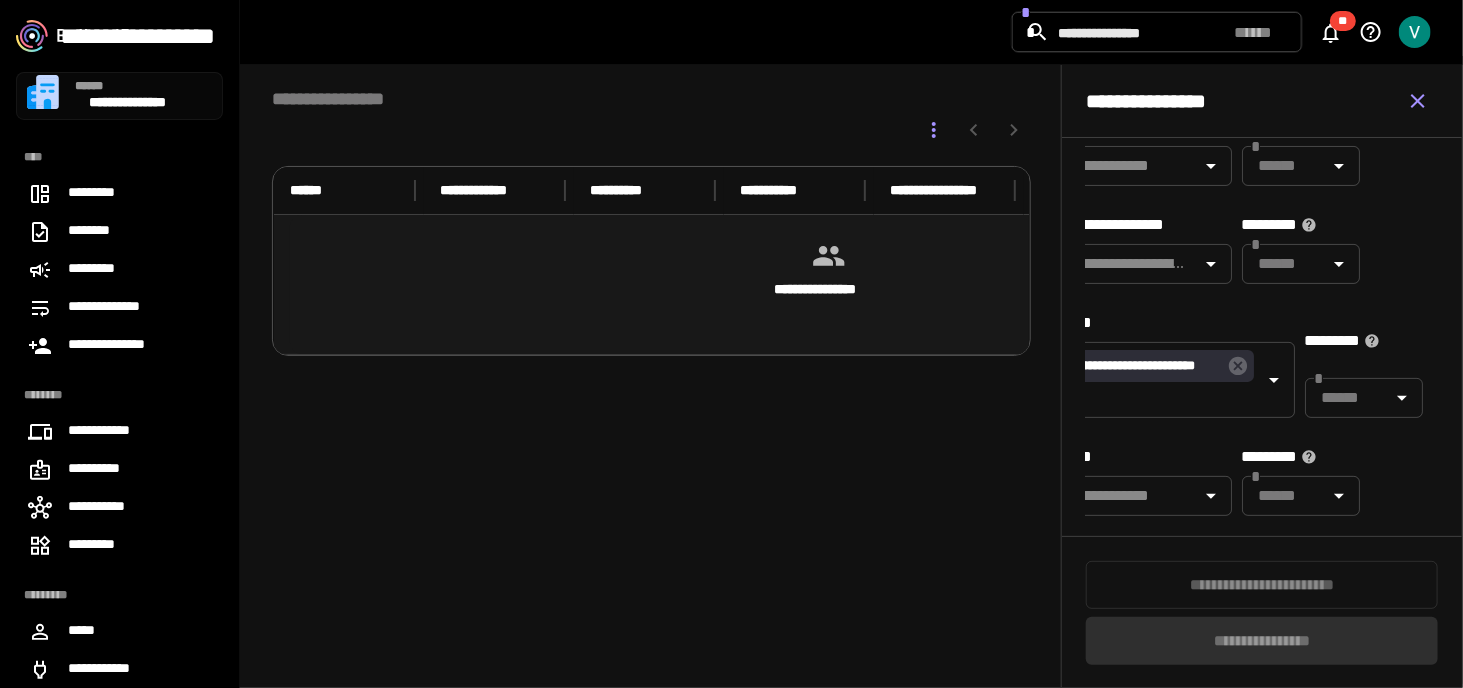 drag, startPoint x: 1189, startPoint y: 435, endPoint x: 1365, endPoint y: 410, distance: 177.76671 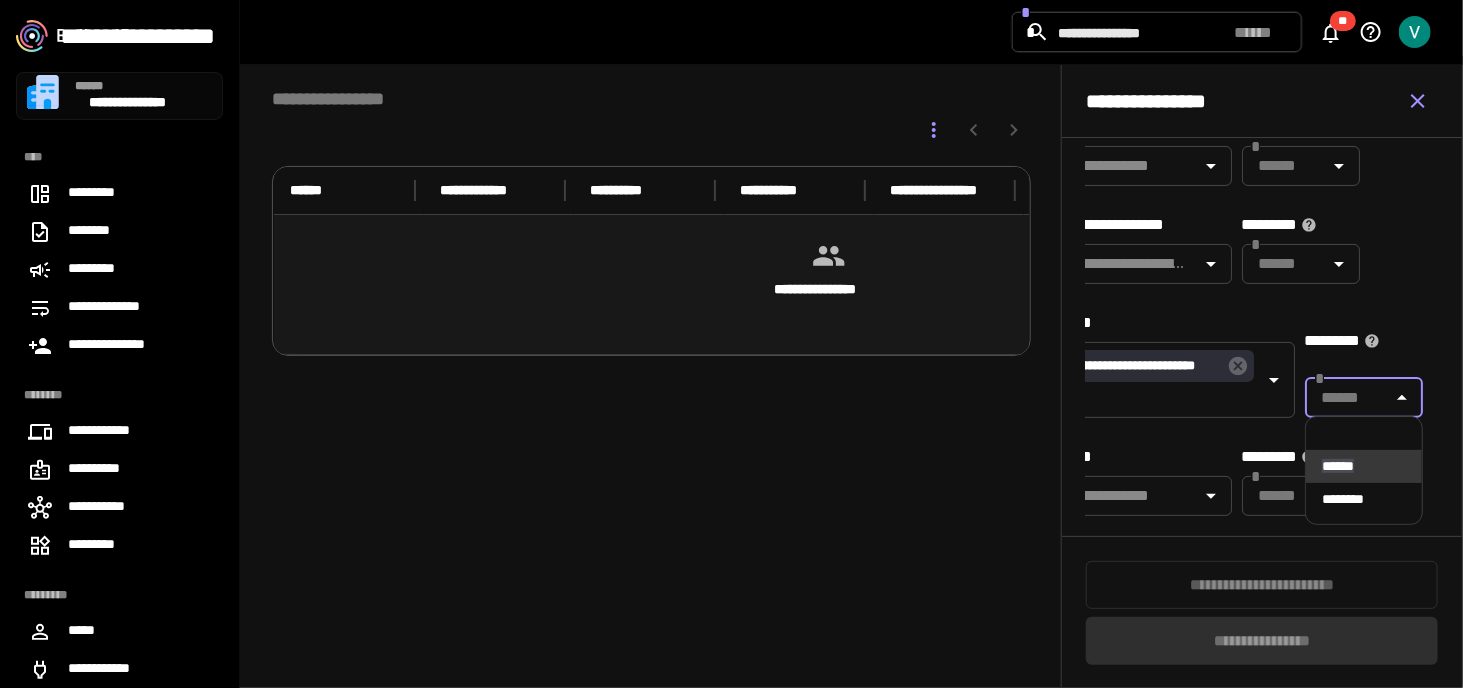 click on "******" at bounding box center (1348, 398) 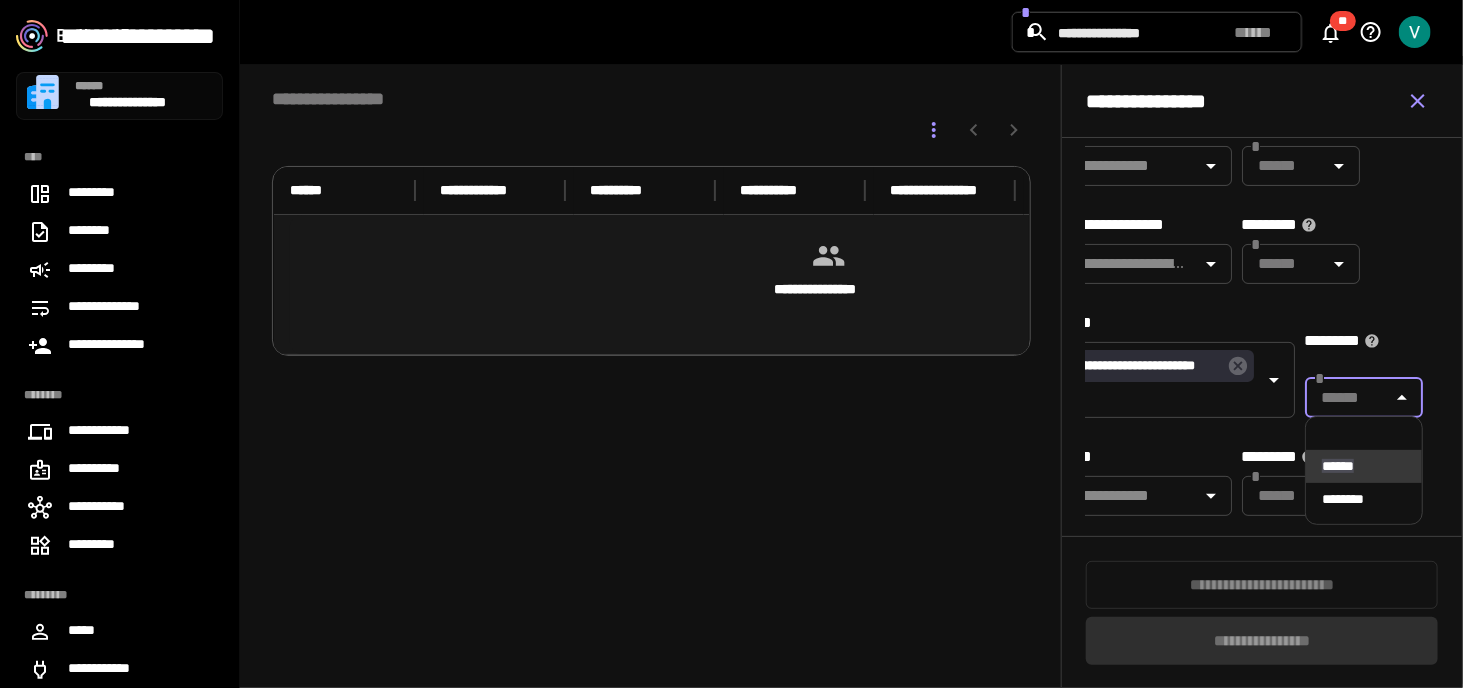 click on "******" at bounding box center [1348, 398] 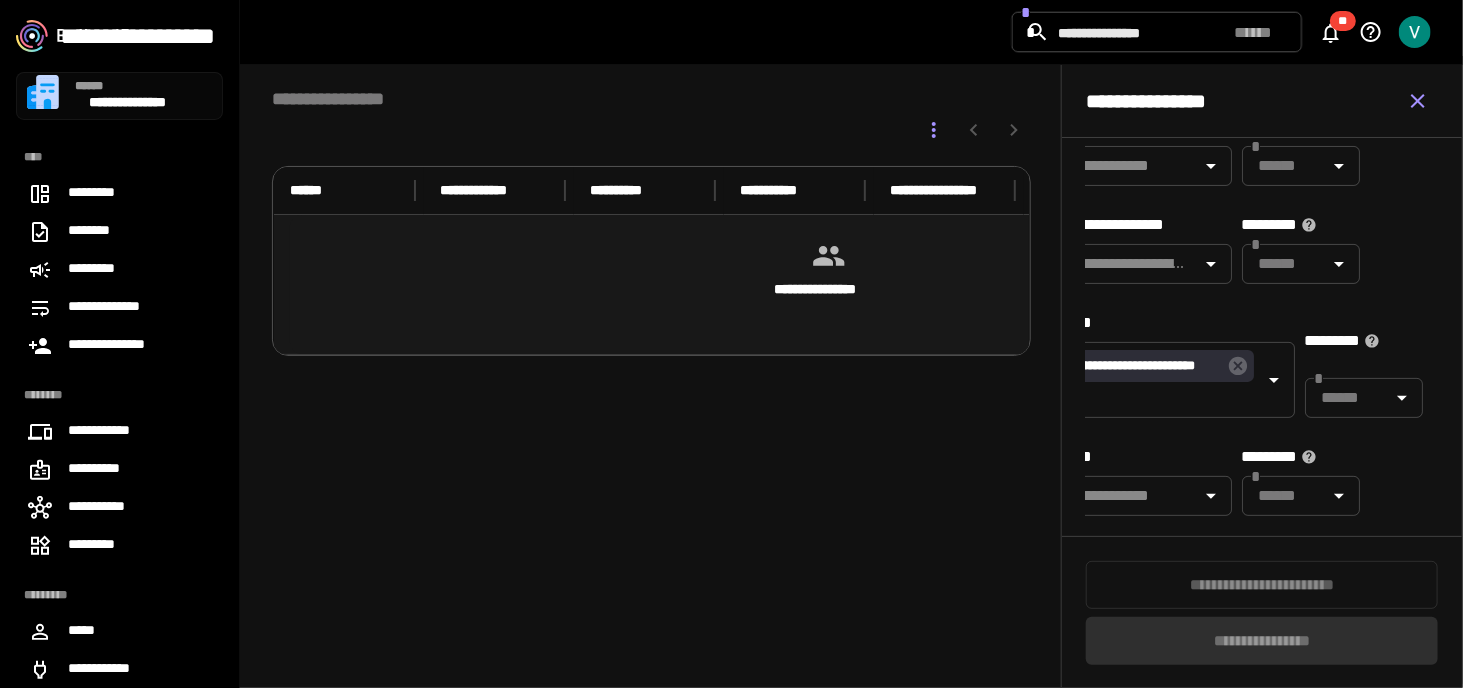 click on "**********" at bounding box center [1192, 1017] 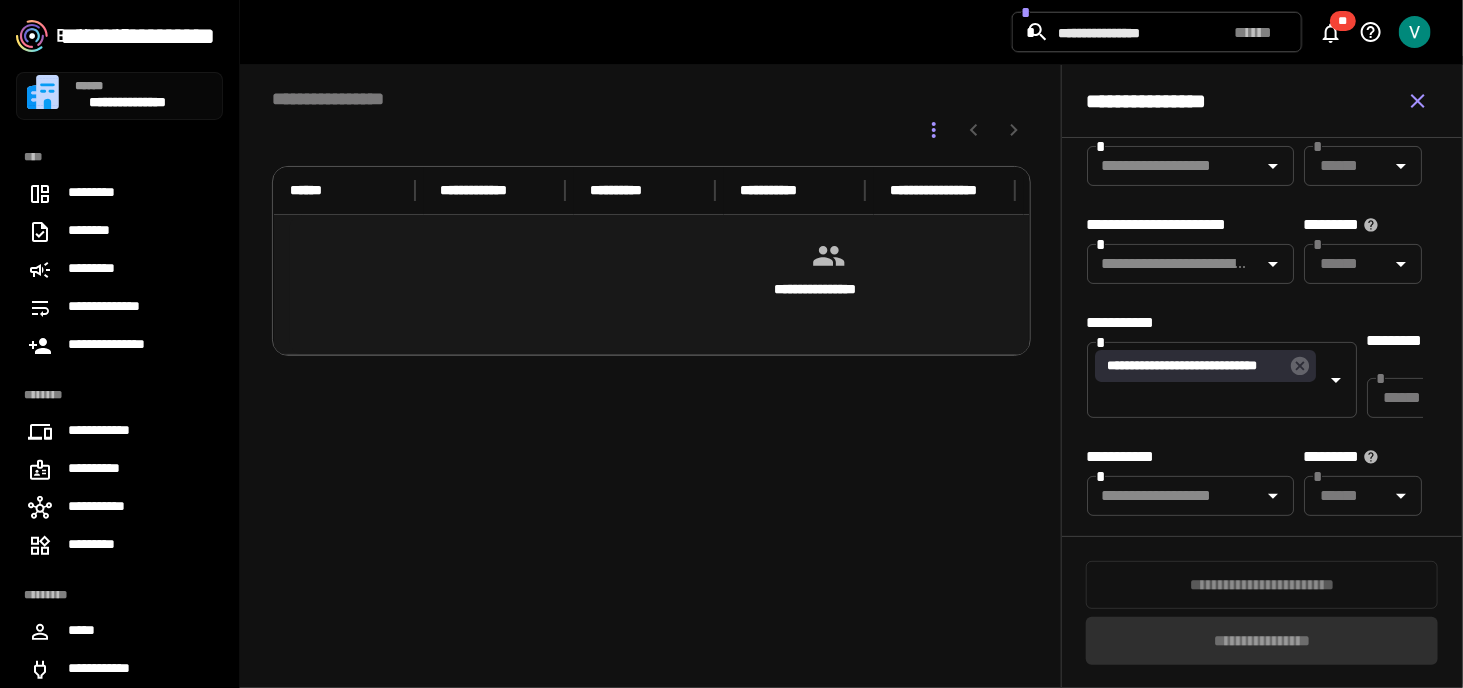 scroll, scrollTop: 0, scrollLeft: 0, axis: both 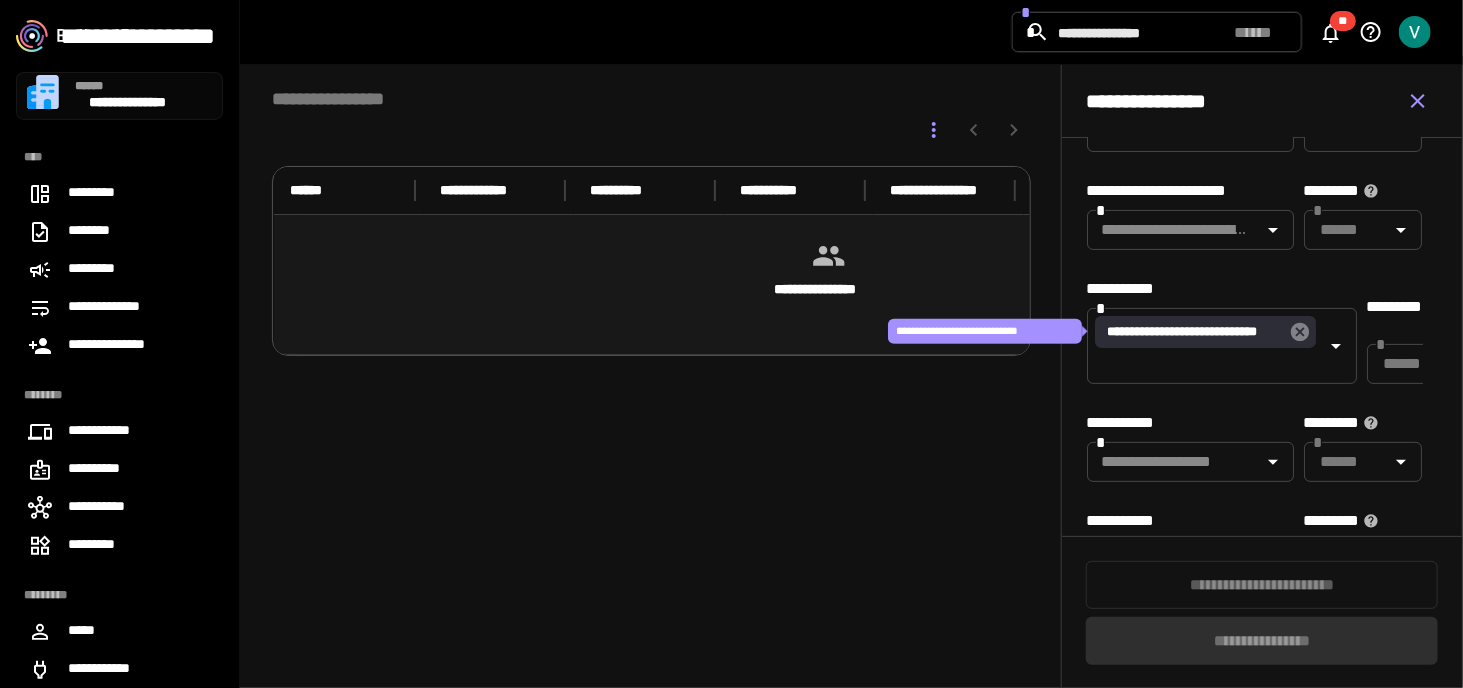 click 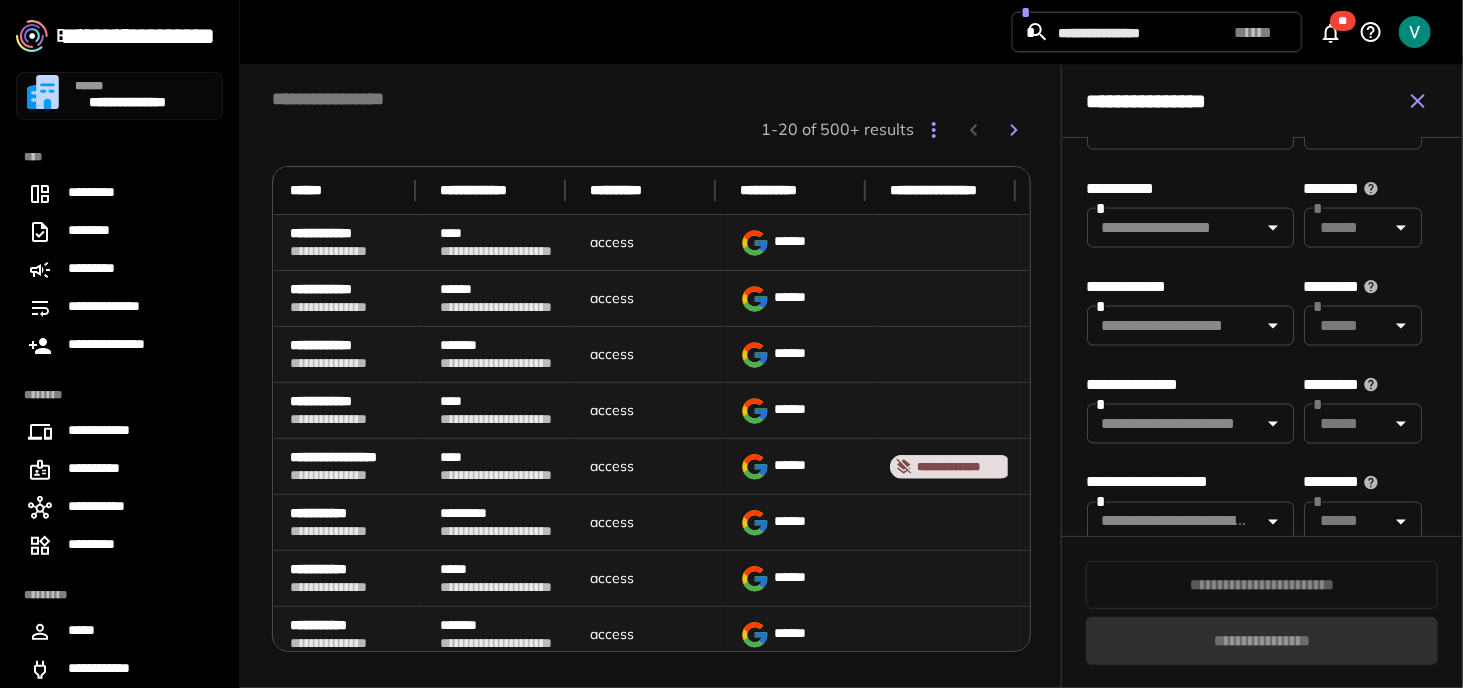 scroll, scrollTop: 1400, scrollLeft: 0, axis: vertical 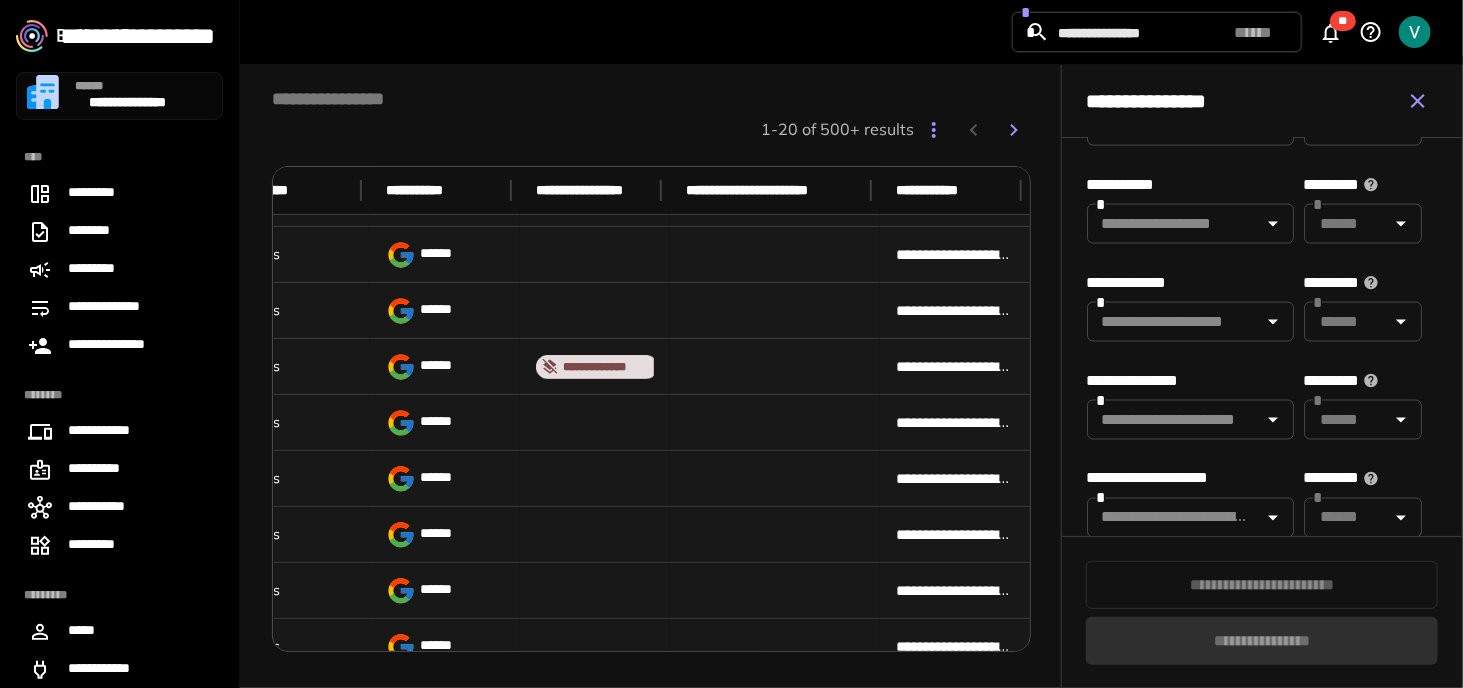 drag, startPoint x: 589, startPoint y: 386, endPoint x: 913, endPoint y: 386, distance: 324 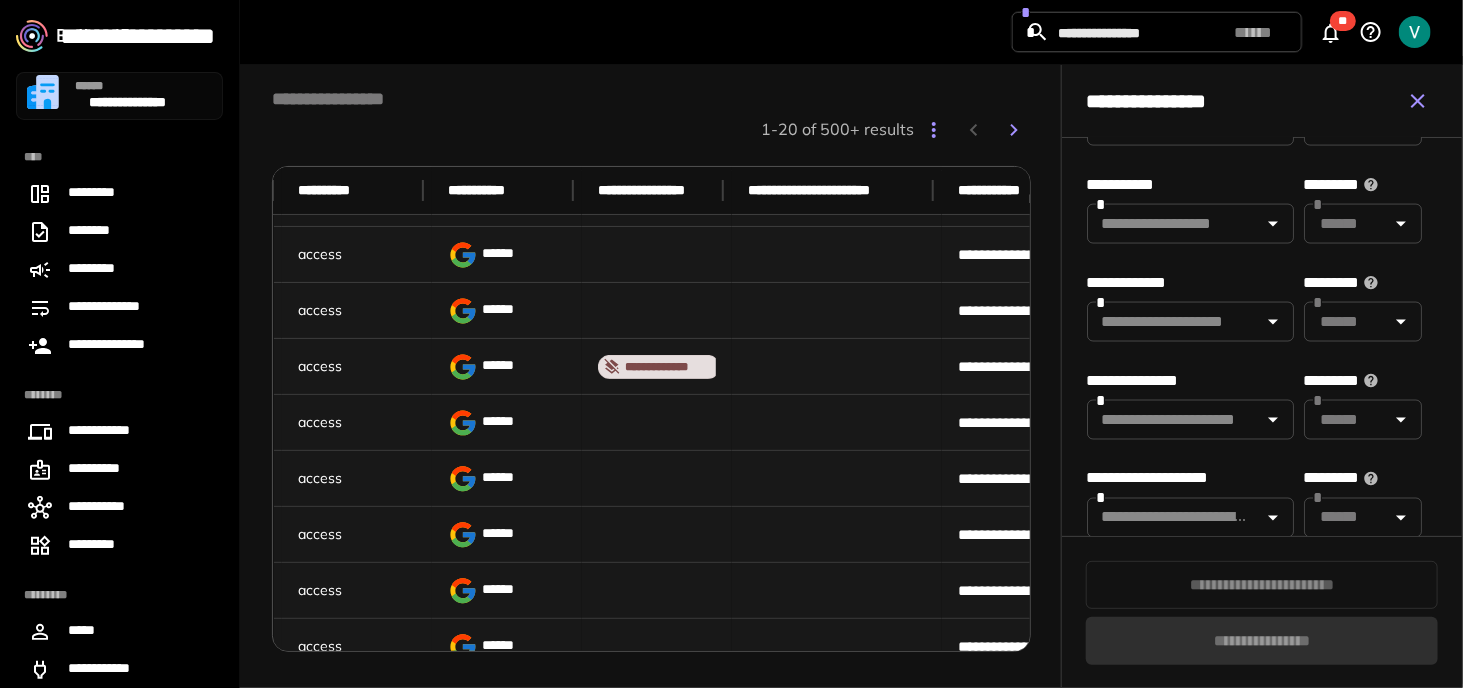 scroll, scrollTop: 100, scrollLeft: 0, axis: vertical 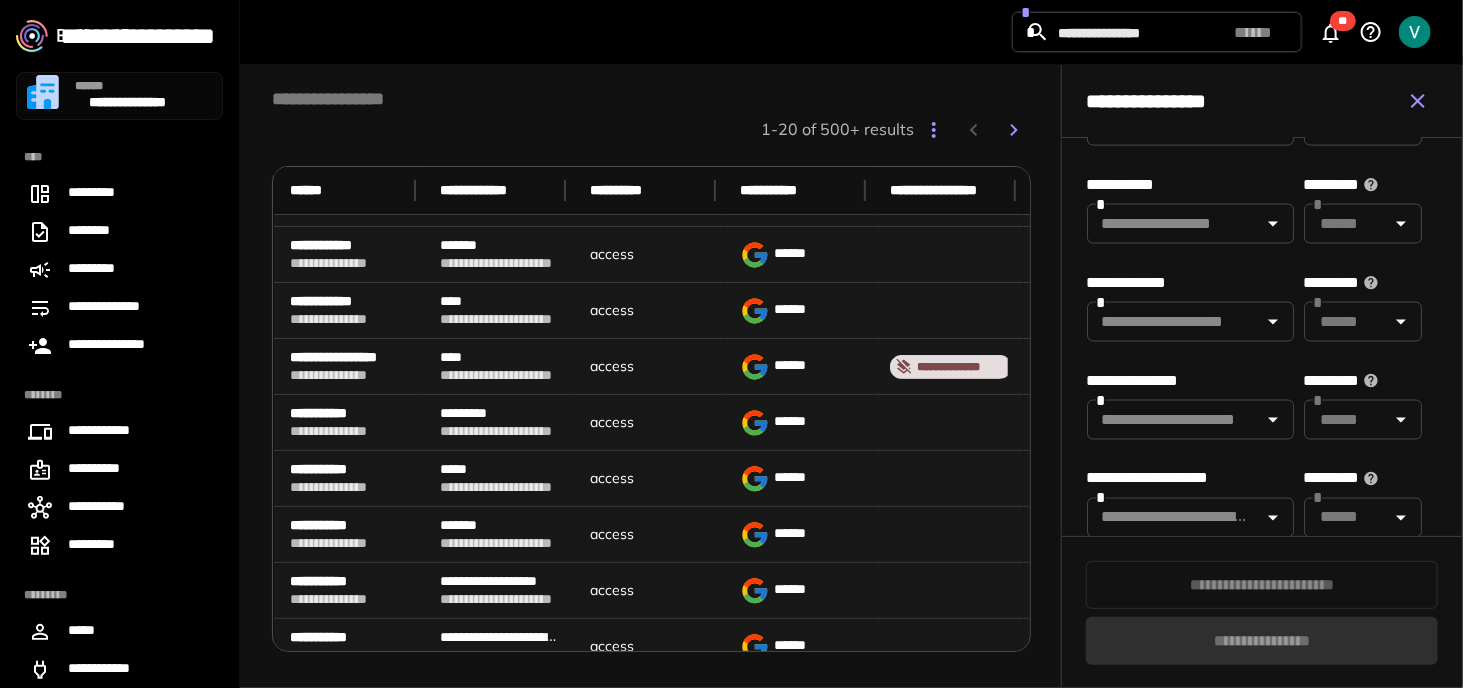 drag, startPoint x: 532, startPoint y: 379, endPoint x: 336, endPoint y: 379, distance: 196 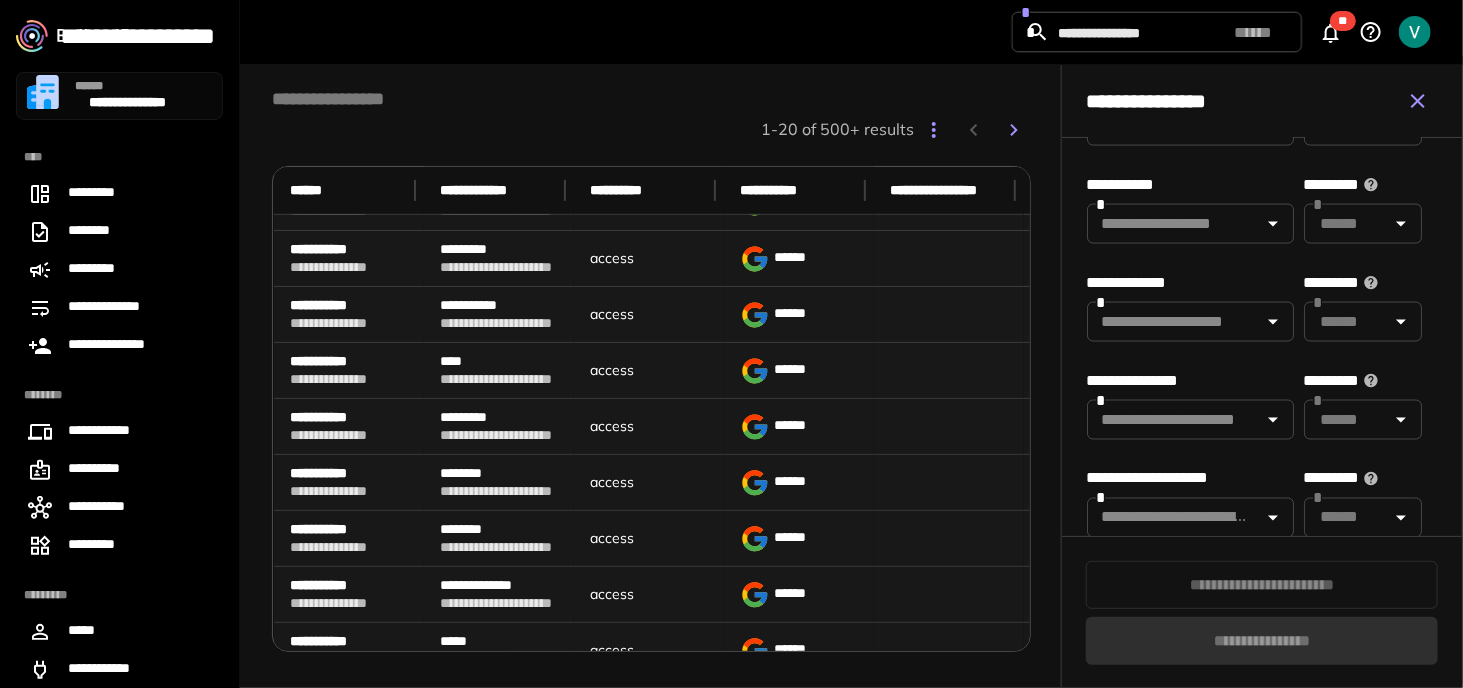 scroll, scrollTop: 600, scrollLeft: 0, axis: vertical 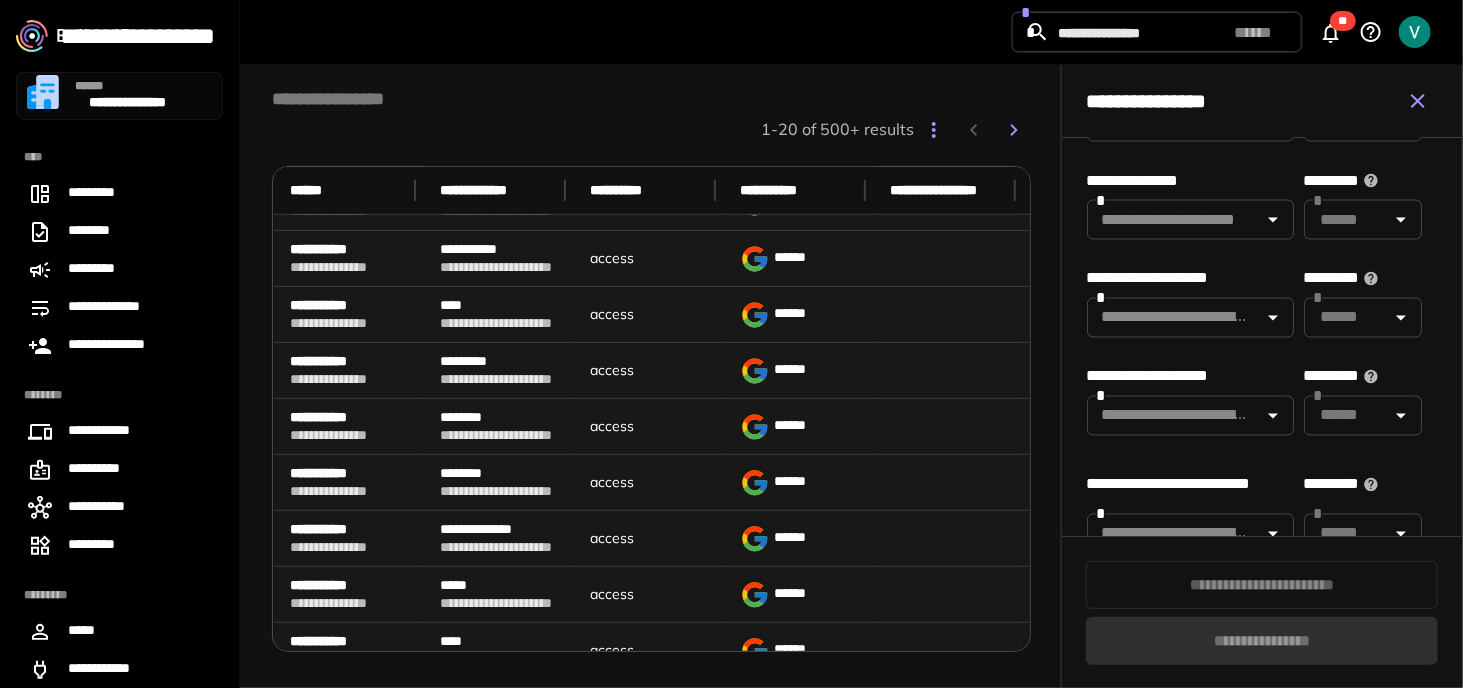 click at bounding box center [1174, 318] 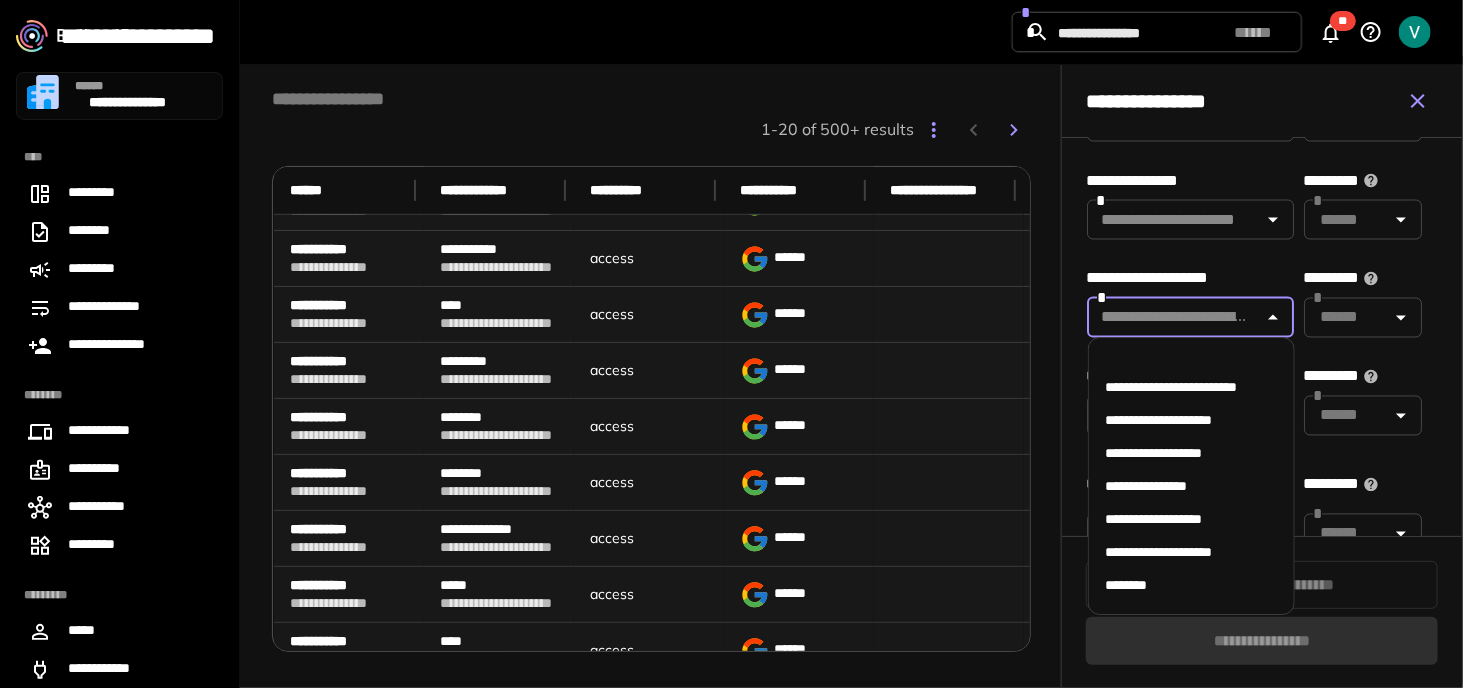 paste on "**********" 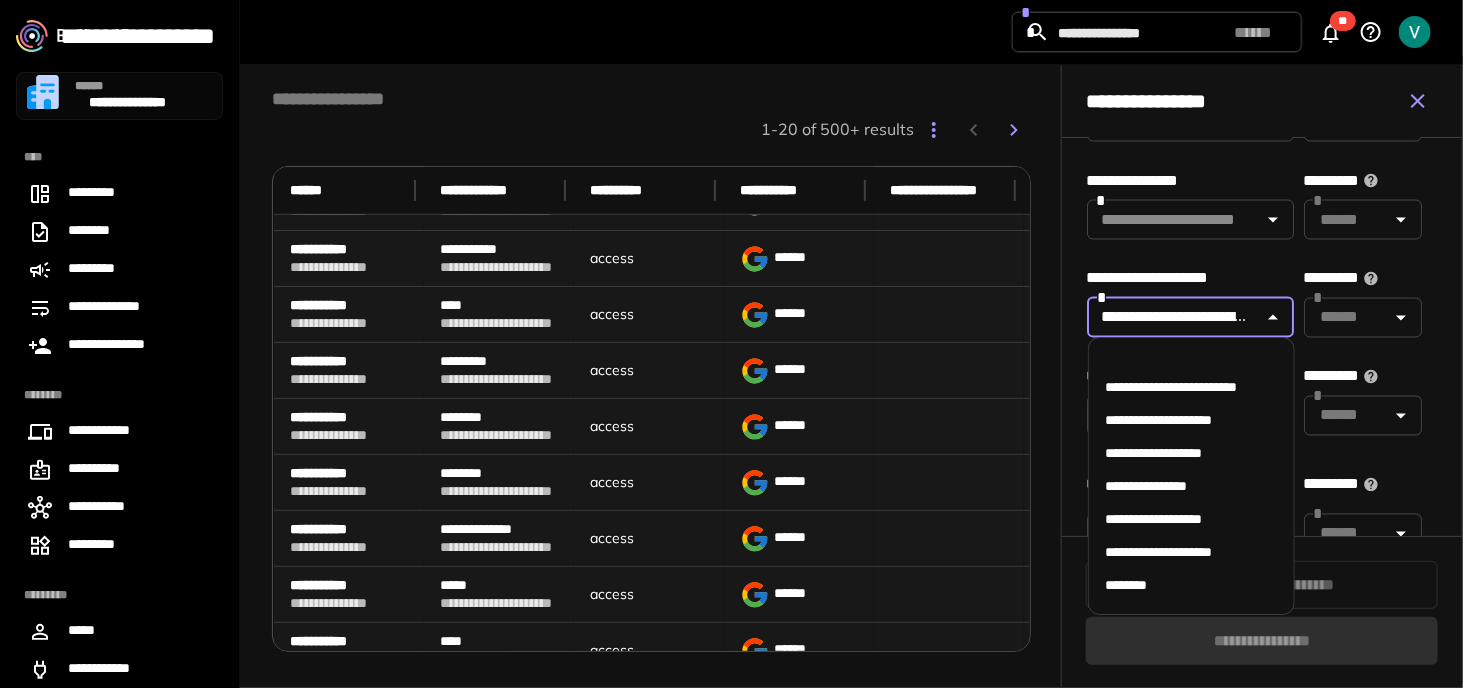 scroll, scrollTop: 0, scrollLeft: 618, axis: horizontal 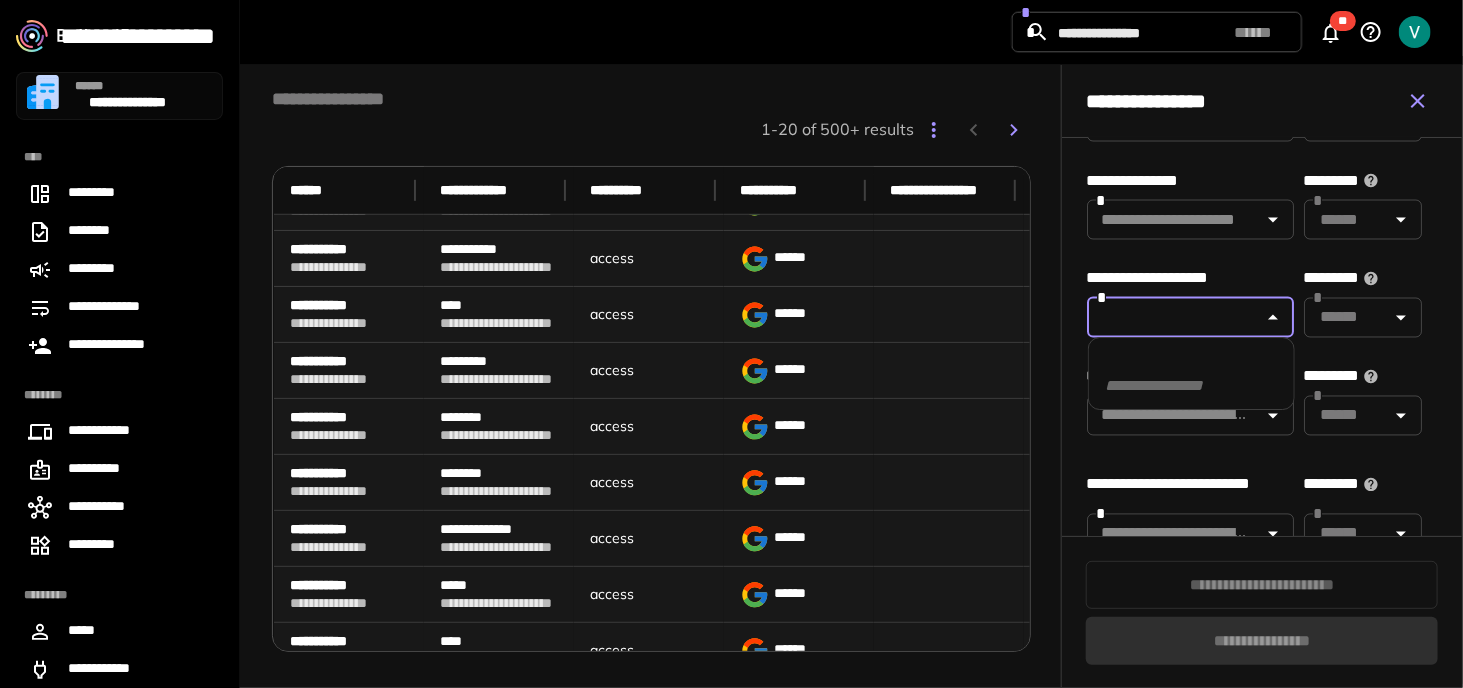 type 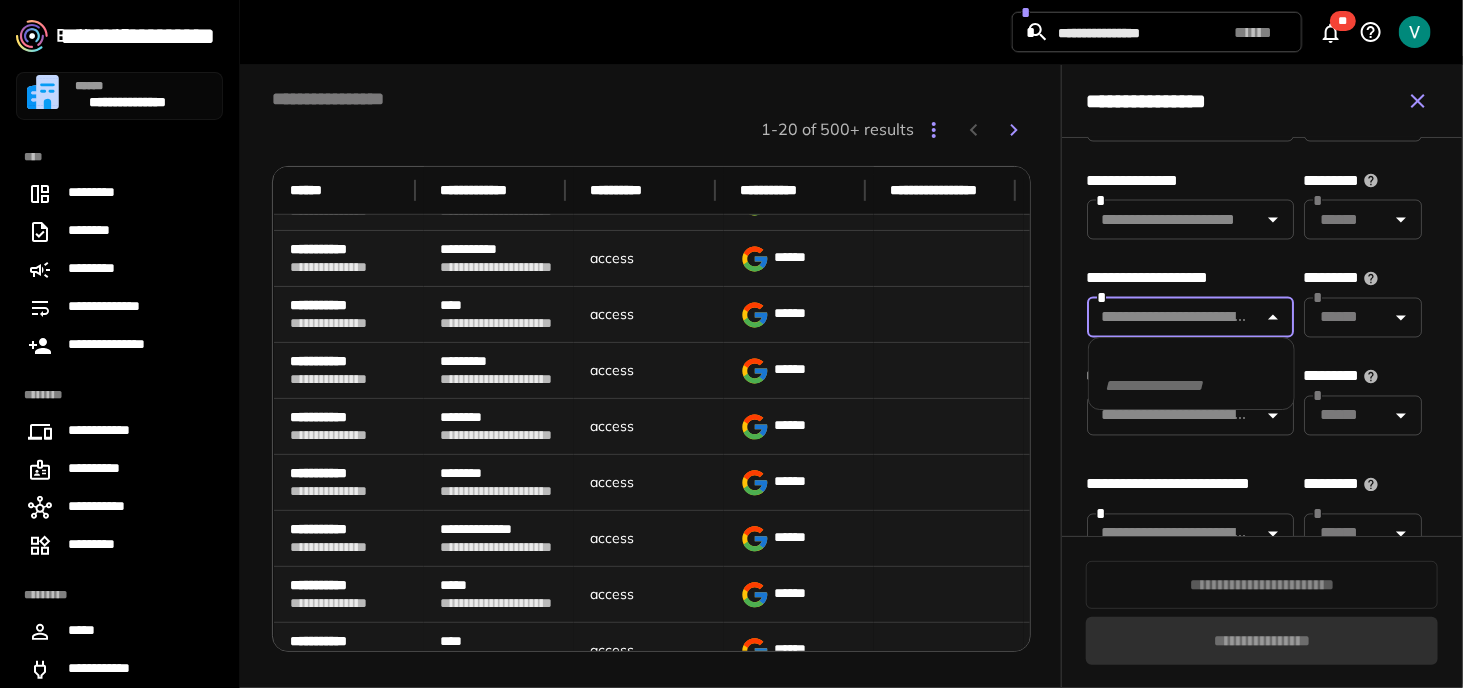 scroll, scrollTop: 0, scrollLeft: 0, axis: both 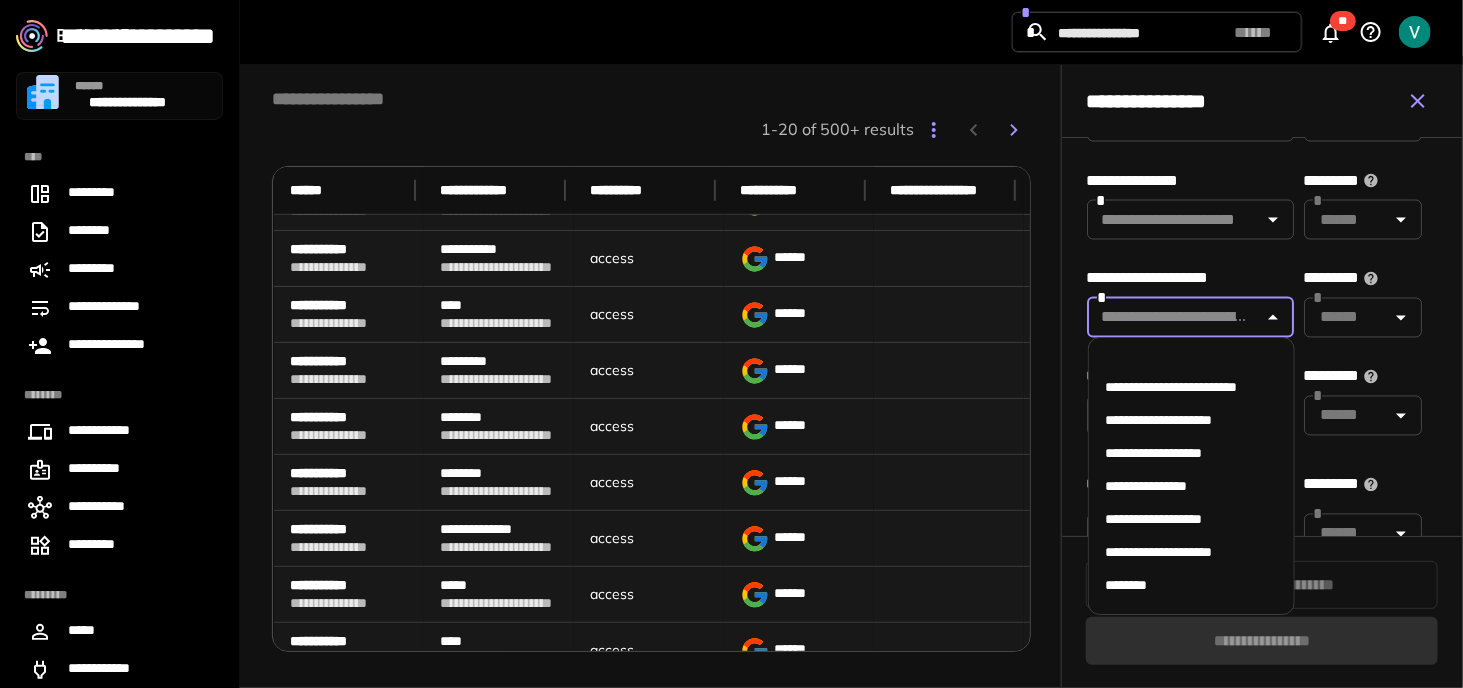 click on "**********" at bounding box center [1171, 387] 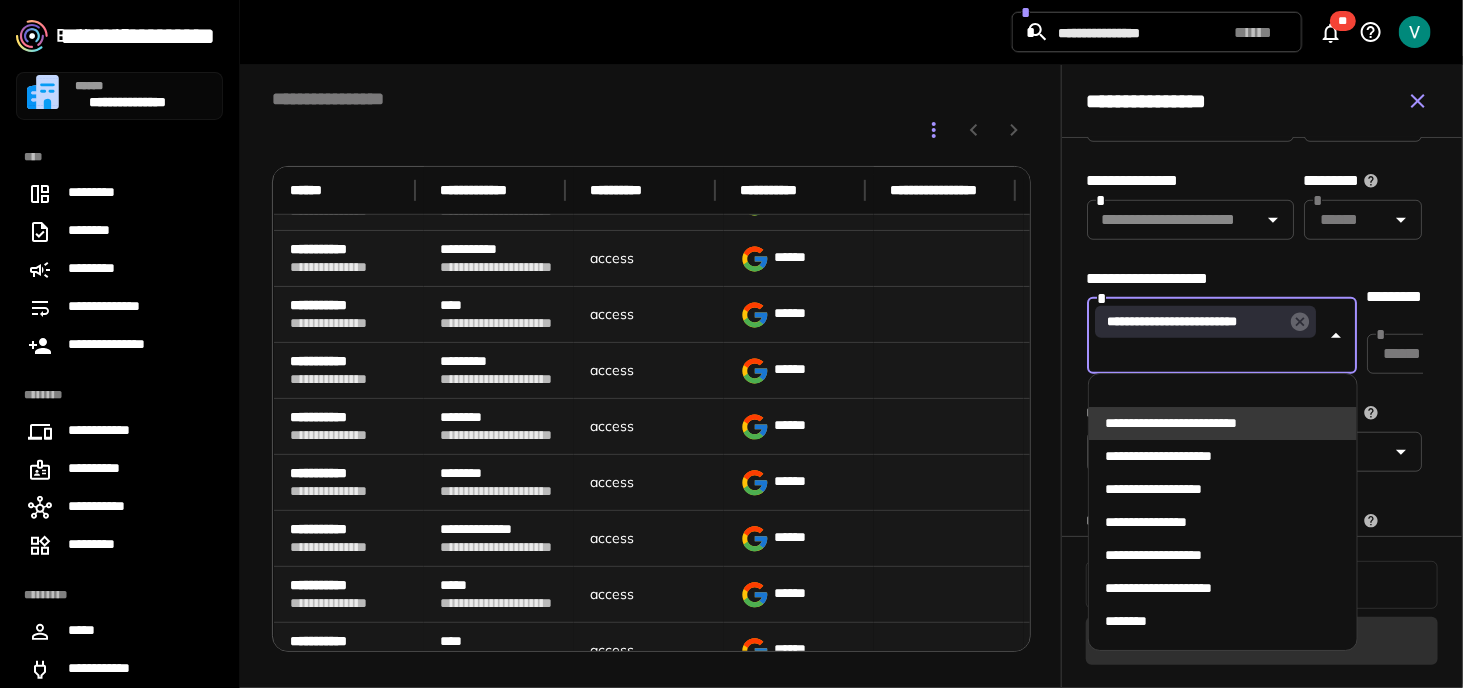 scroll, scrollTop: 0, scrollLeft: 0, axis: both 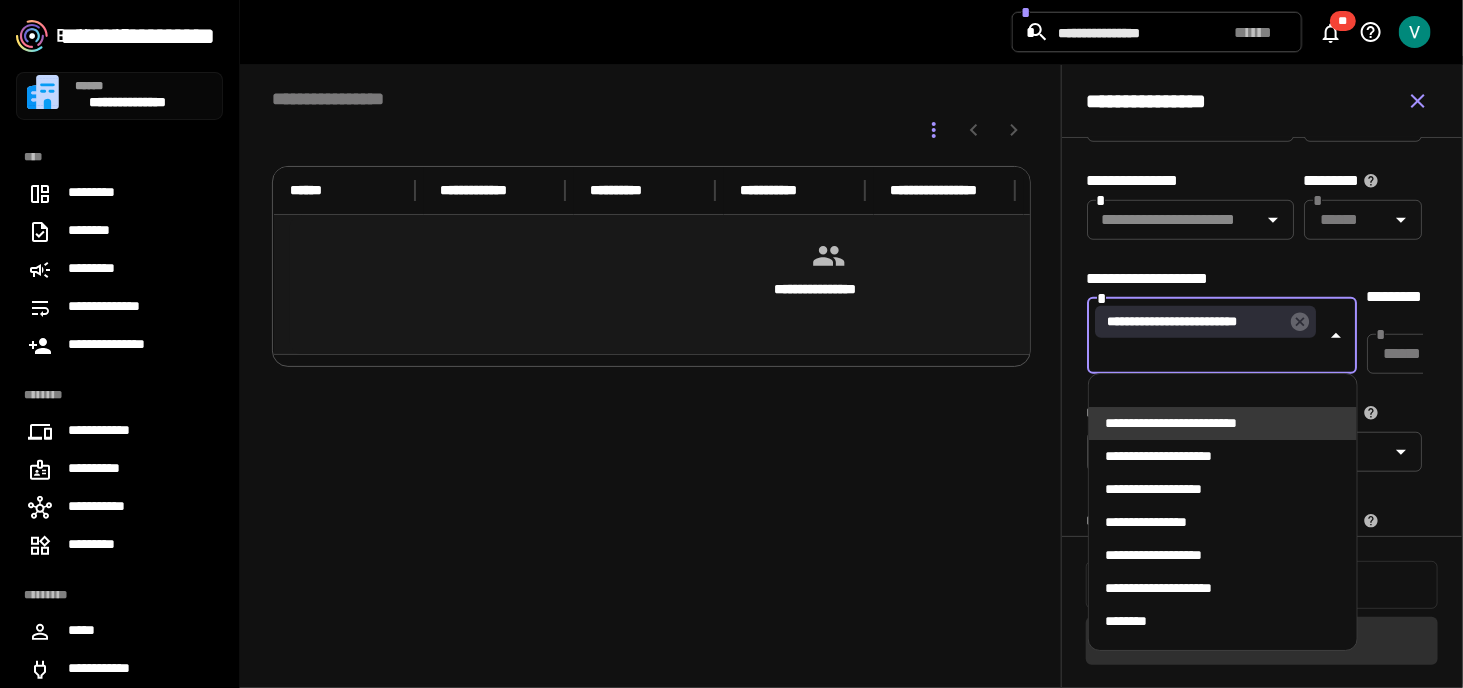 click at bounding box center [1223, 395] 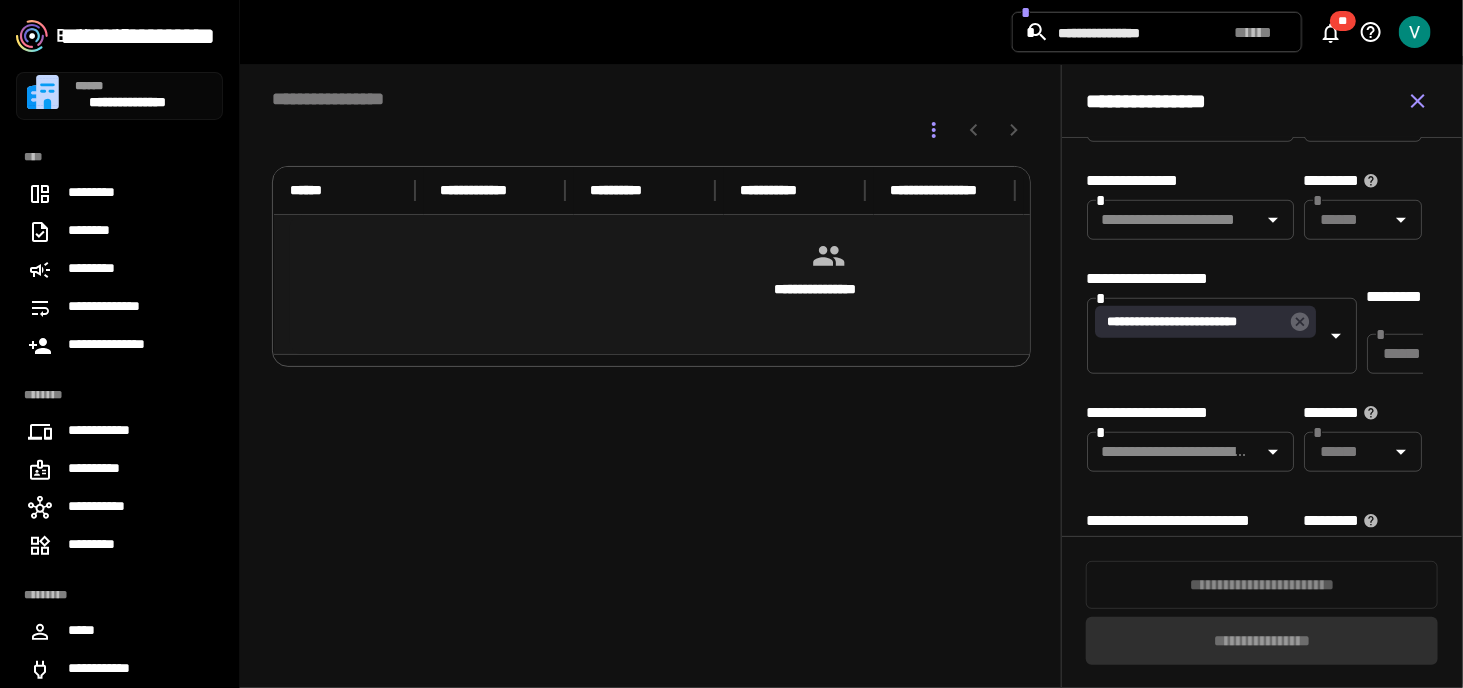 click on "**********" at bounding box center [1262, 337] 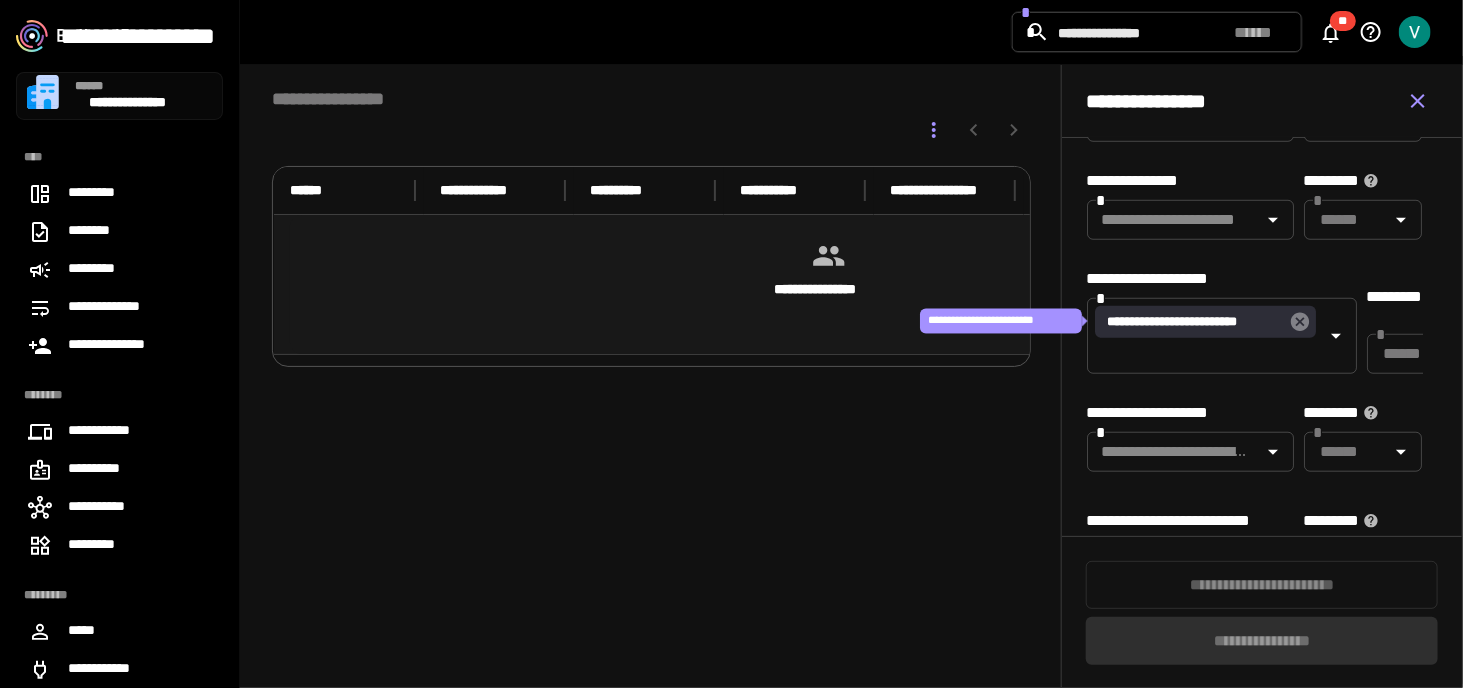 click 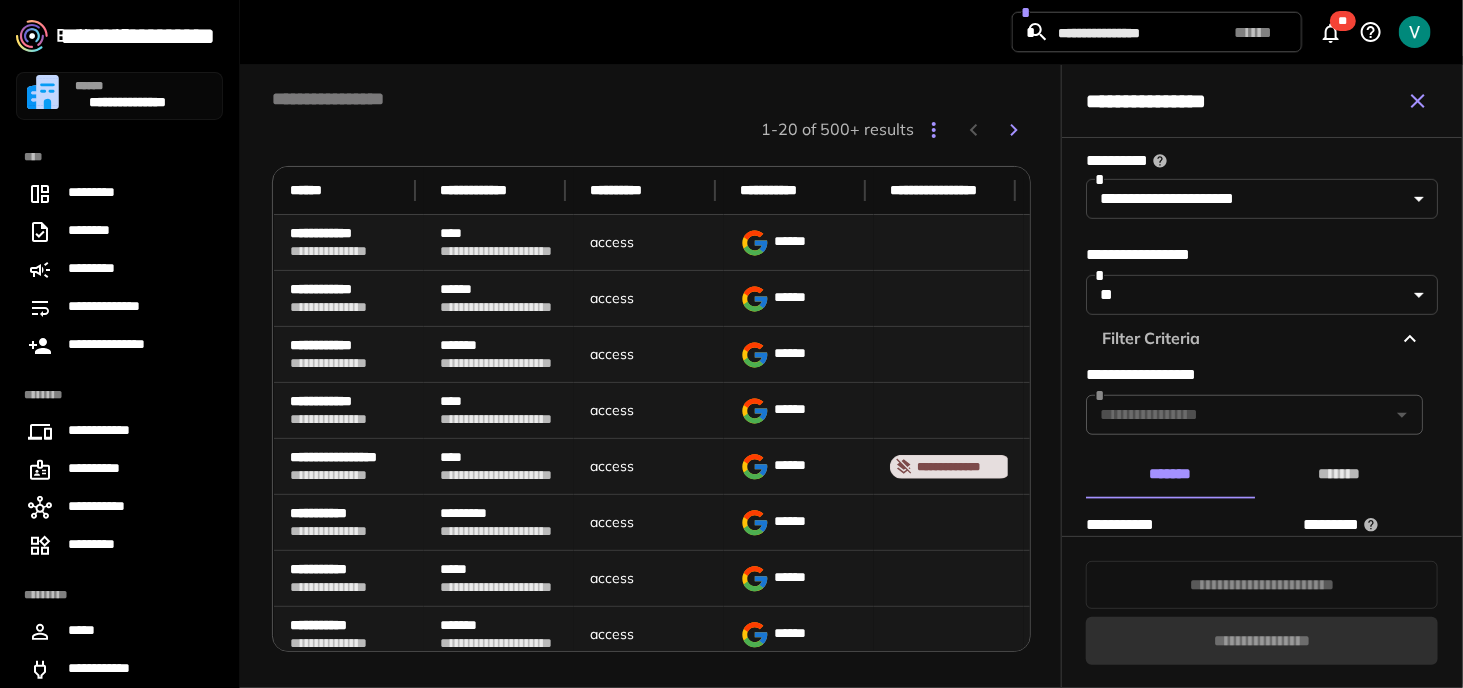 scroll, scrollTop: 900, scrollLeft: 0, axis: vertical 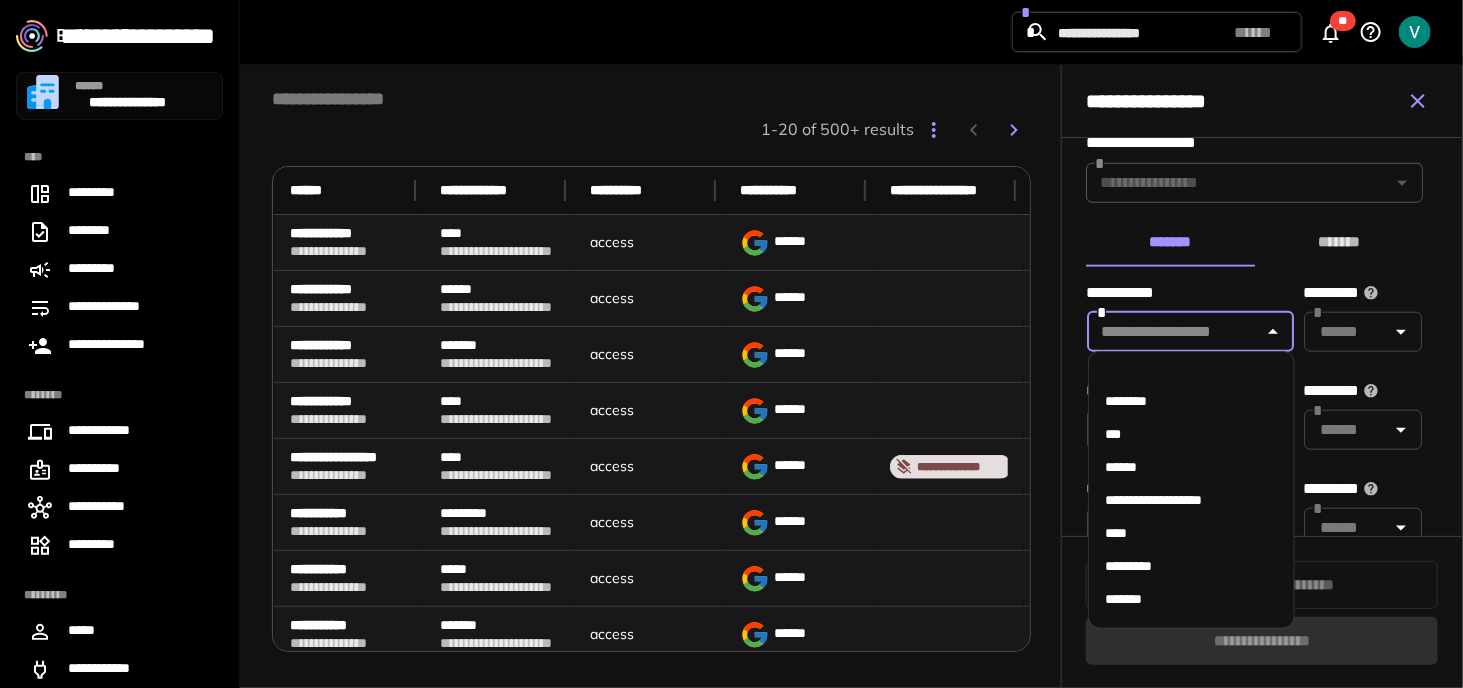 click at bounding box center [1174, 332] 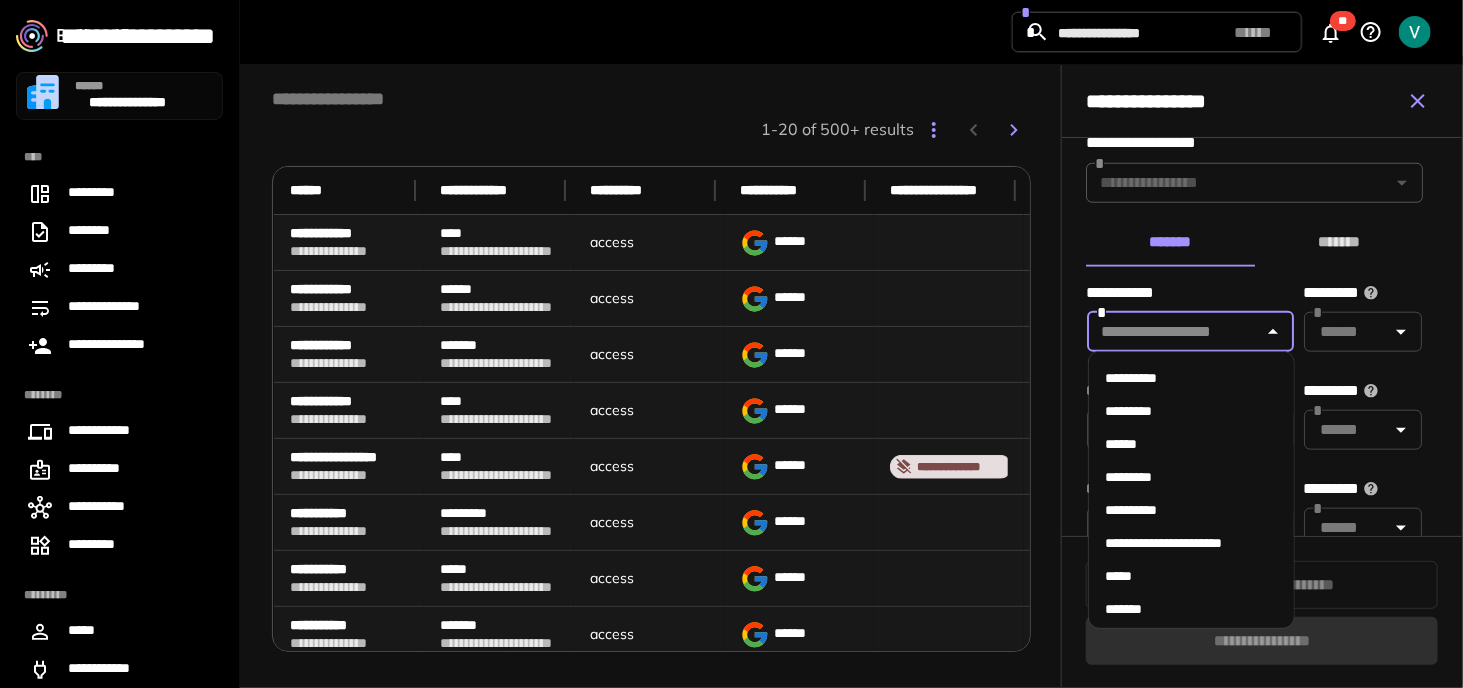 scroll, scrollTop: 355, scrollLeft: 0, axis: vertical 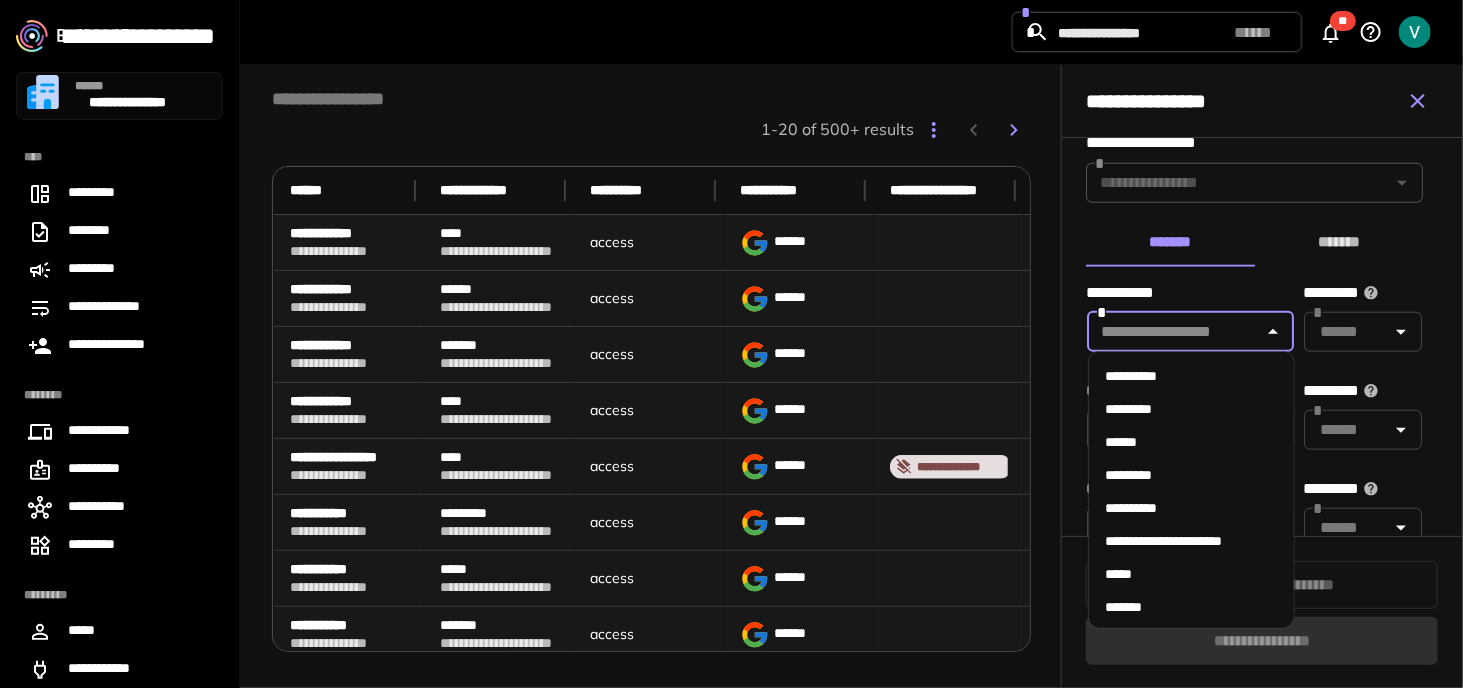 click on "**********" at bounding box center (1163, 540) 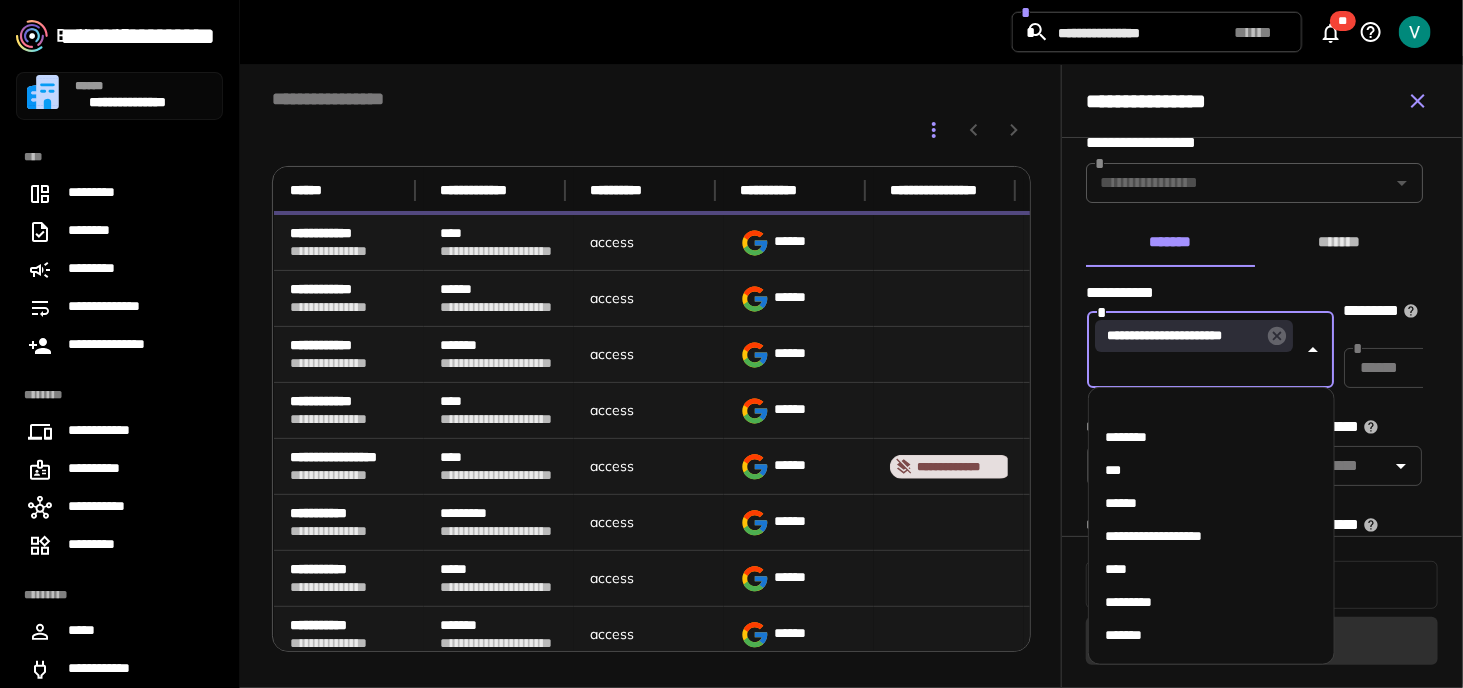 click on "**********" at bounding box center [1210, 293] 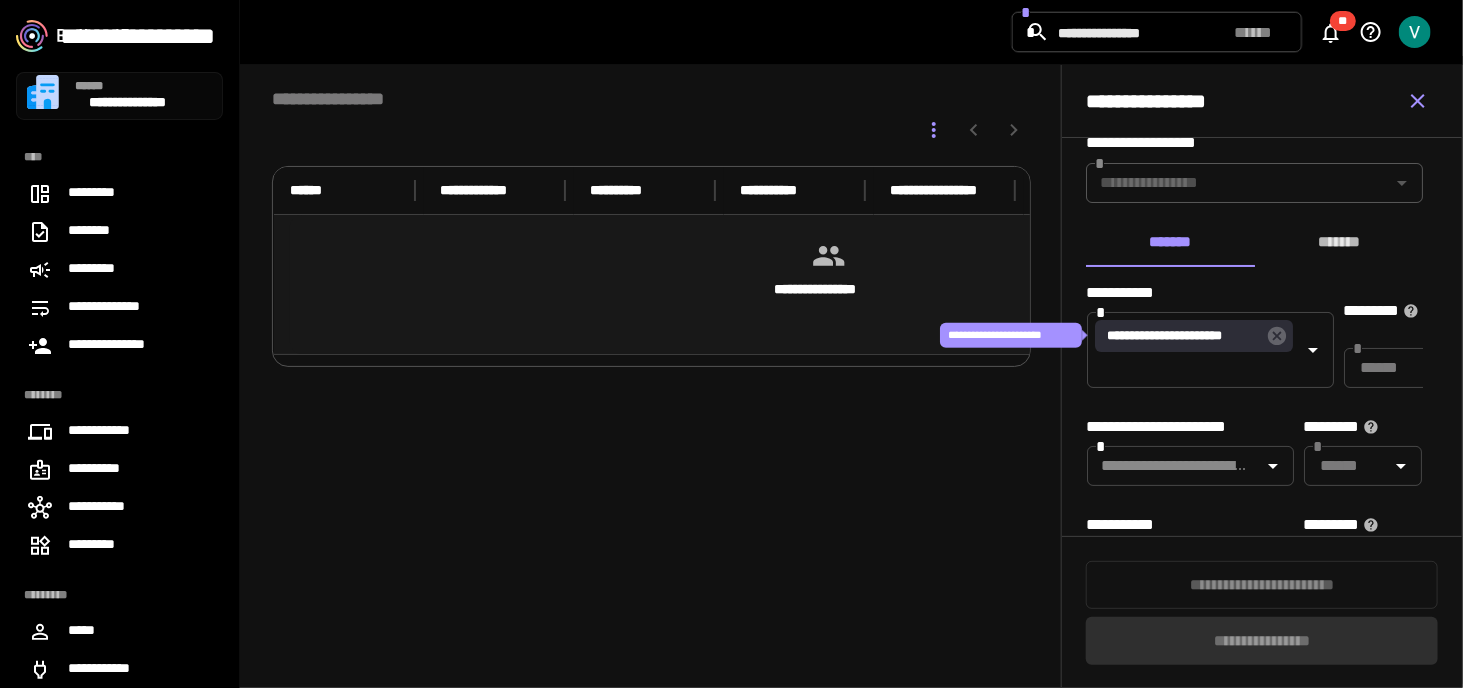 click 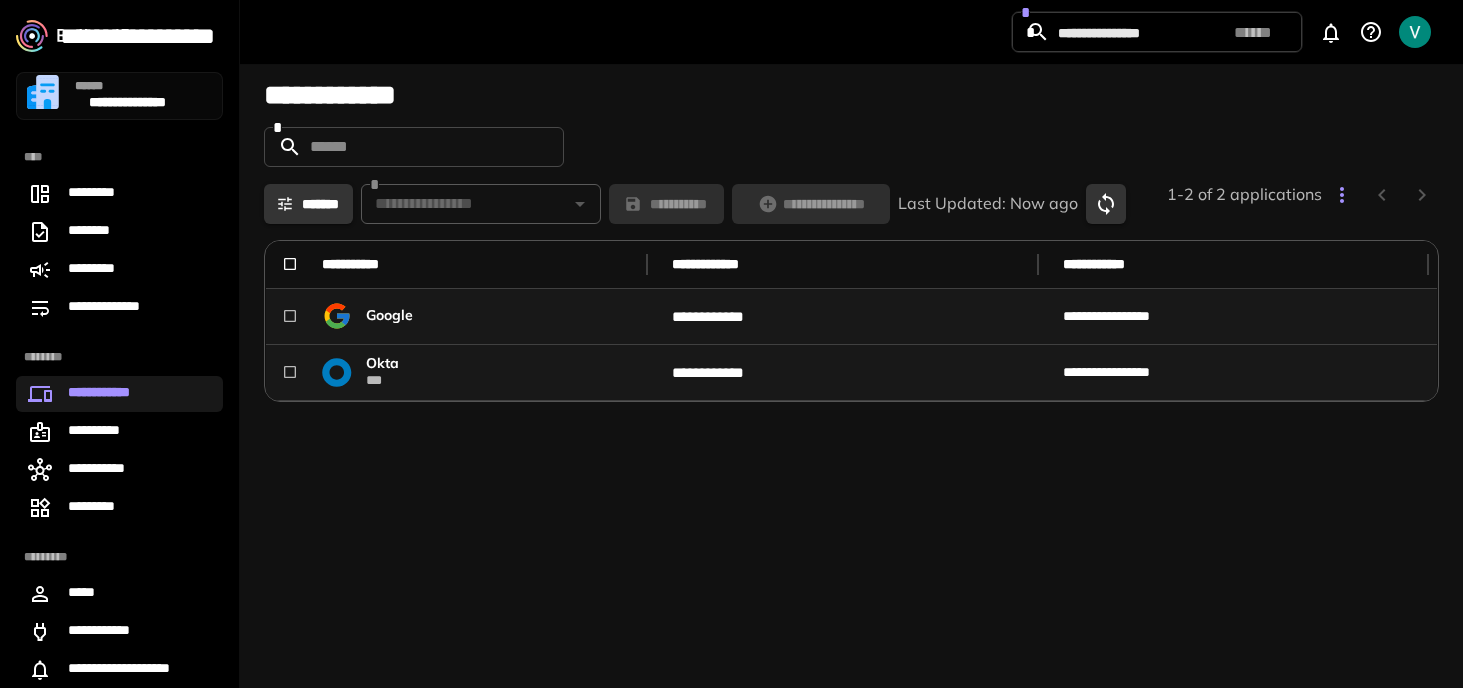 scroll, scrollTop: 0, scrollLeft: 0, axis: both 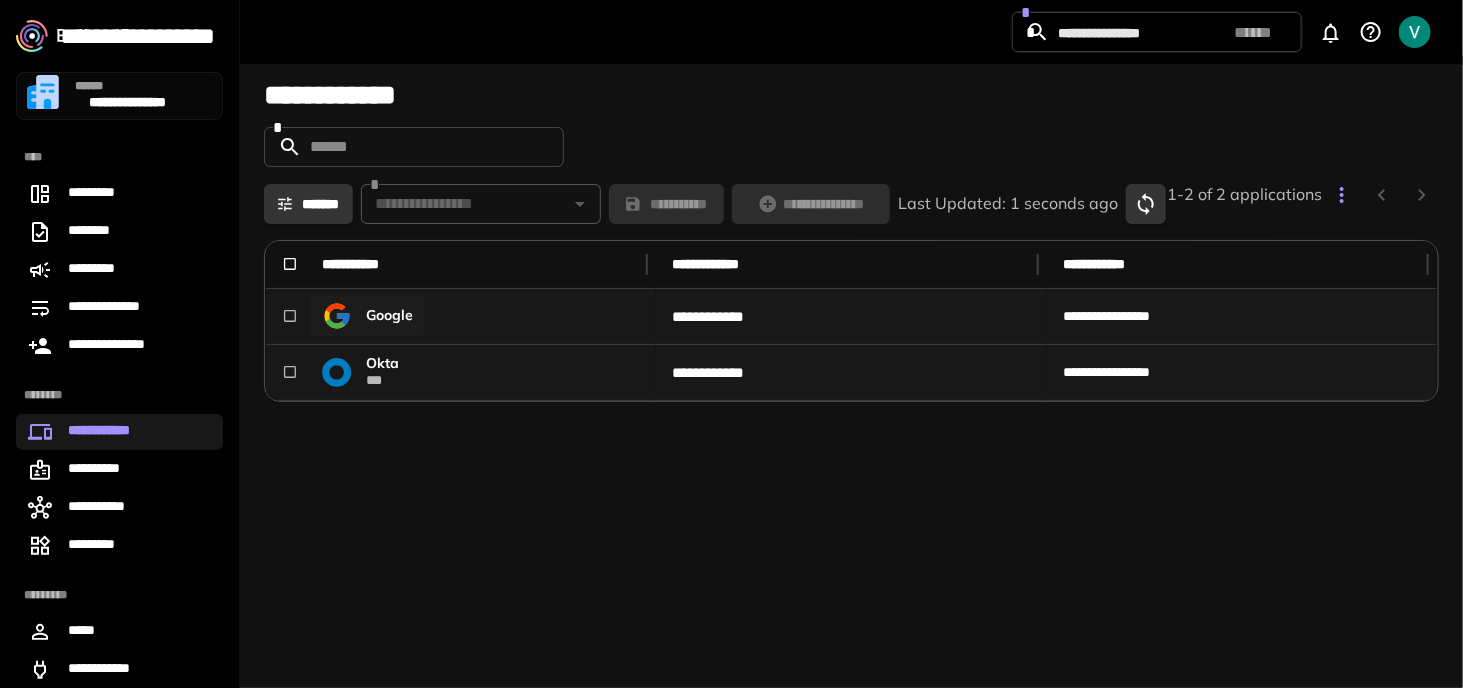 click at bounding box center (337, 316) 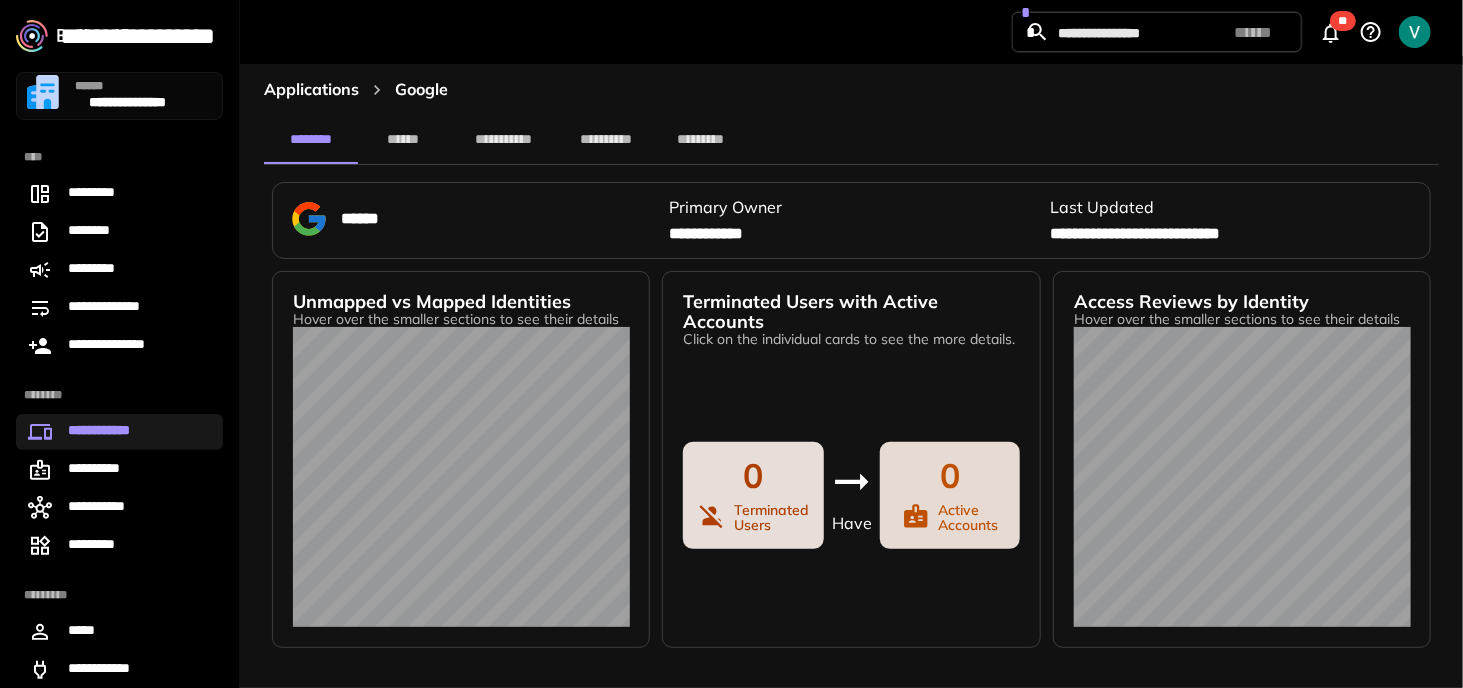 click on "******" at bounding box center [403, 140] 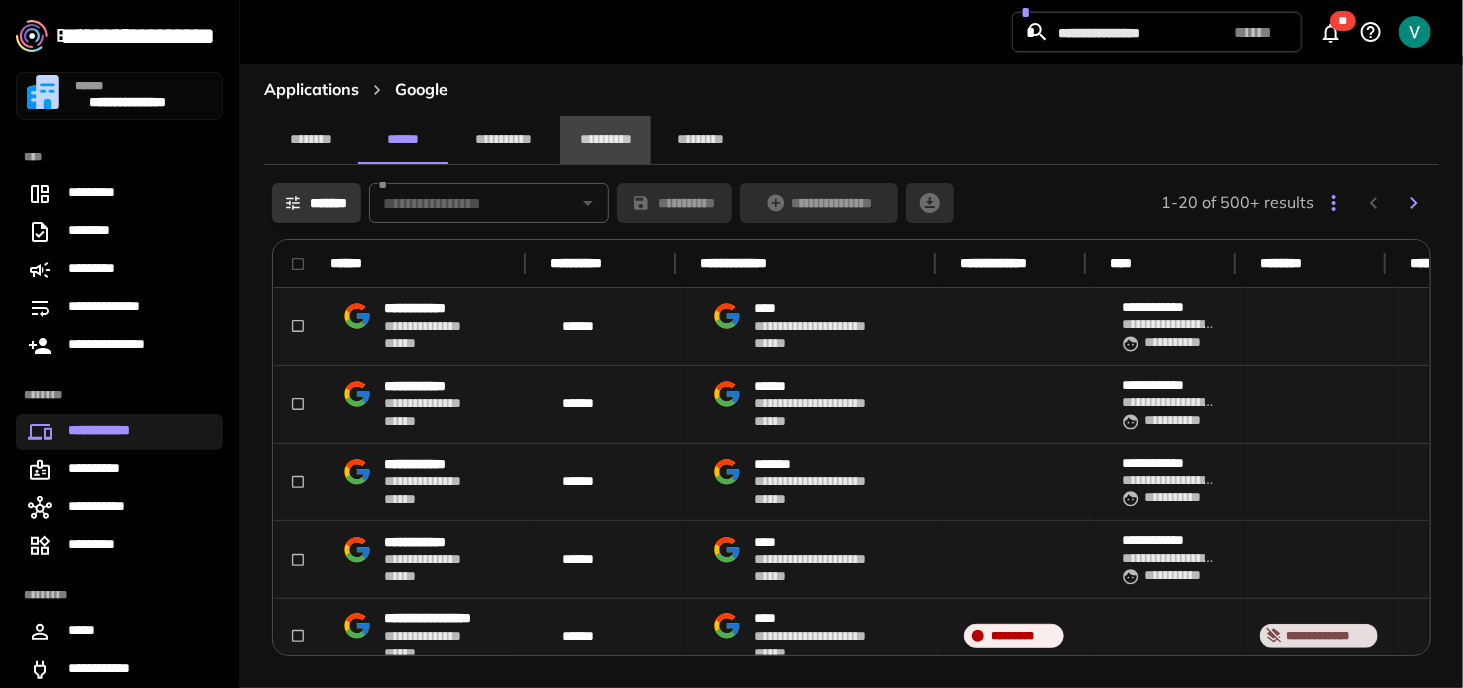 click on "**********" at bounding box center [605, 140] 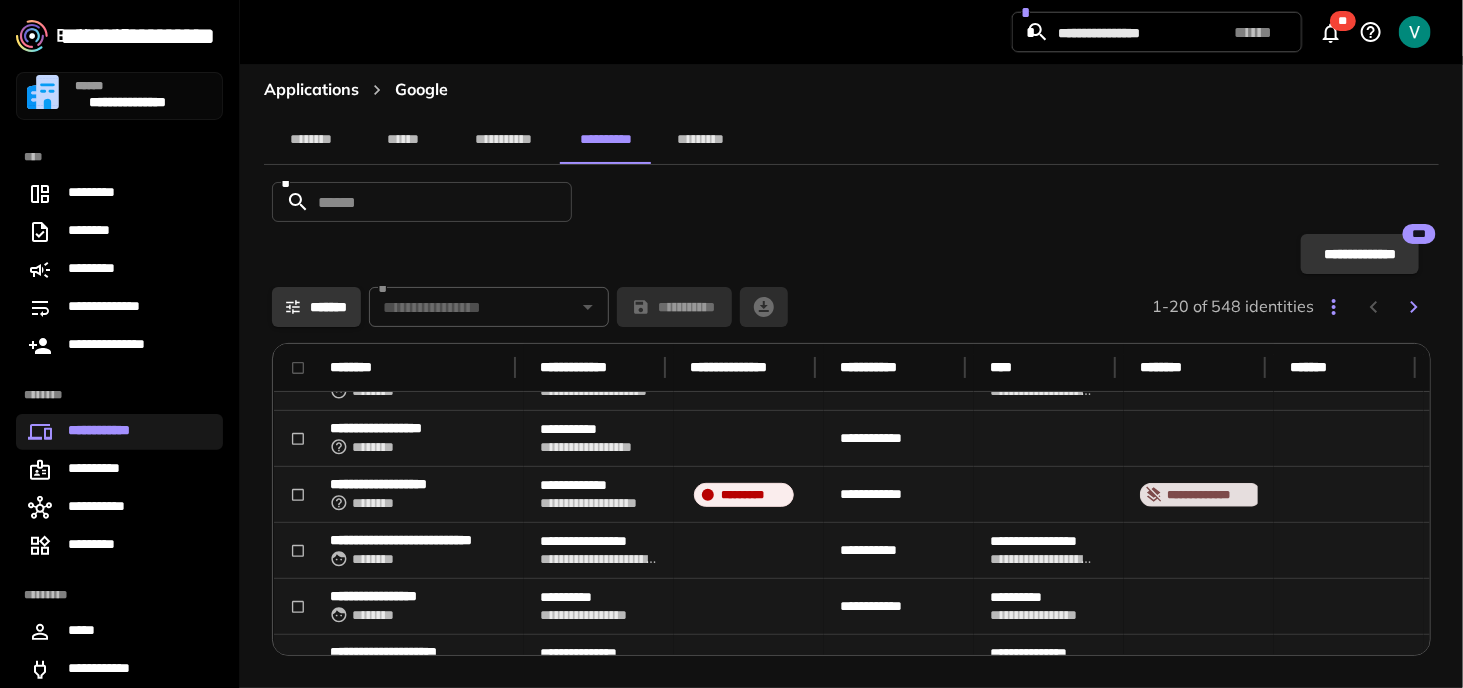 scroll, scrollTop: 0, scrollLeft: 0, axis: both 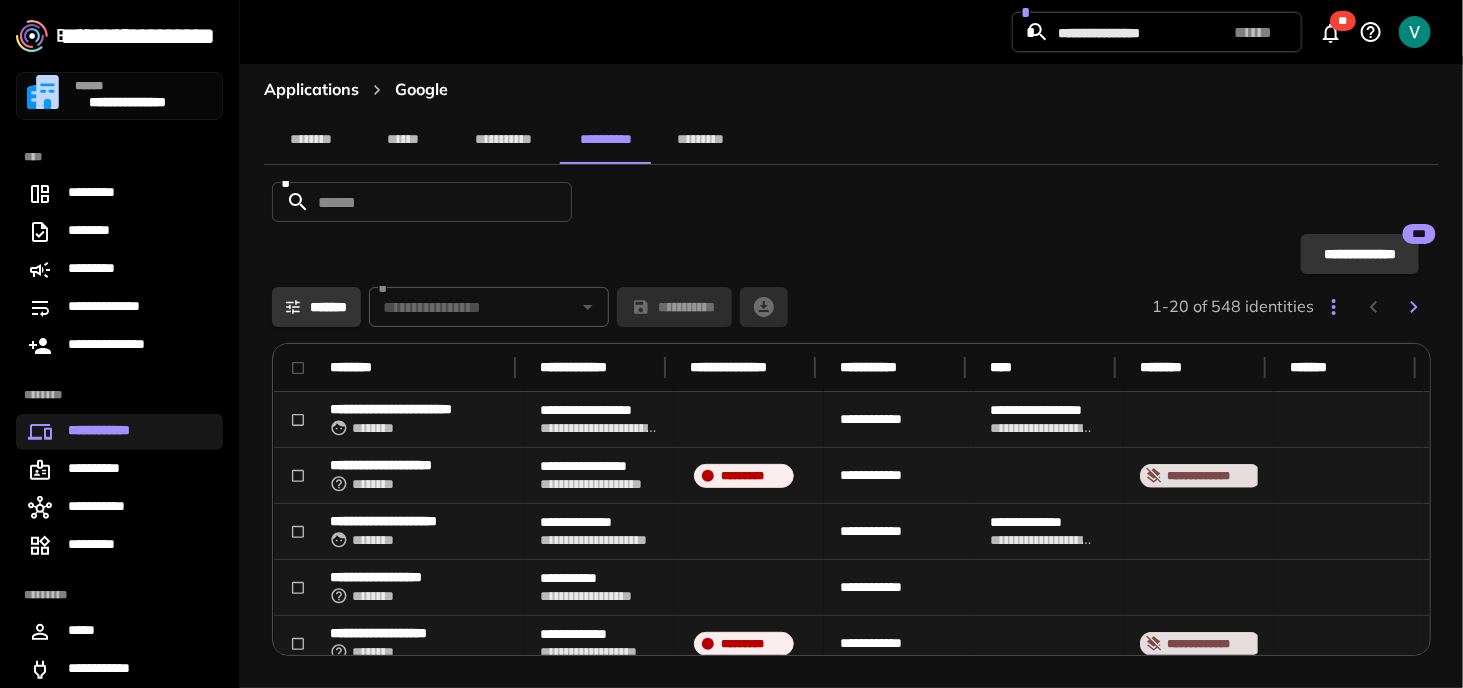 drag, startPoint x: 1257, startPoint y: 499, endPoint x: 679, endPoint y: 343, distance: 598.6819 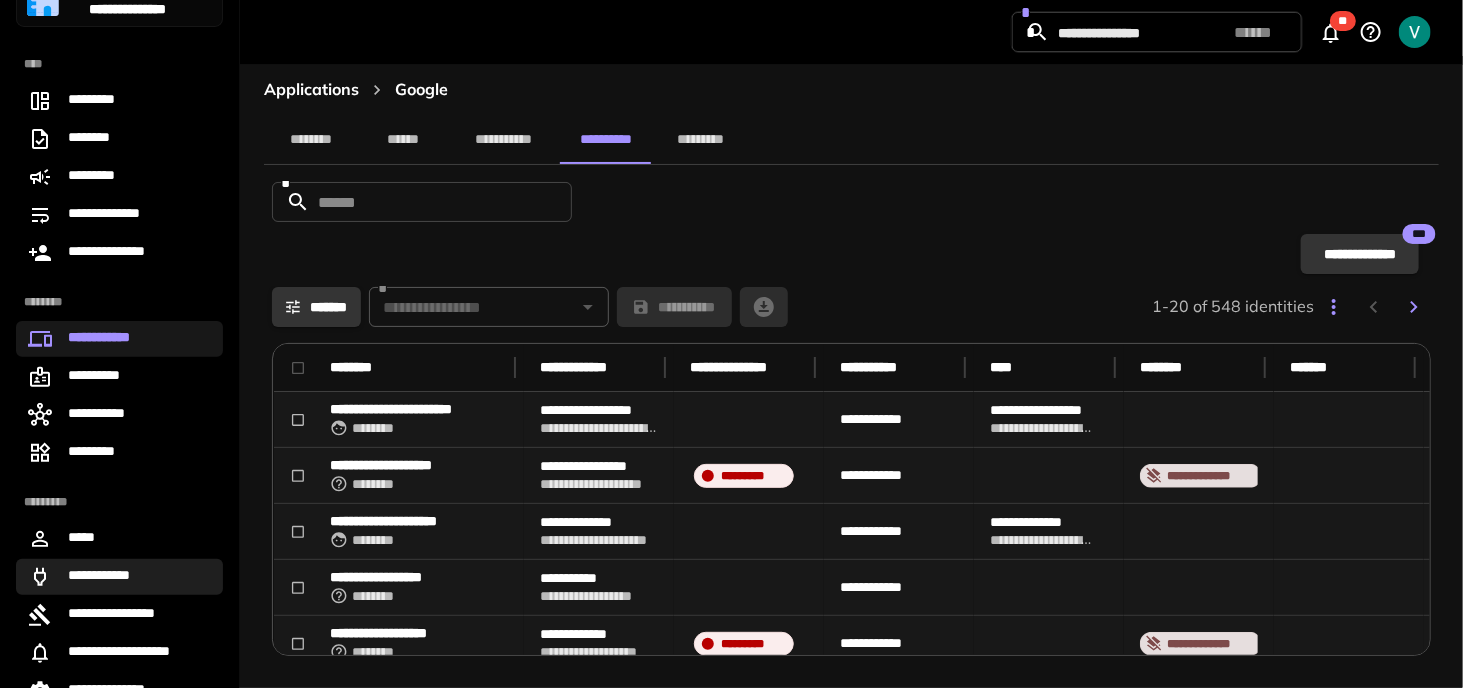 scroll, scrollTop: 114, scrollLeft: 0, axis: vertical 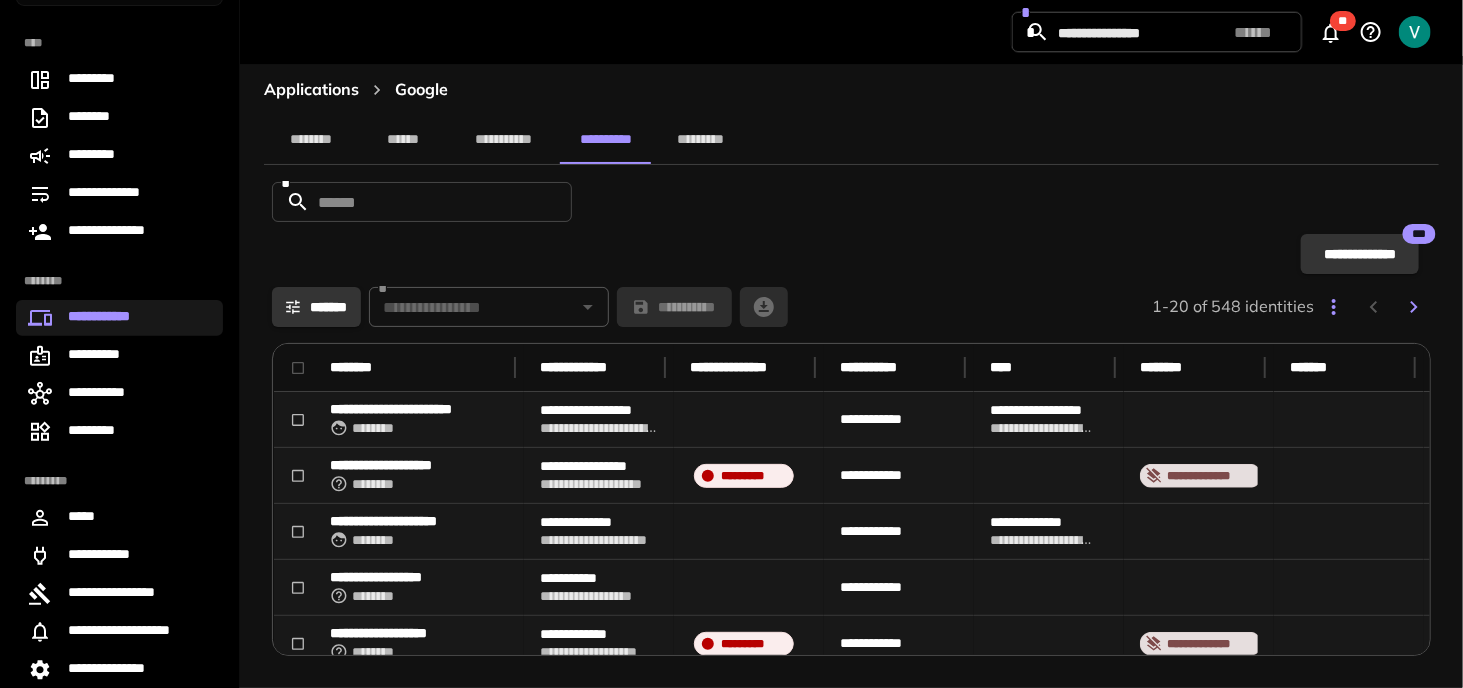 click on "*********" at bounding box center (700, 140) 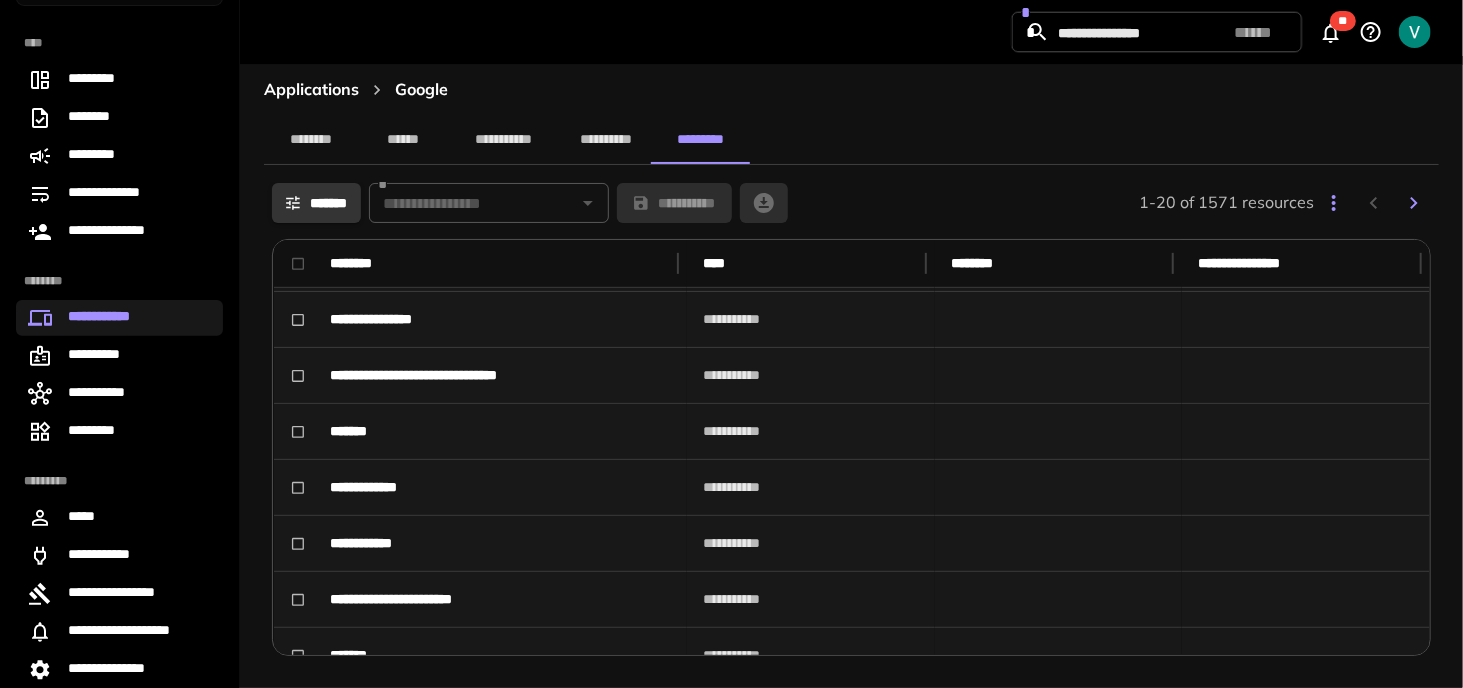 scroll, scrollTop: 751, scrollLeft: 0, axis: vertical 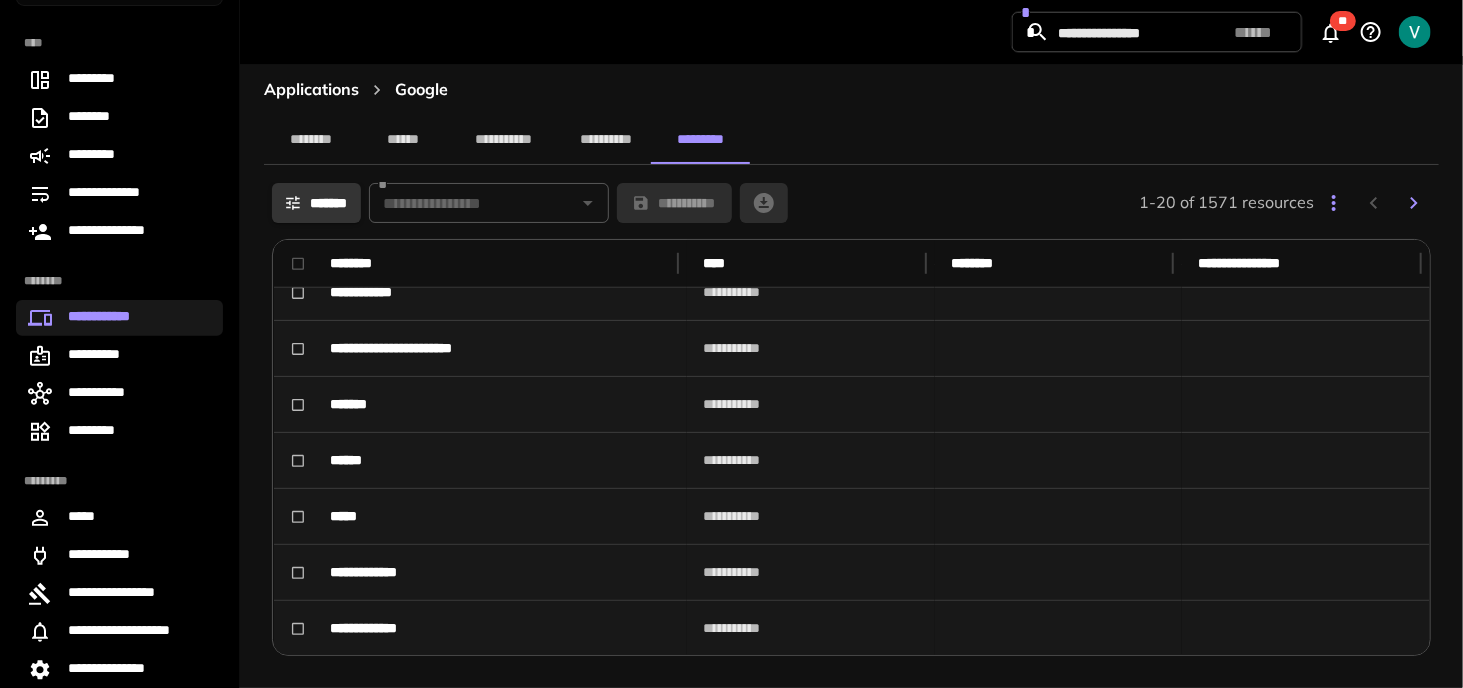 click on "**********" at bounding box center [851, 423] 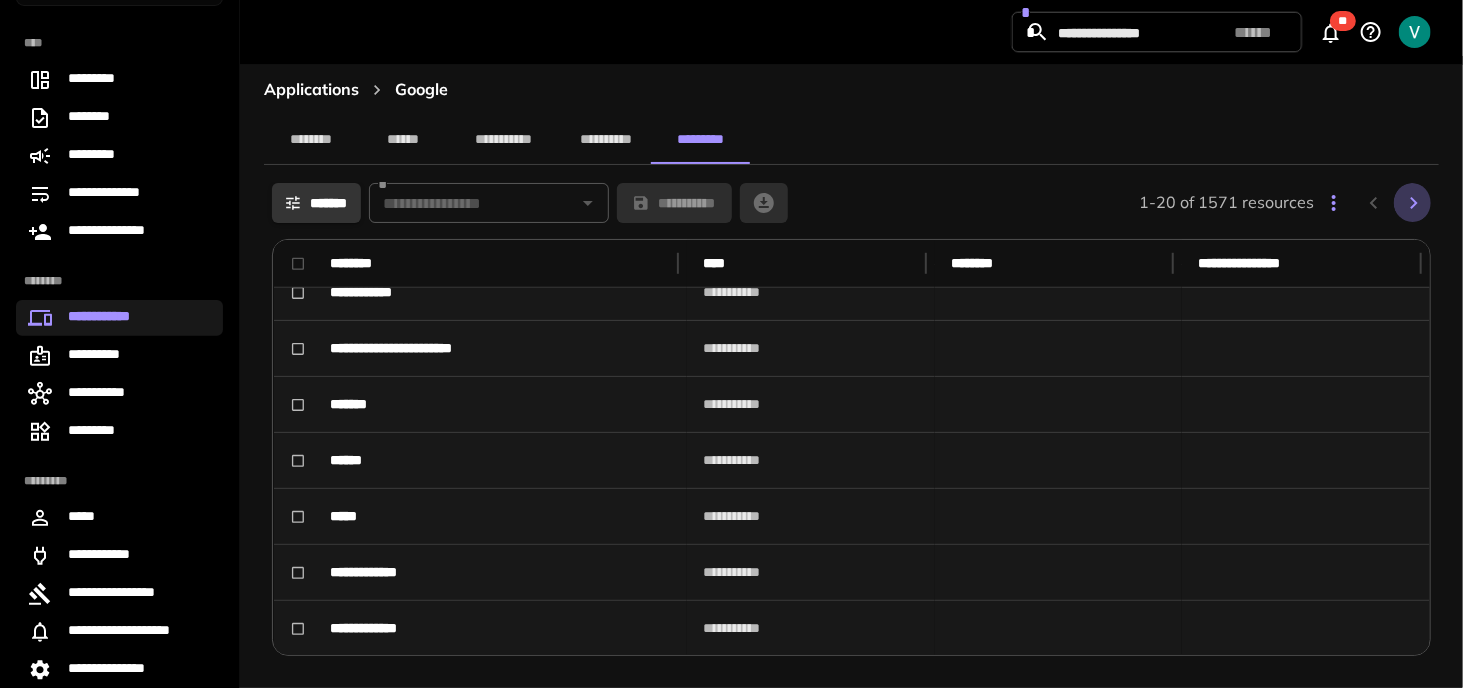 click 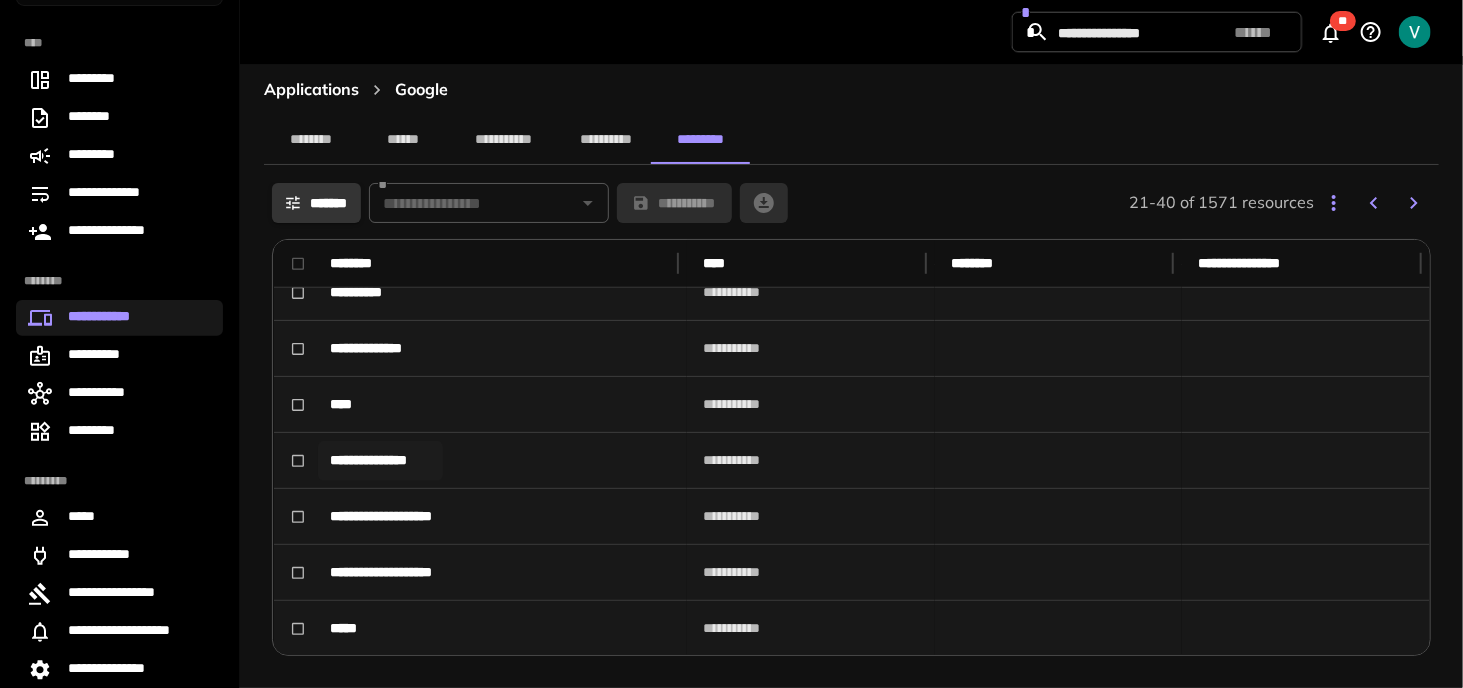 click on "**********" at bounding box center [380, 461] 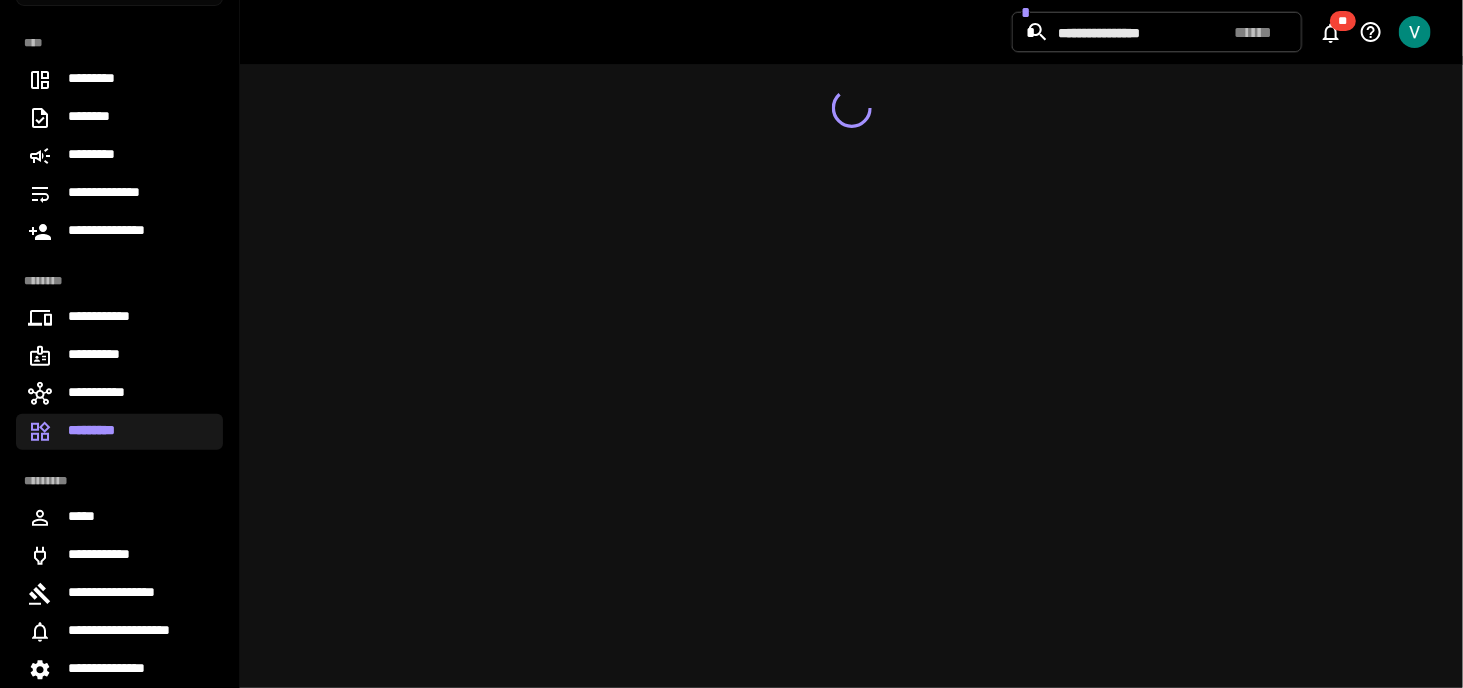 click on "**********" at bounding box center [851, 372] 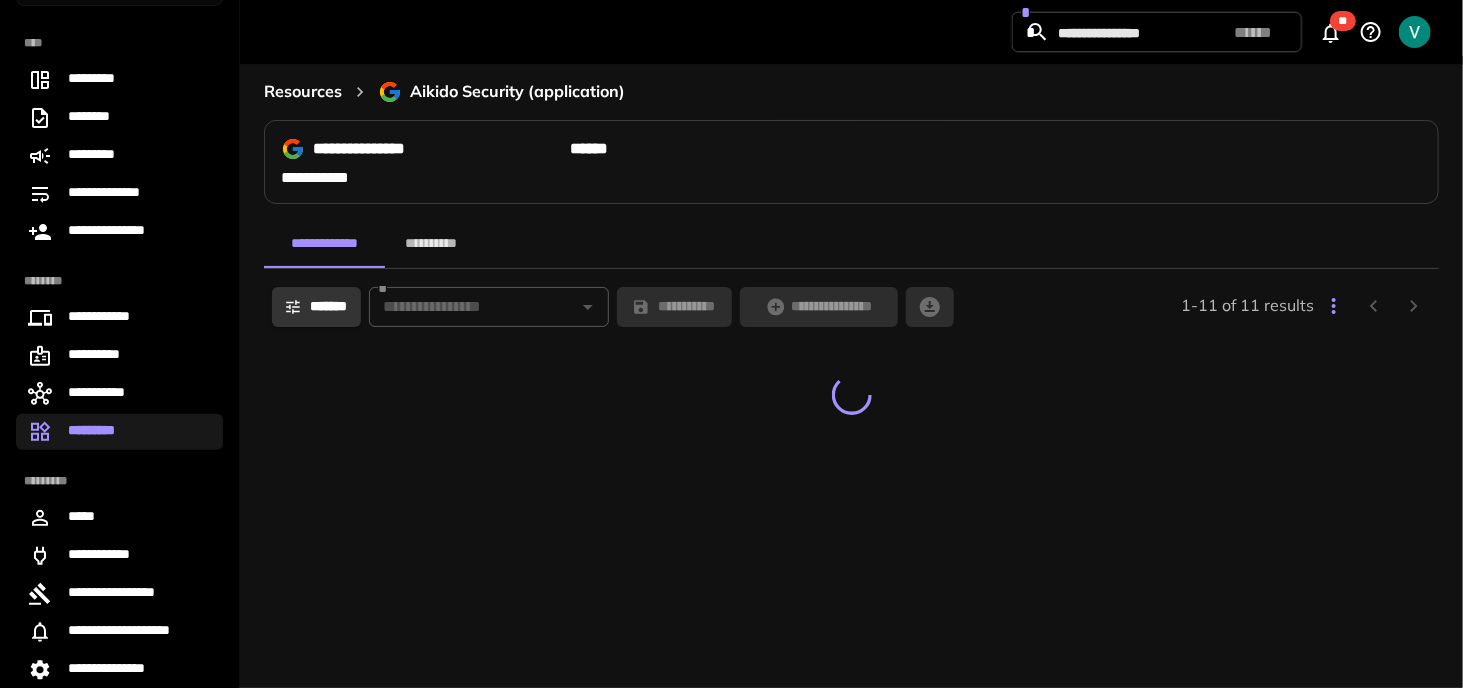click on "**********" at bounding box center (430, 244) 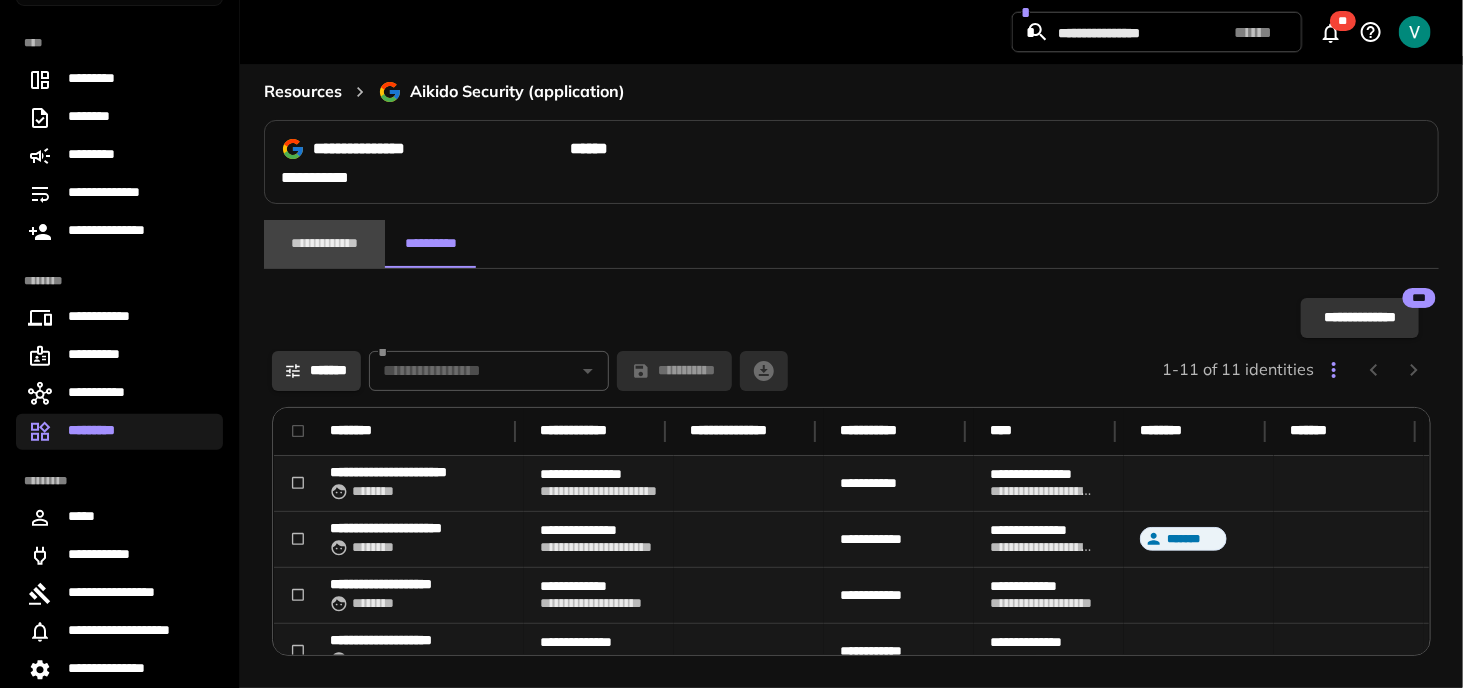 click on "**********" at bounding box center (324, 244) 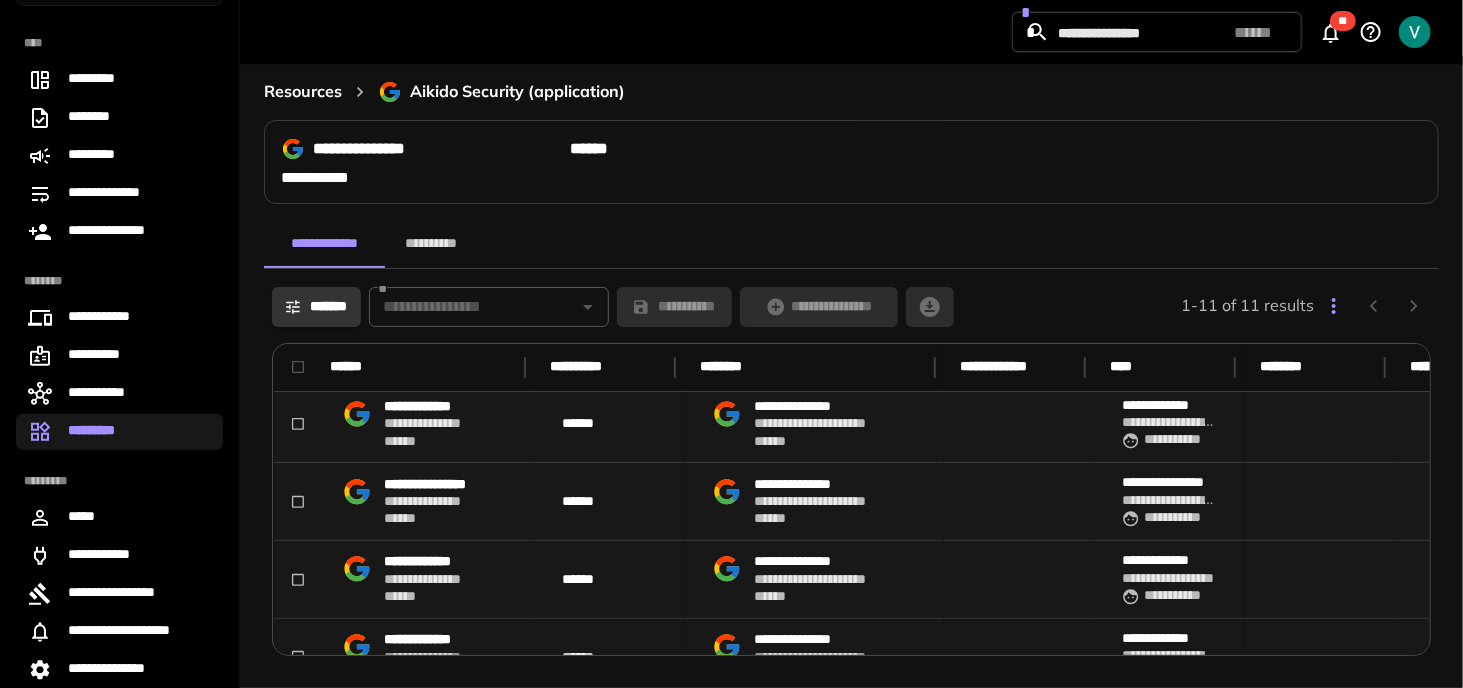 scroll, scrollTop: 0, scrollLeft: 0, axis: both 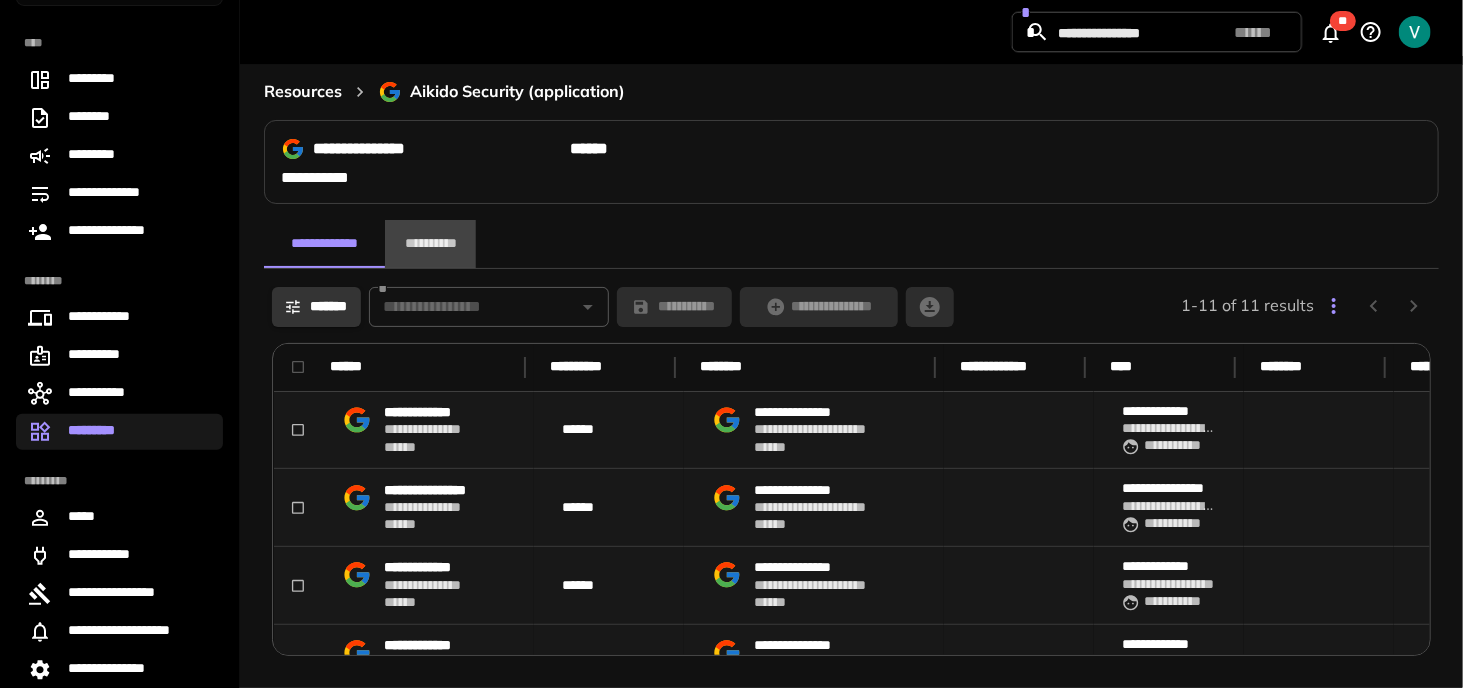 click on "**********" at bounding box center (430, 244) 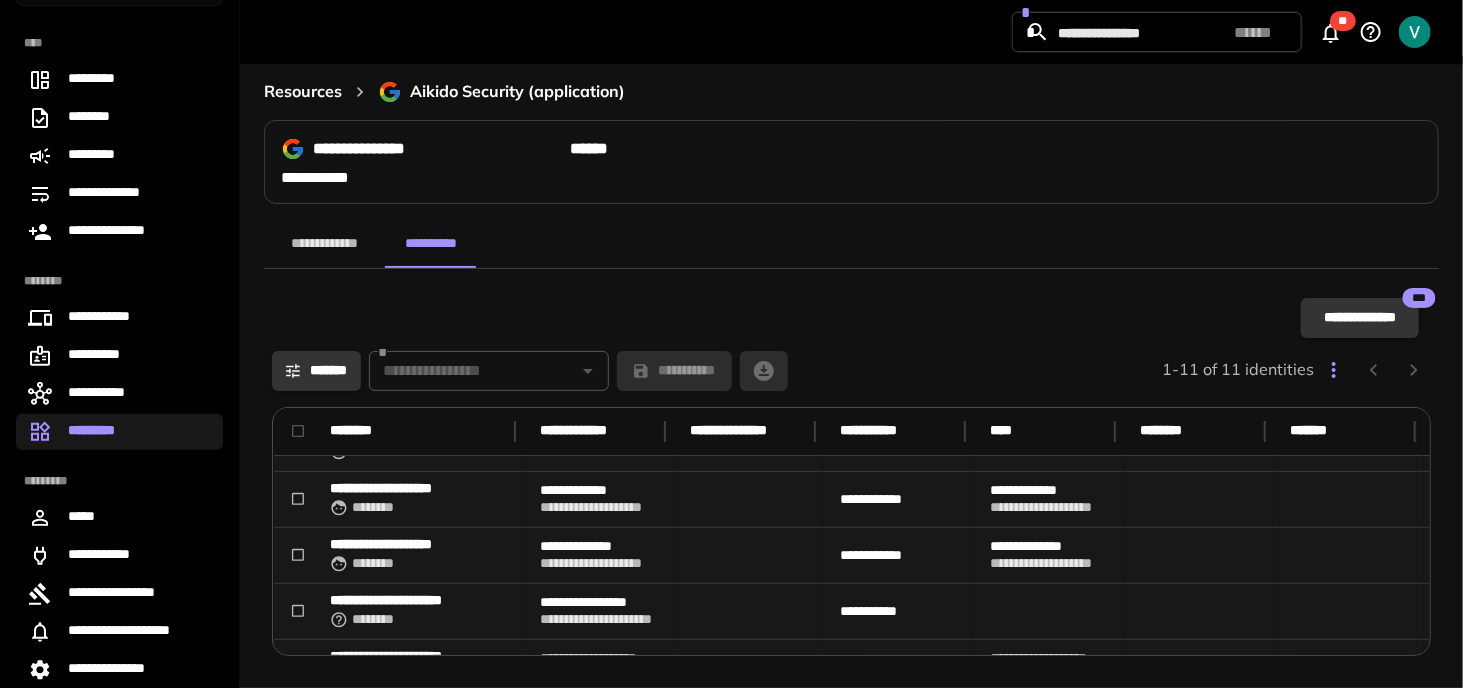 scroll, scrollTop: 100, scrollLeft: 0, axis: vertical 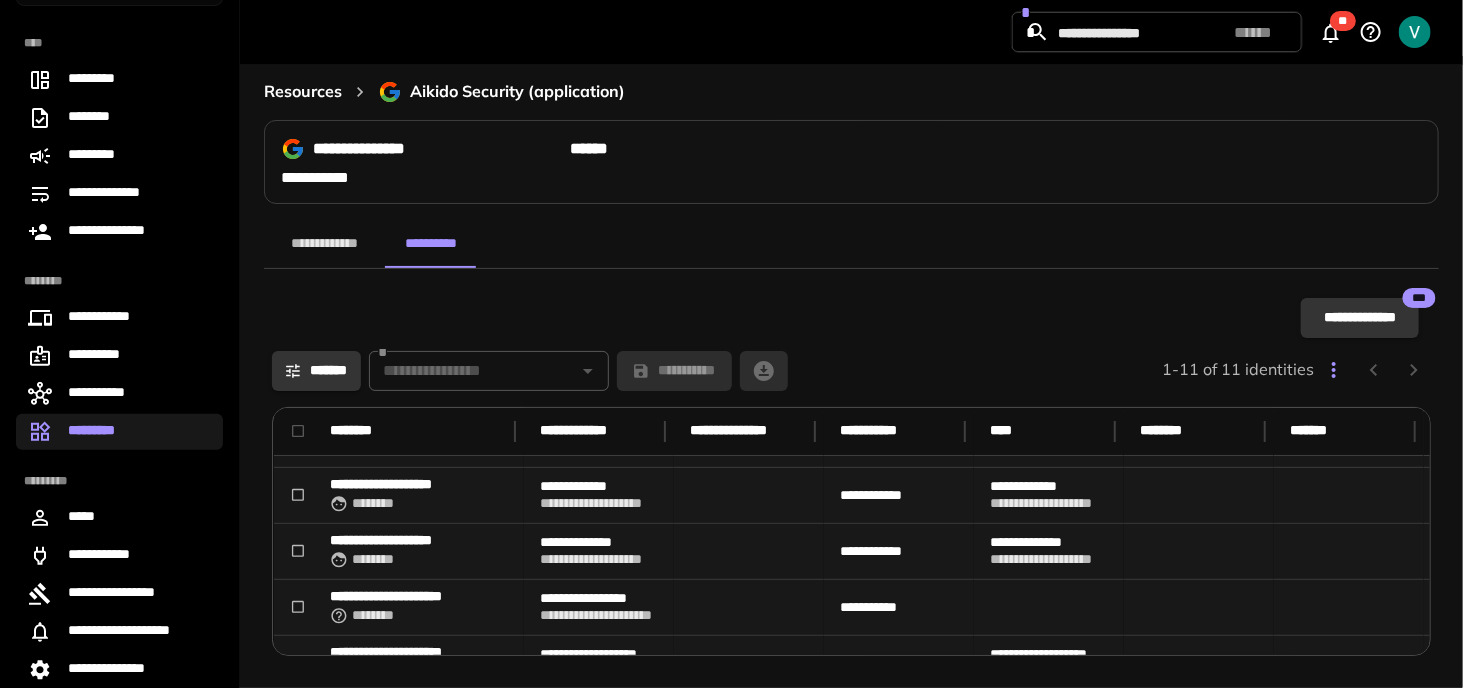 click on "**********" at bounding box center (324, 244) 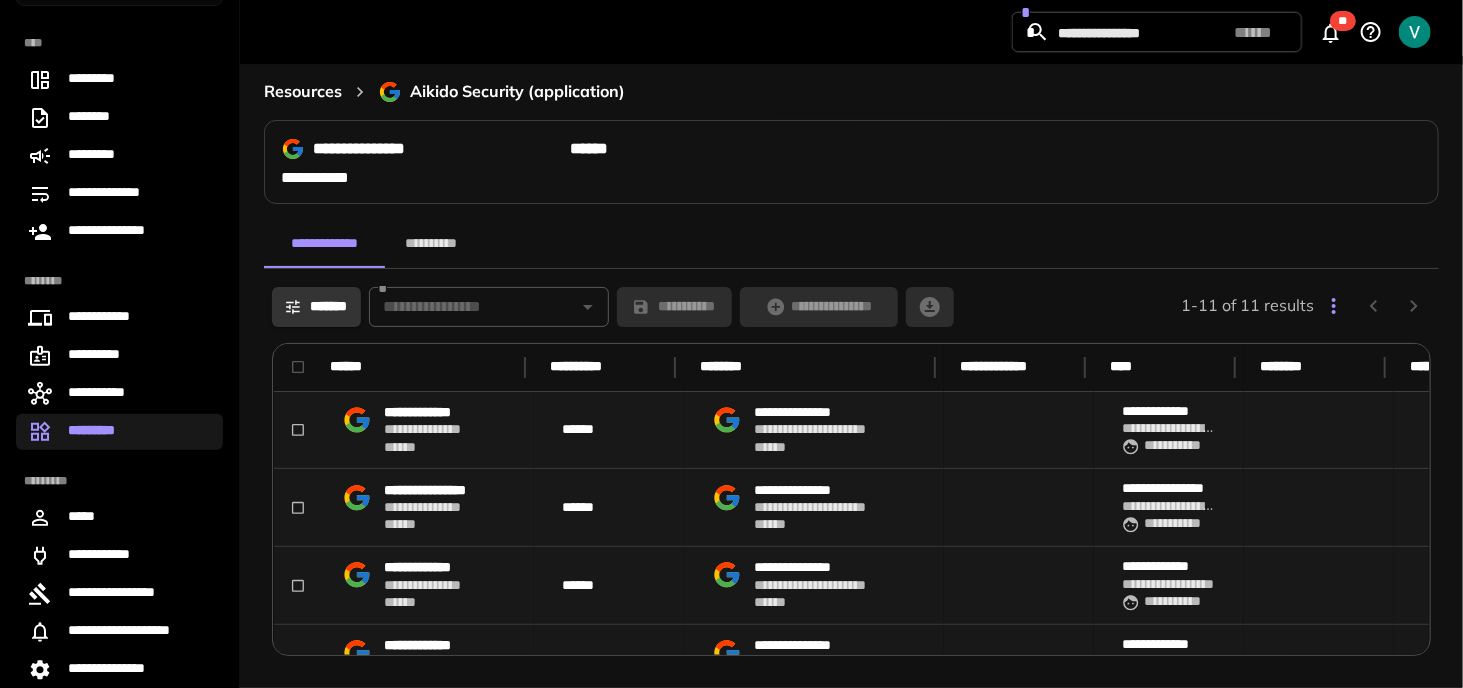 click on "**********" at bounding box center [322, 178] 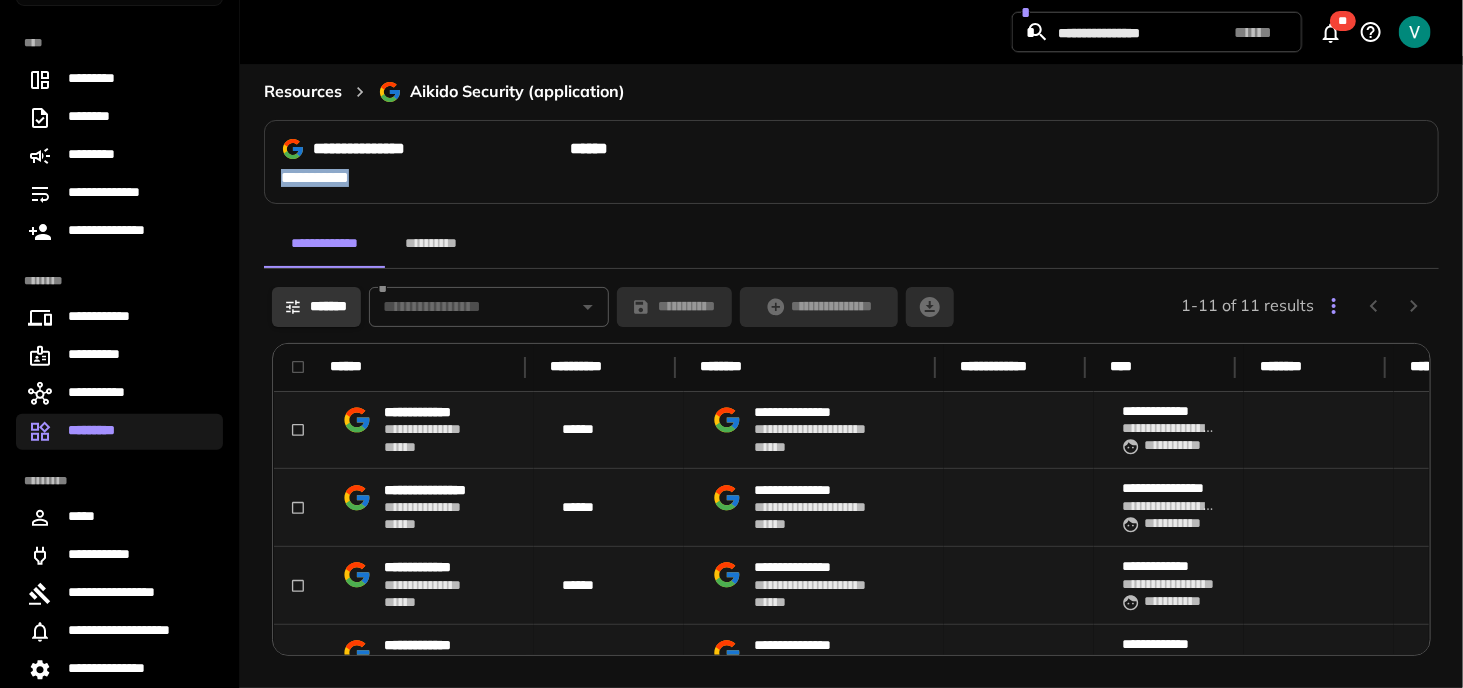 click on "**********" at bounding box center (322, 178) 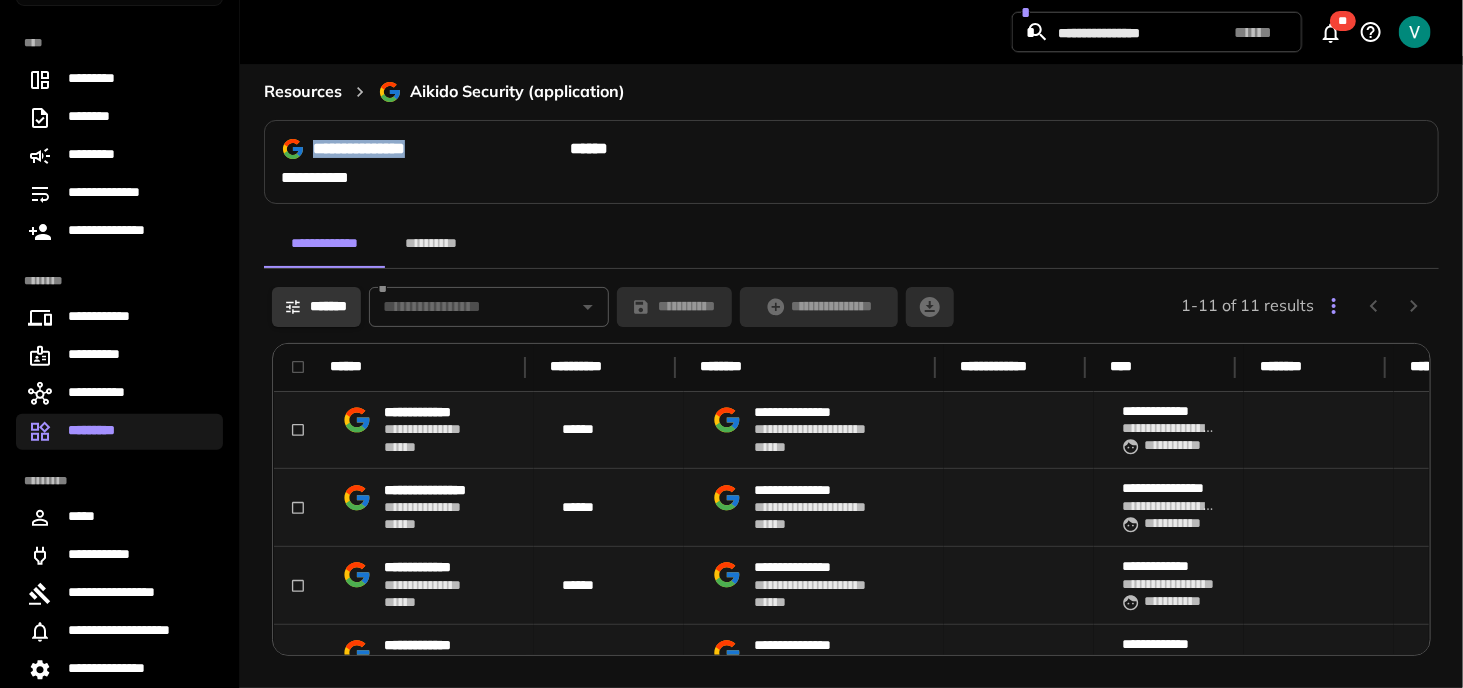 drag, startPoint x: 436, startPoint y: 149, endPoint x: 318, endPoint y: 149, distance: 118 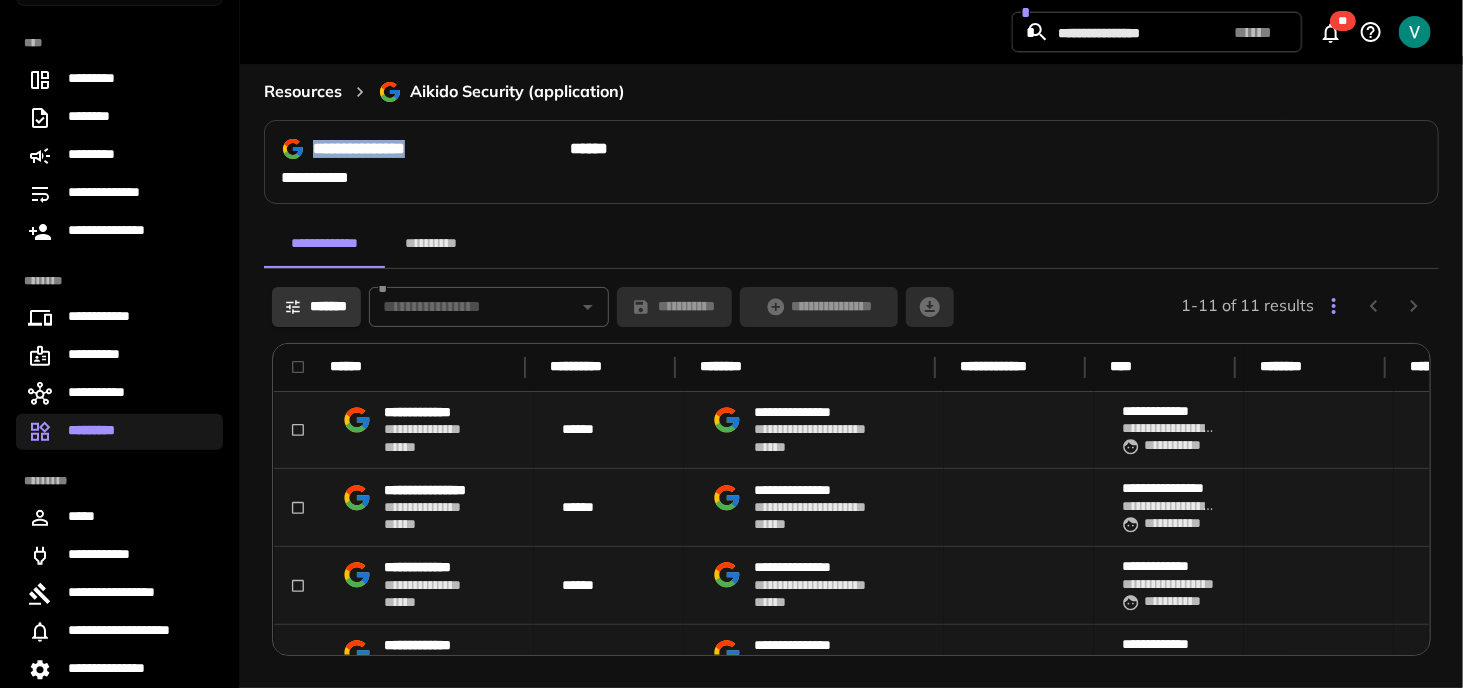 copy on "**********" 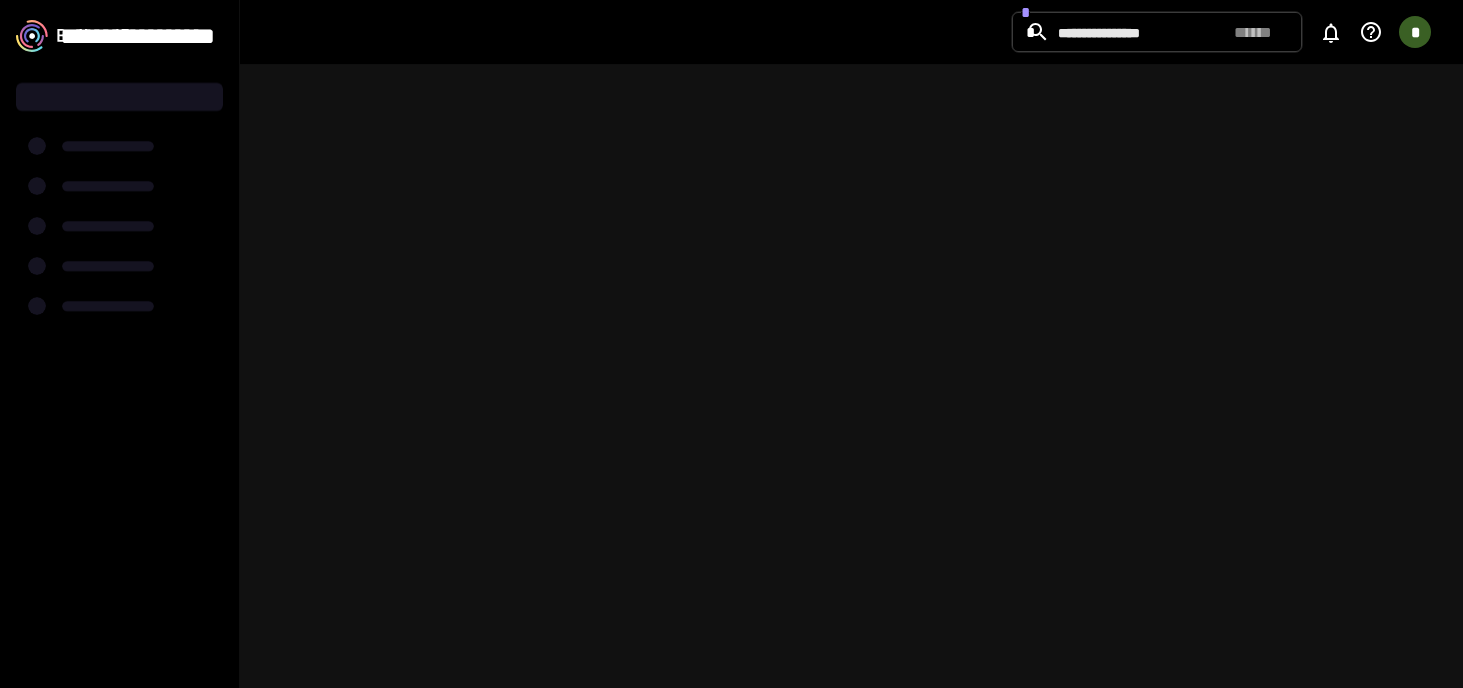 scroll, scrollTop: 0, scrollLeft: 0, axis: both 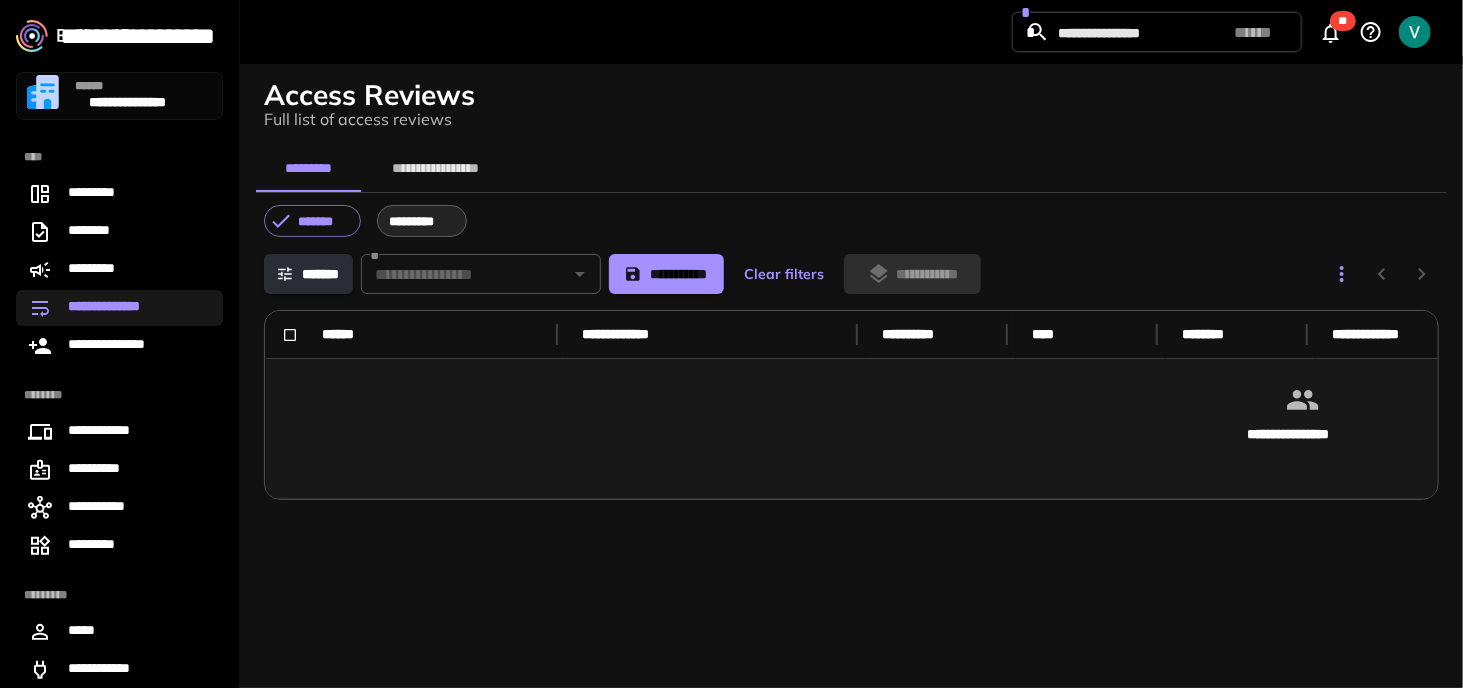 click on "*********" at bounding box center [422, 222] 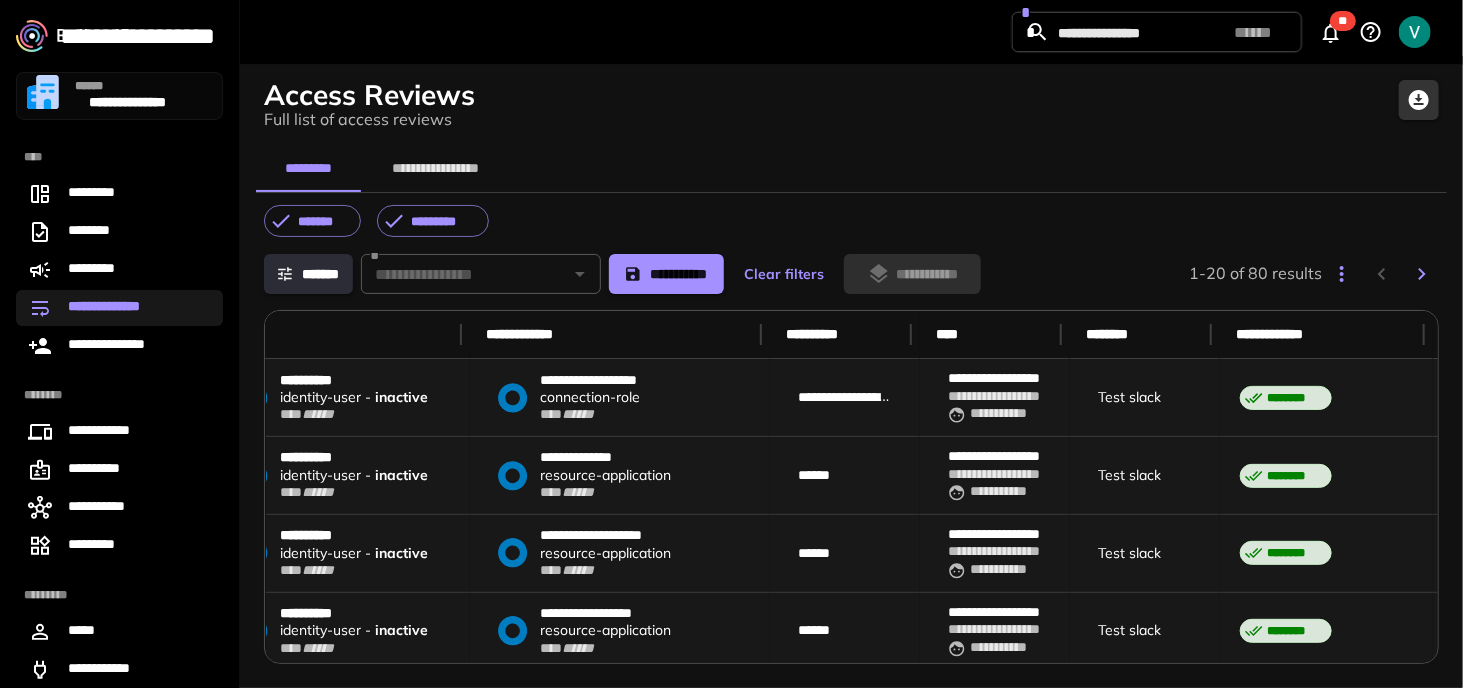 scroll, scrollTop: 0, scrollLeft: 0, axis: both 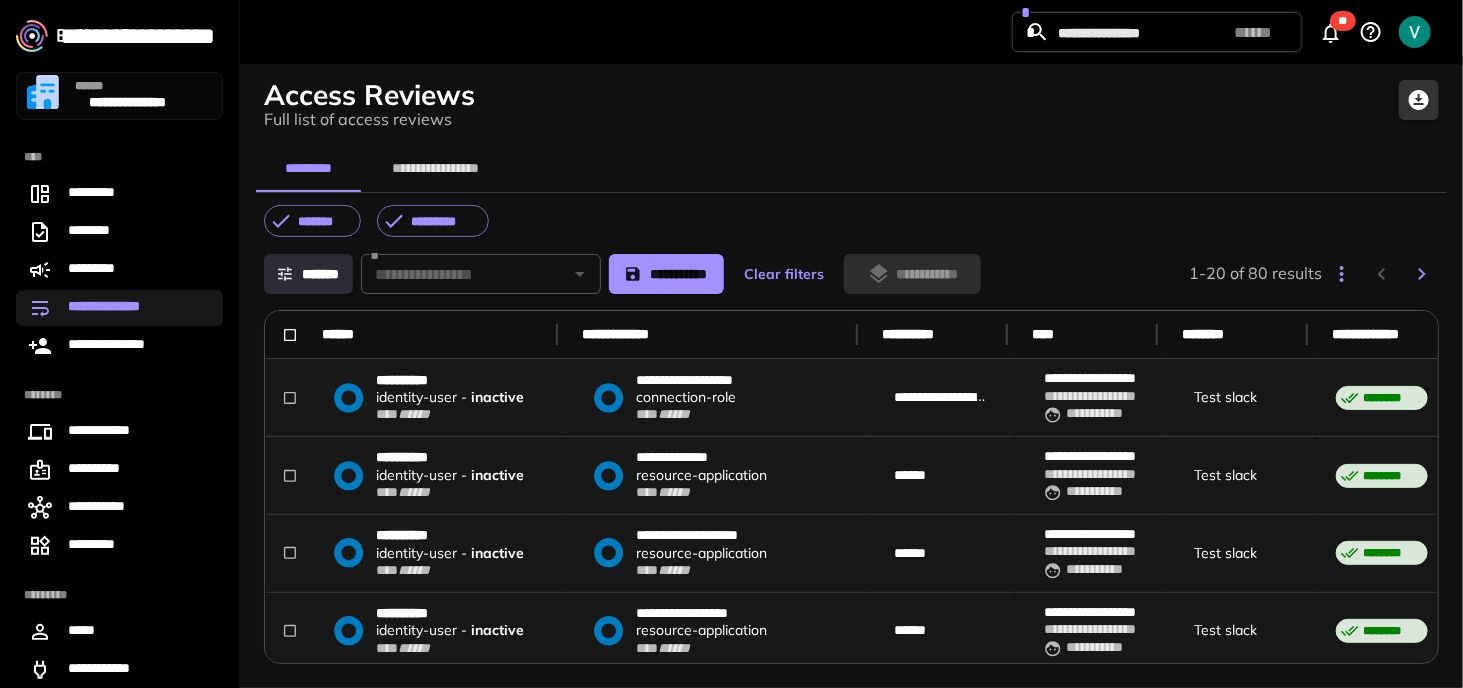 drag, startPoint x: 944, startPoint y: 414, endPoint x: 521, endPoint y: 413, distance: 423.0012 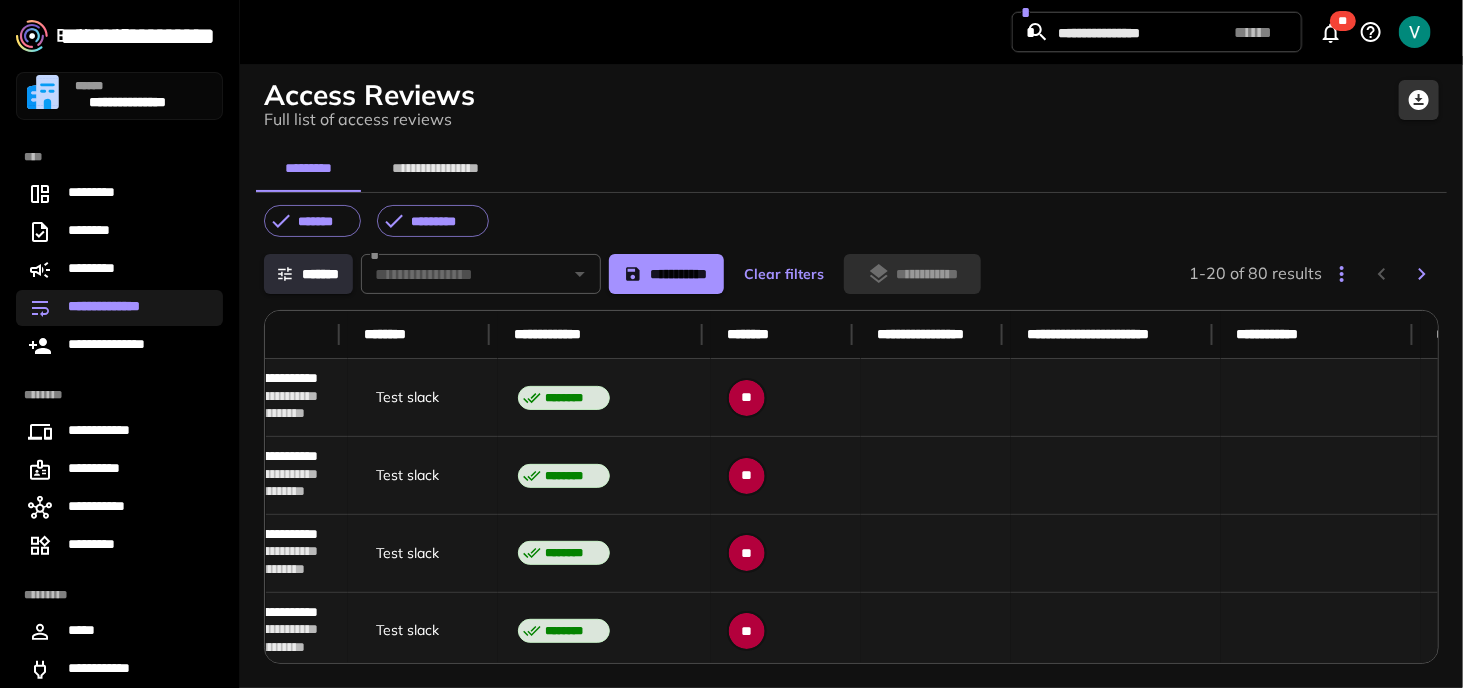 scroll, scrollTop: 0, scrollLeft: 915, axis: horizontal 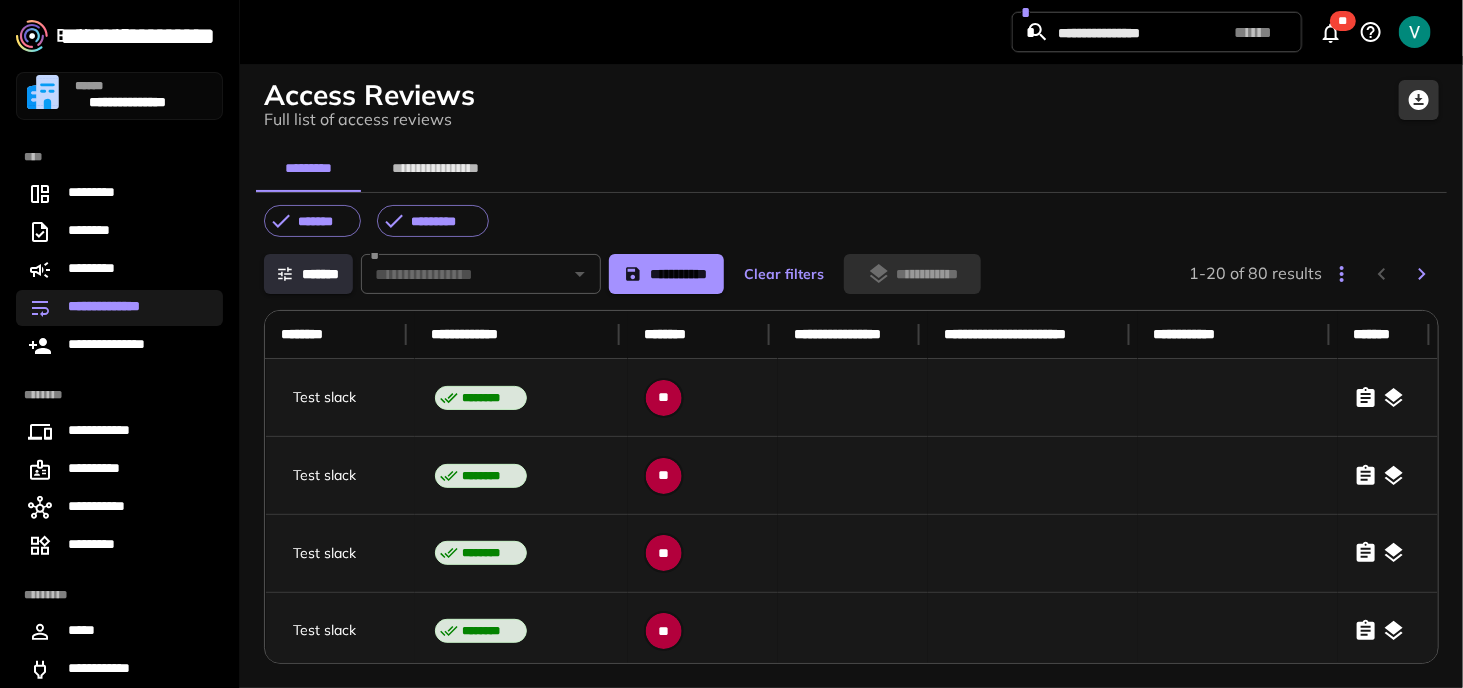 drag, startPoint x: 548, startPoint y: 434, endPoint x: 1012, endPoint y: 434, distance: 464 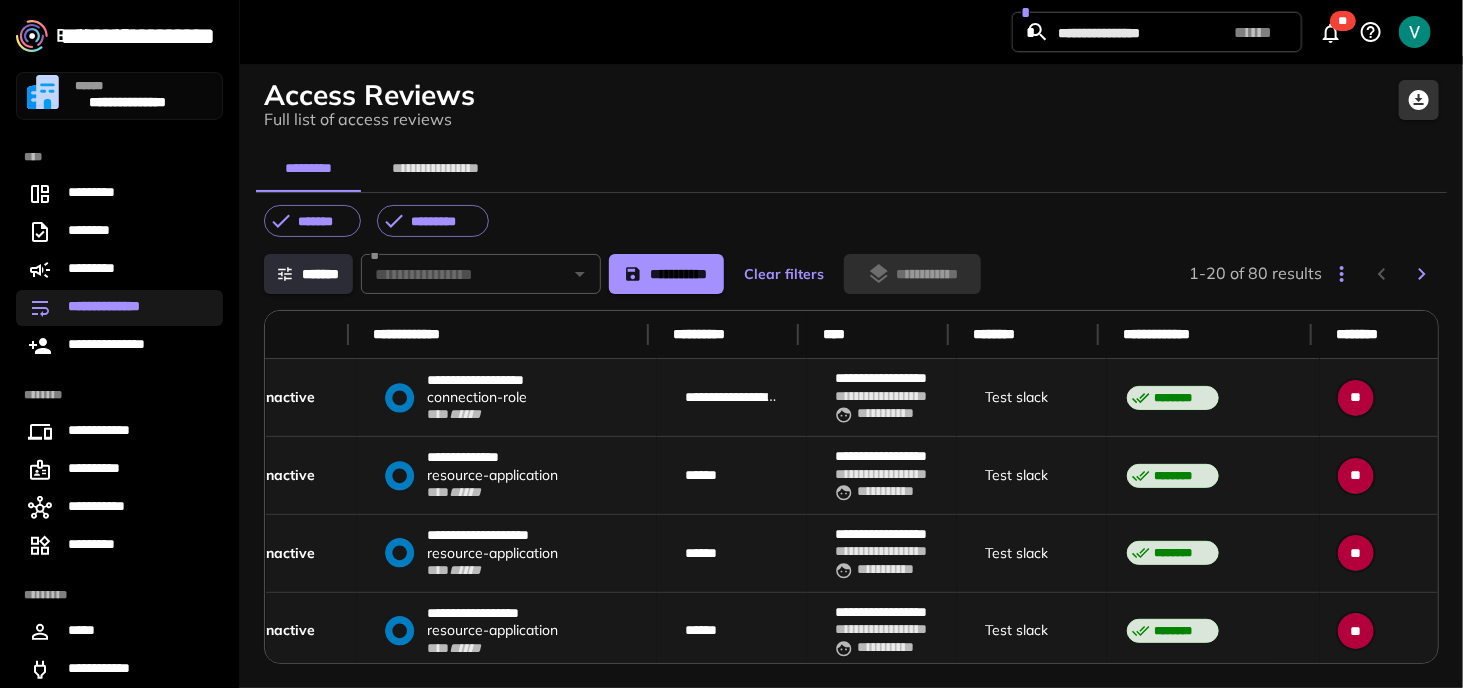 scroll, scrollTop: 0, scrollLeft: 184, axis: horizontal 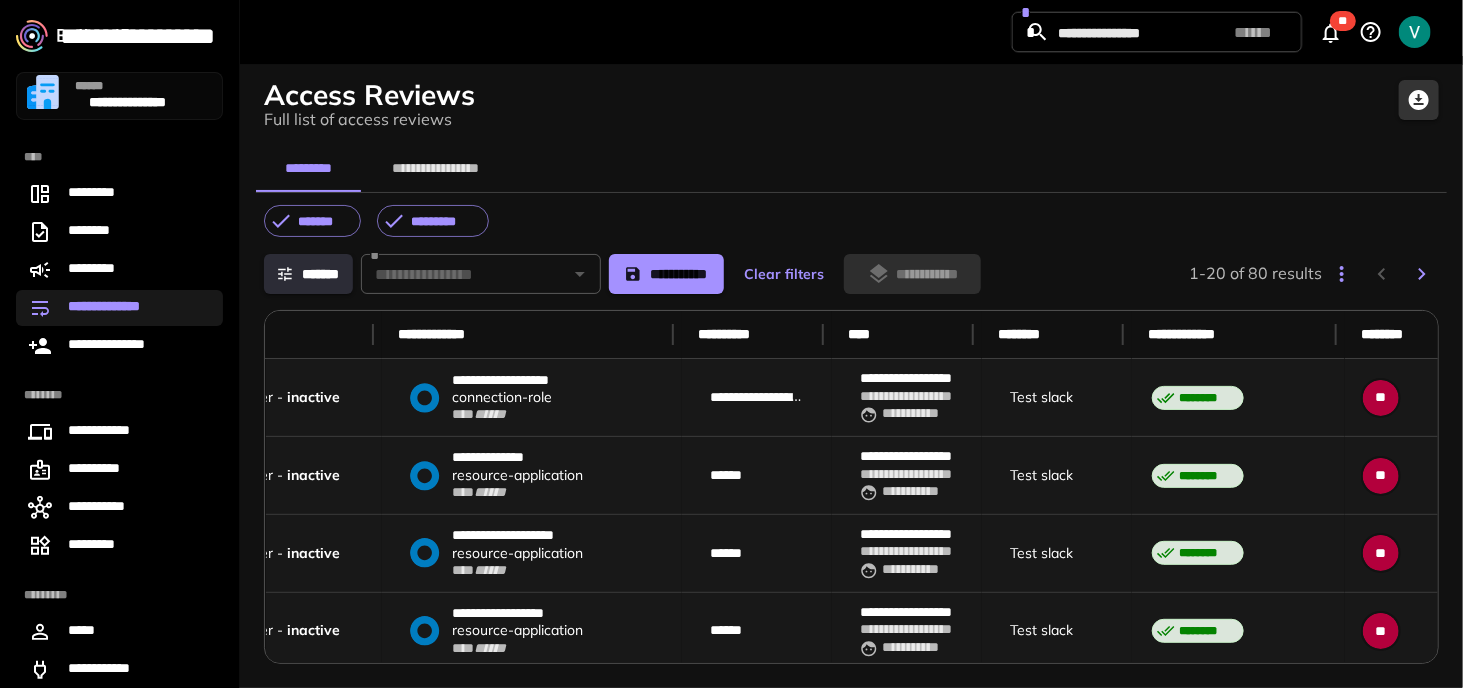 drag, startPoint x: 1082, startPoint y: 404, endPoint x: 1148, endPoint y: 407, distance: 66.068146 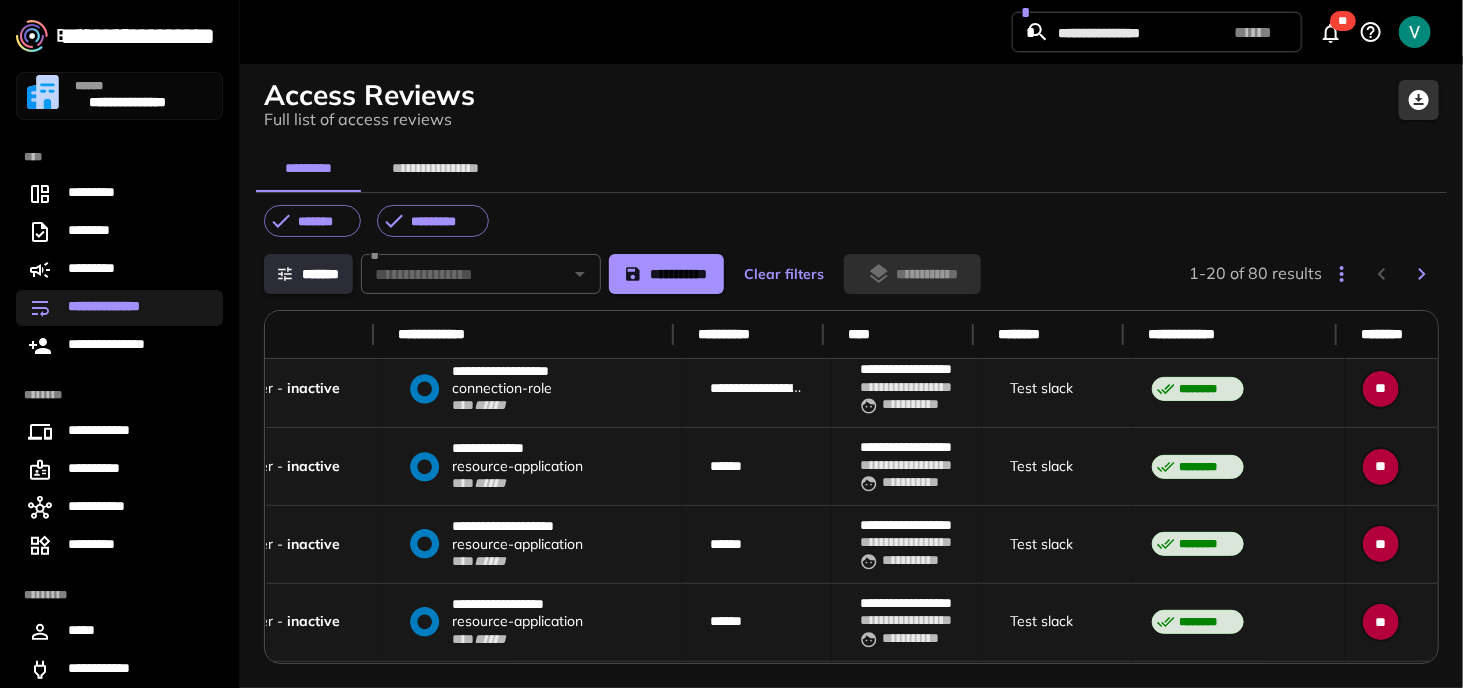 scroll, scrollTop: 0, scrollLeft: 184, axis: horizontal 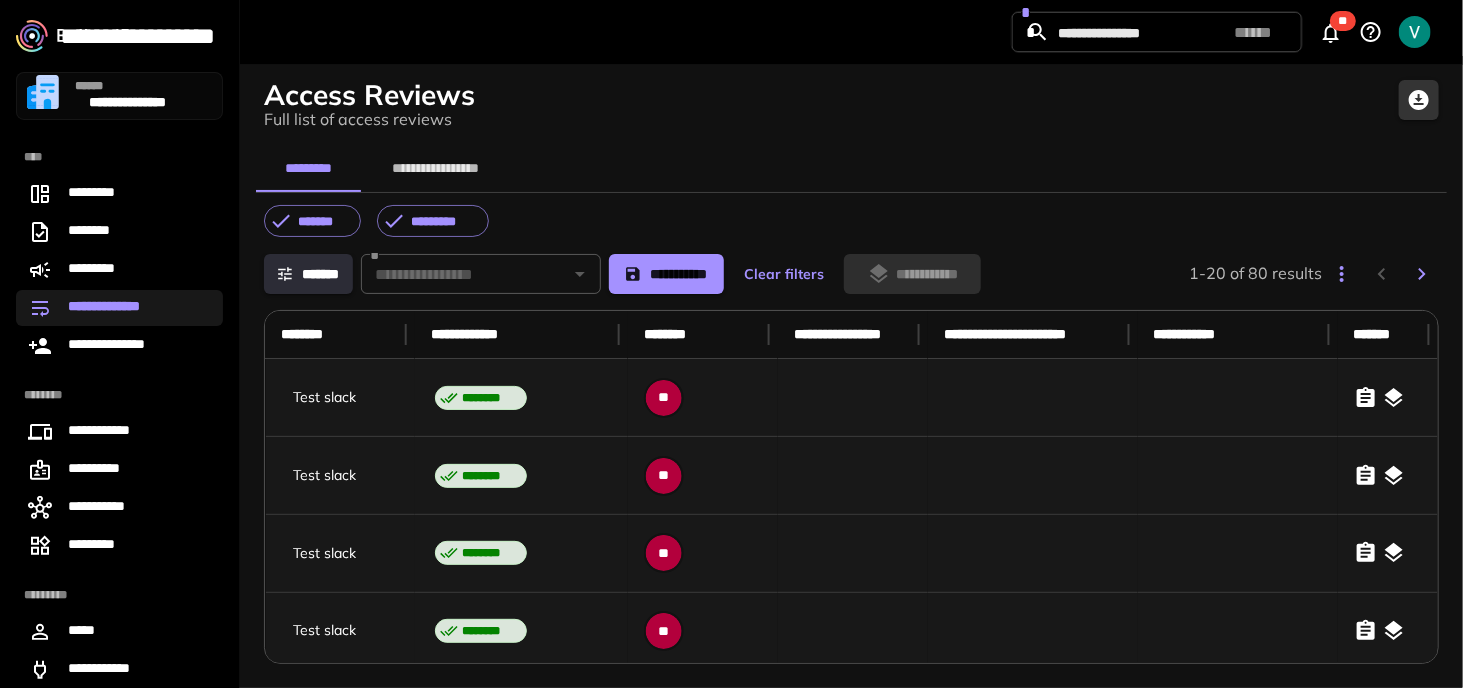 drag, startPoint x: 694, startPoint y: 463, endPoint x: 1427, endPoint y: 455, distance: 733.04364 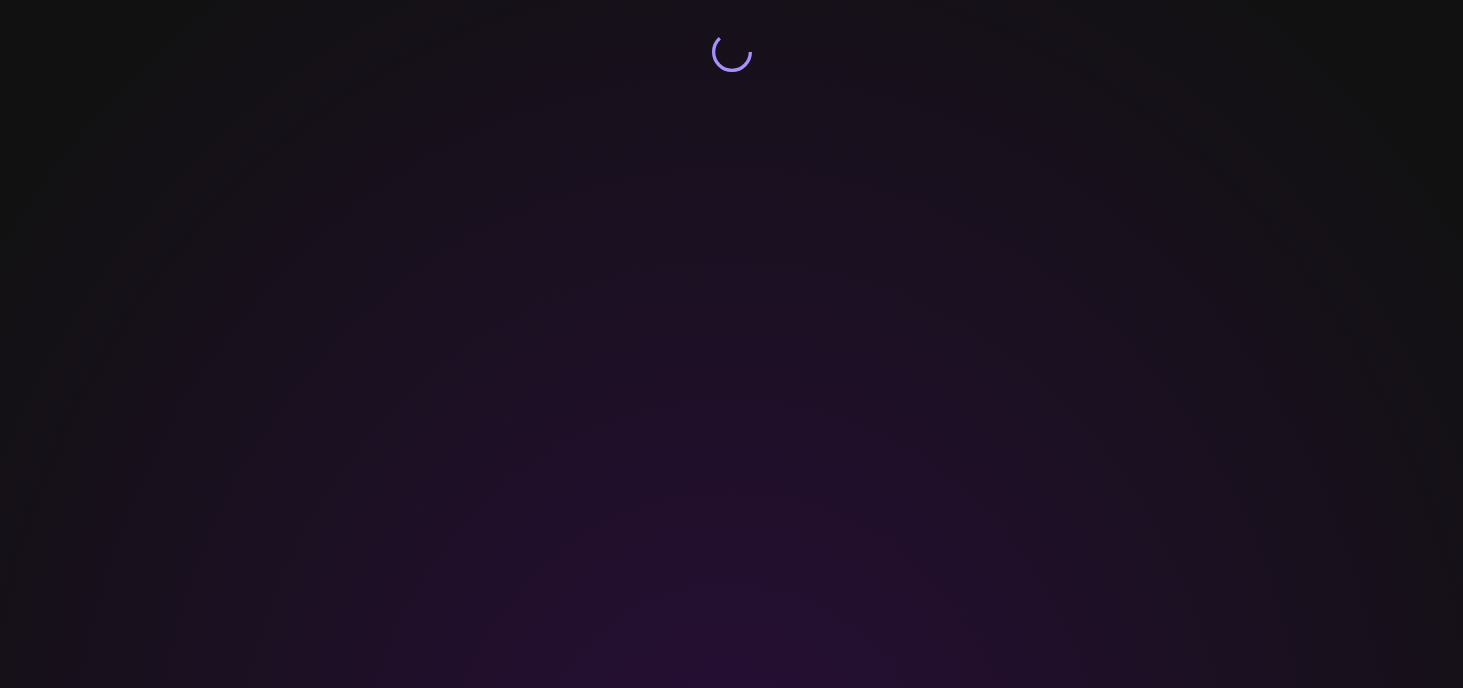 scroll, scrollTop: 0, scrollLeft: 0, axis: both 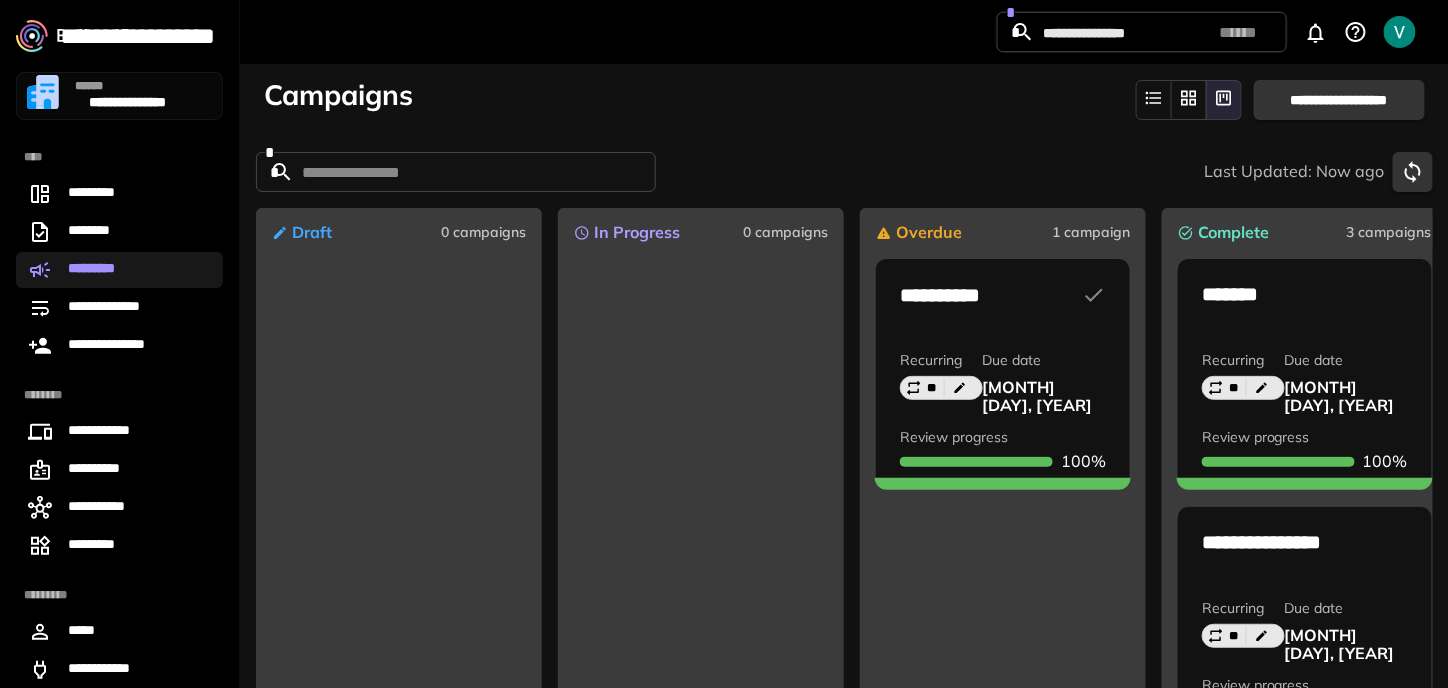 click on "**********" at bounding box center (844, 399) 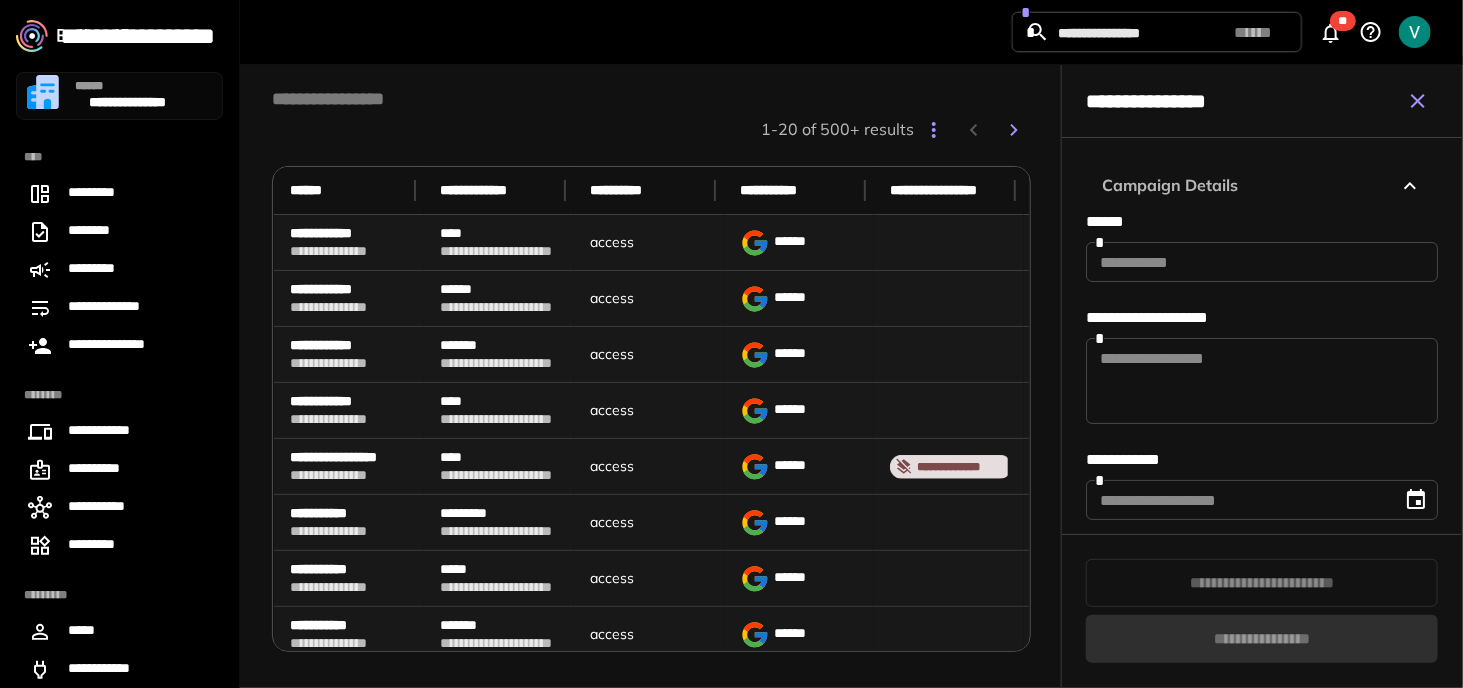 click at bounding box center [1262, 262] 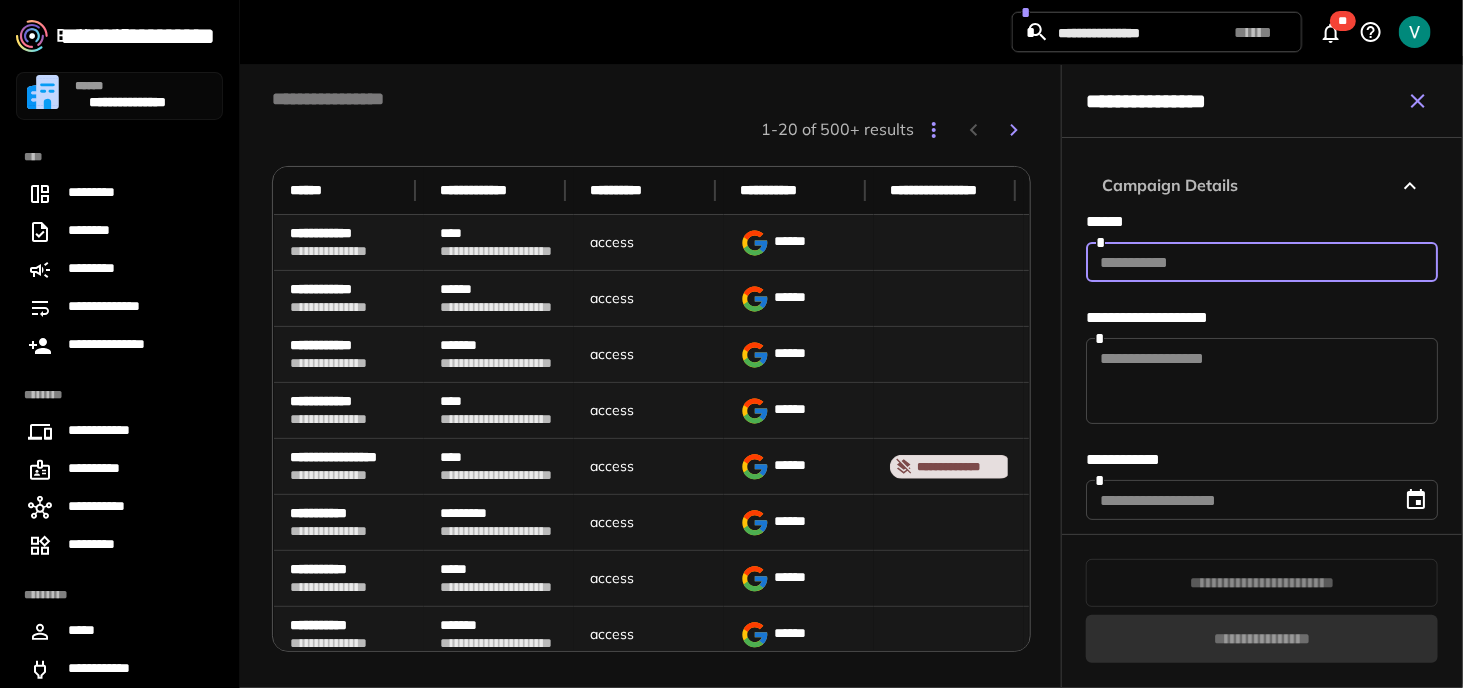 paste on "**********" 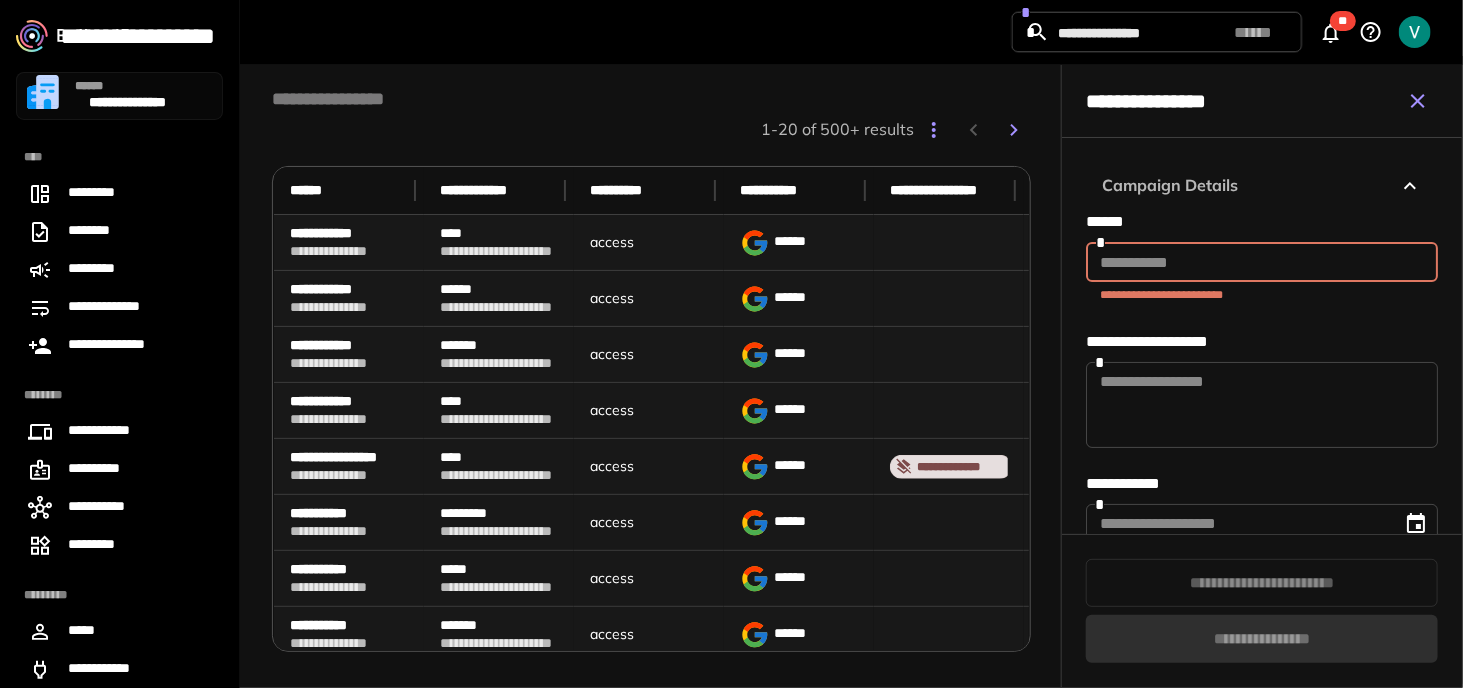 paste on "**********" 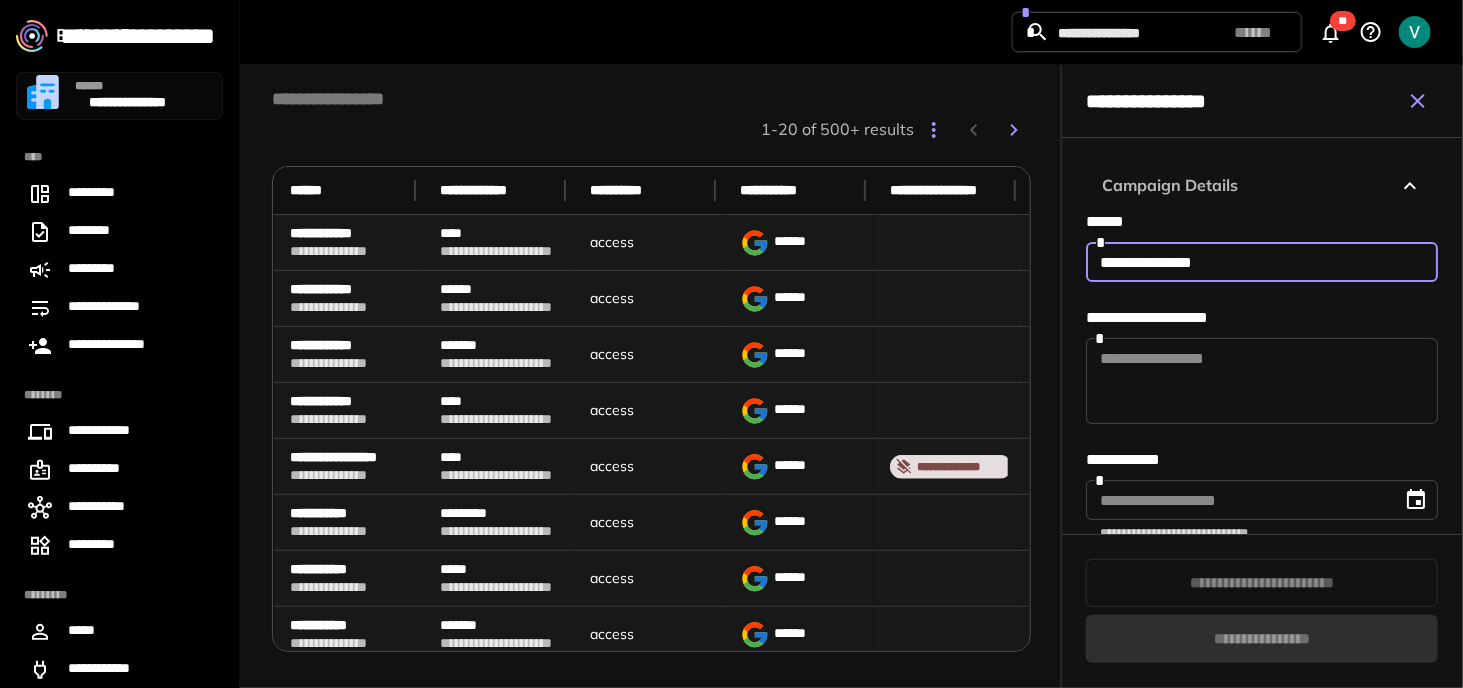 type on "**********" 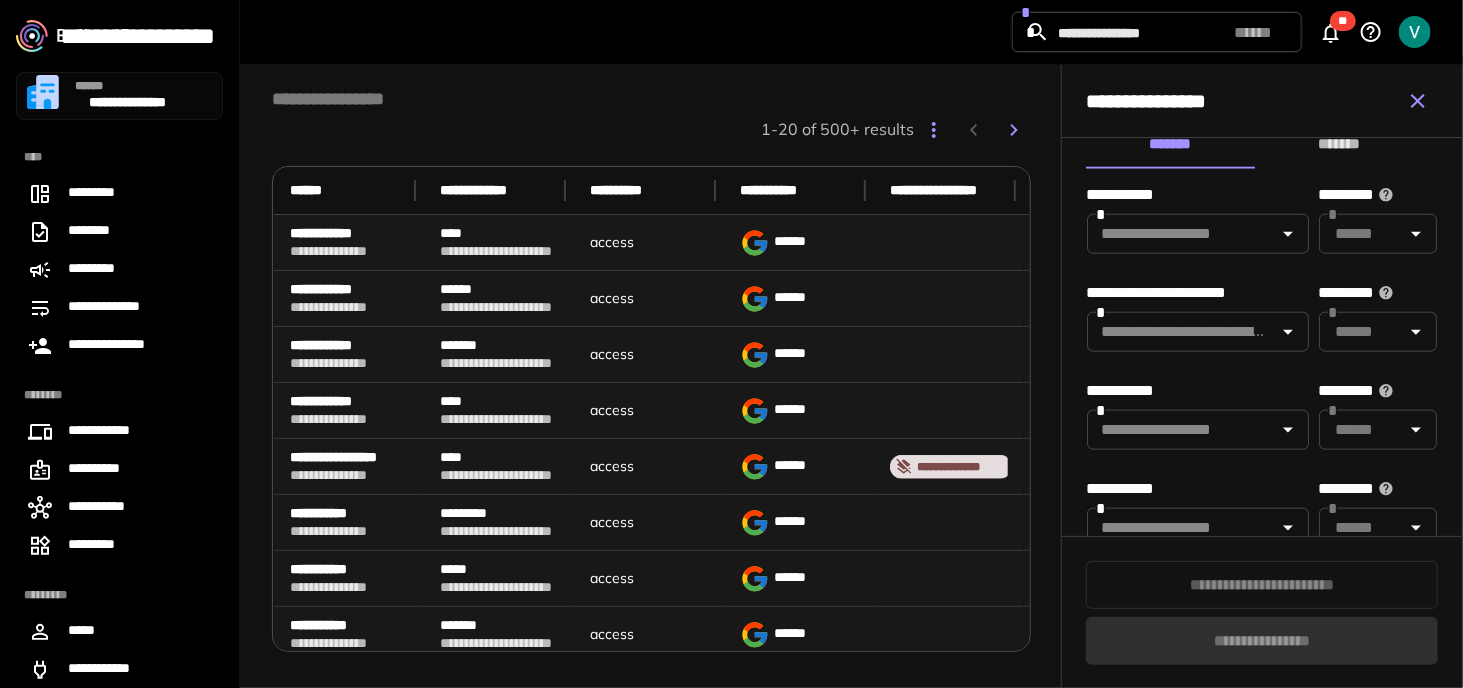 scroll, scrollTop: 1000, scrollLeft: 0, axis: vertical 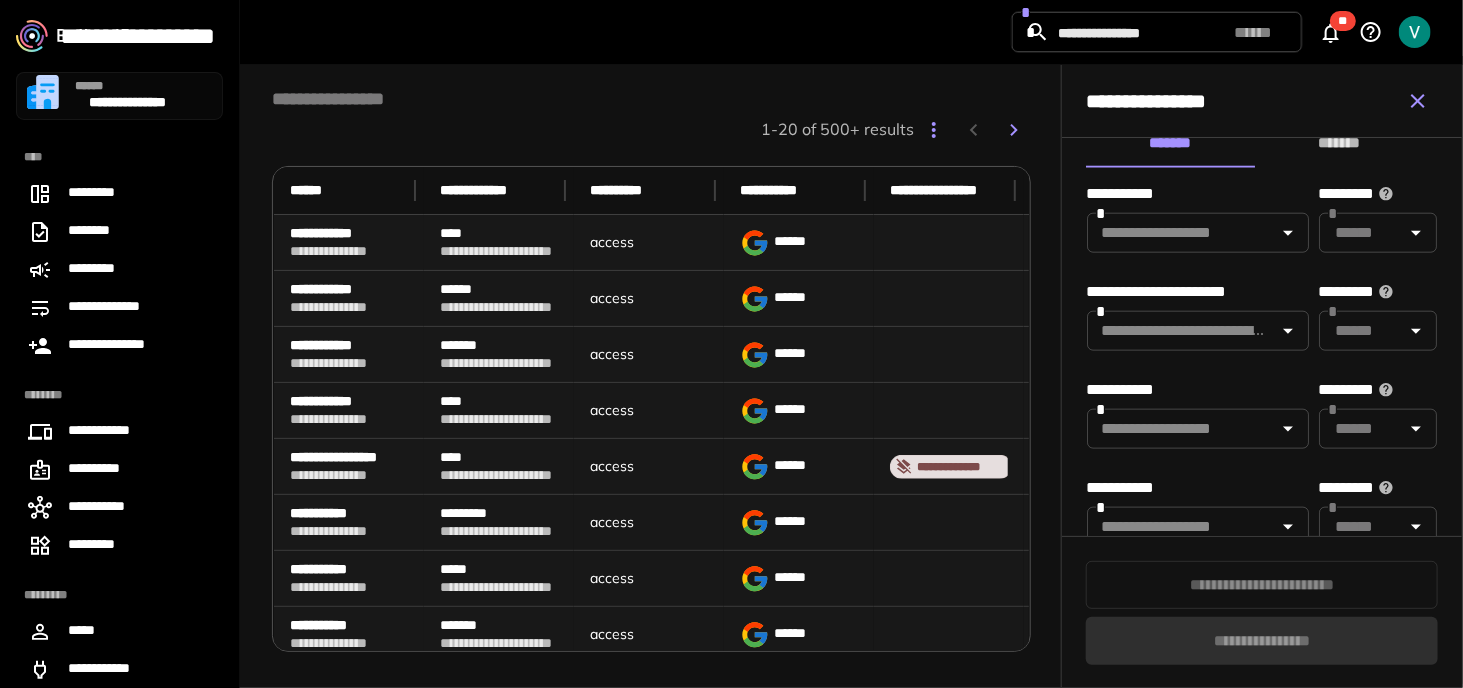 click at bounding box center [1181, 233] 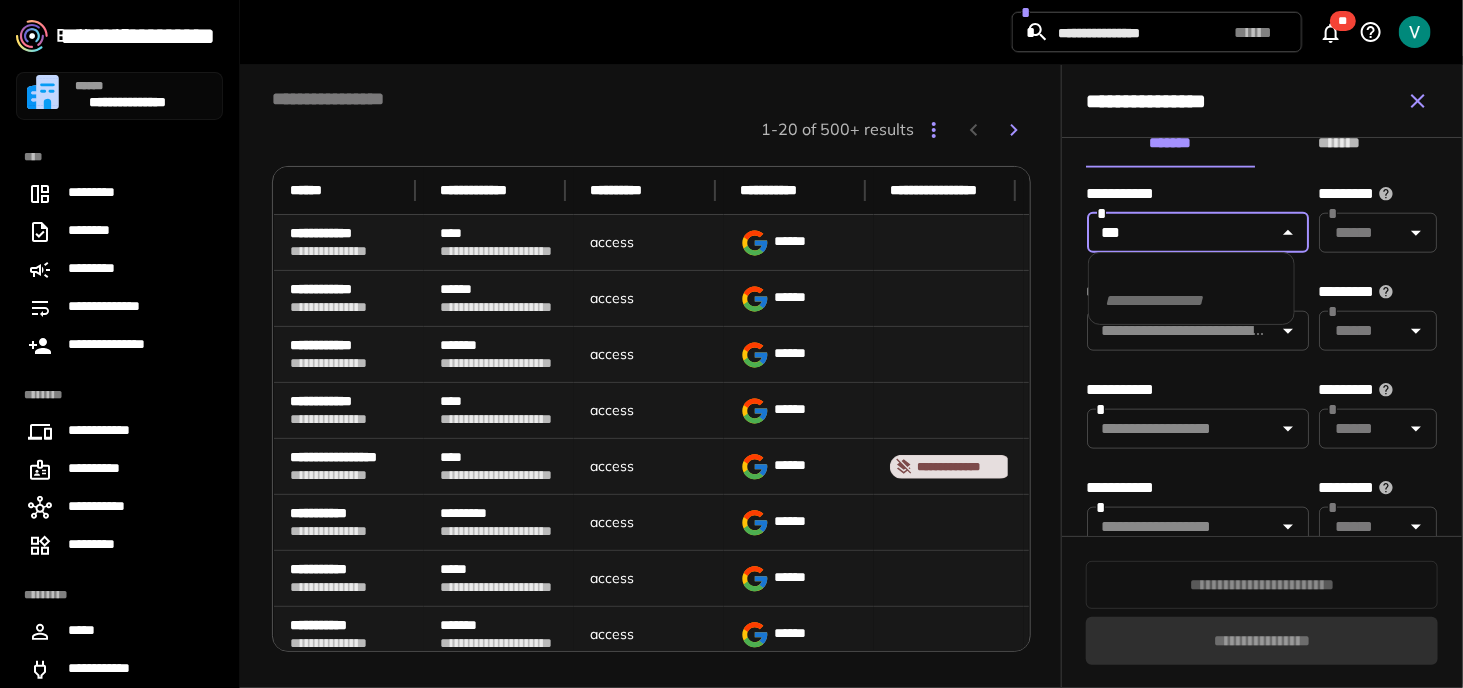 type on "****" 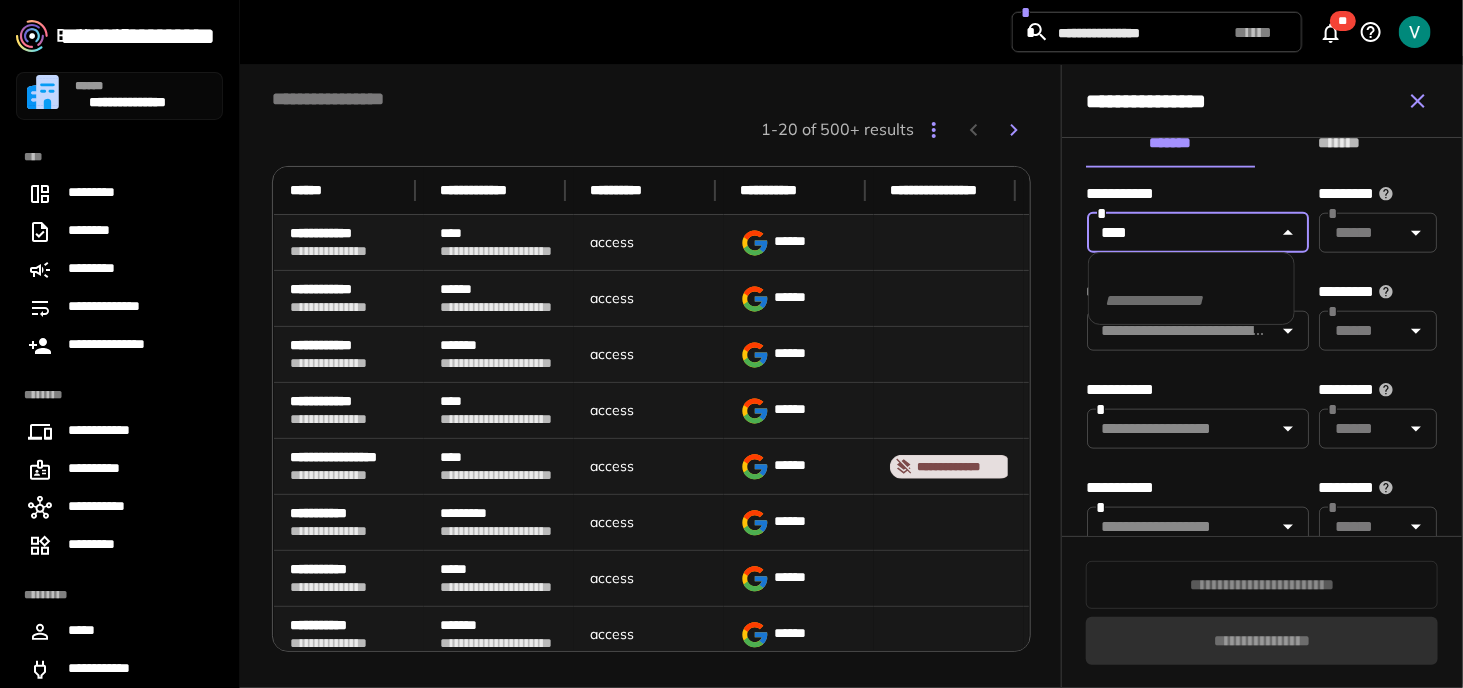type 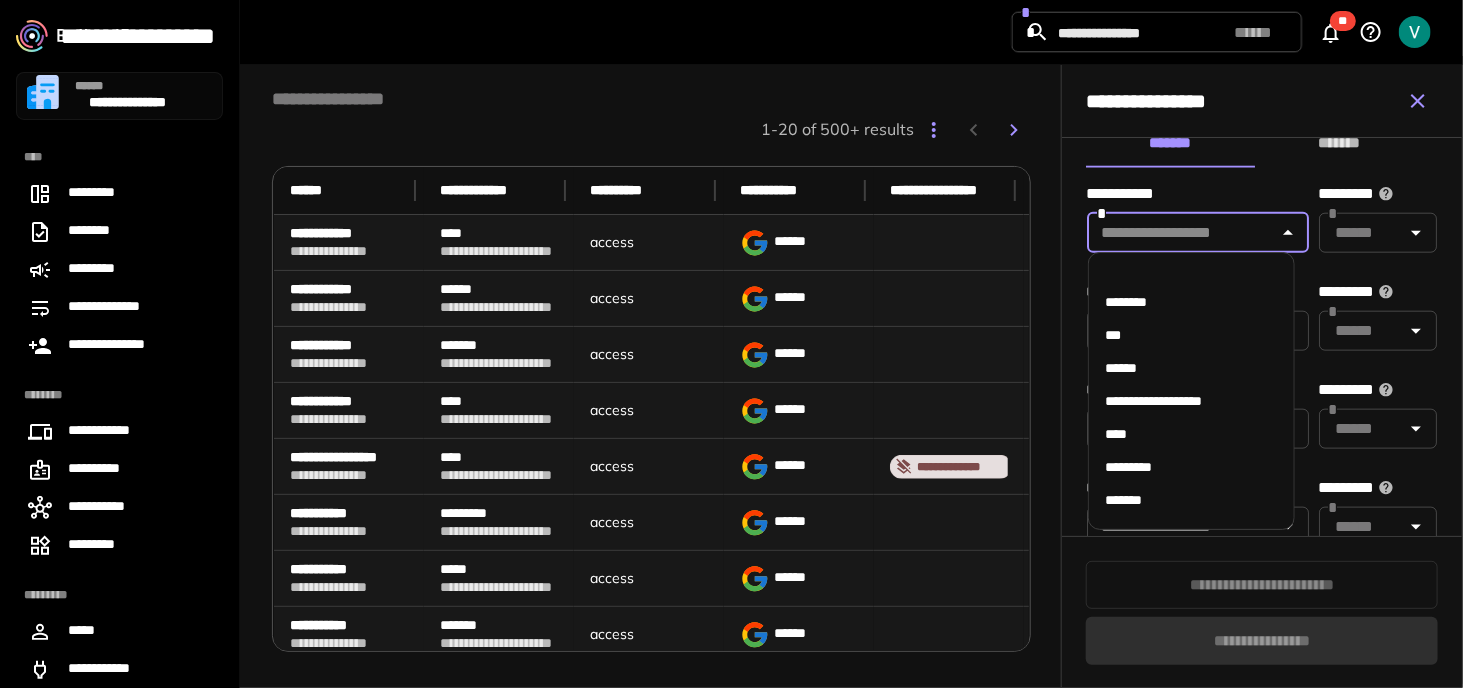 click on "**********" at bounding box center [1262, 337] 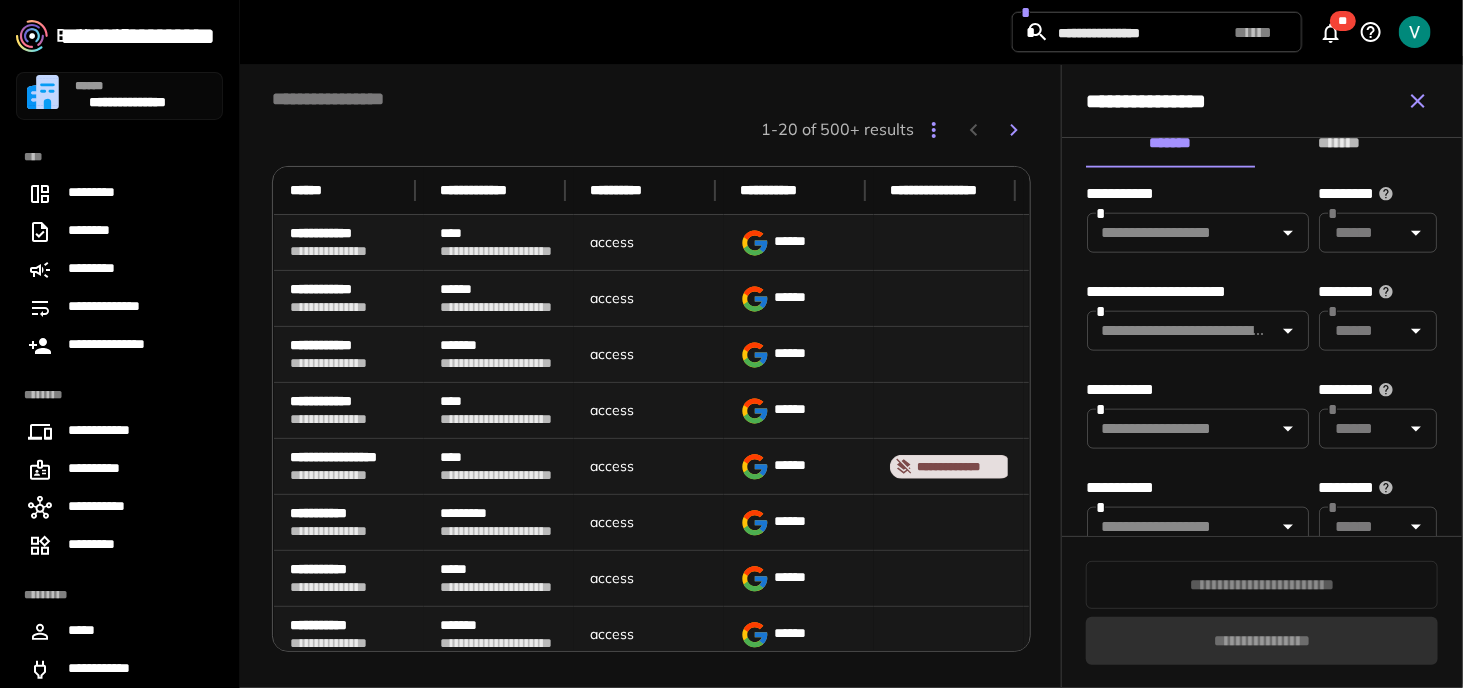 click at bounding box center [1181, 331] 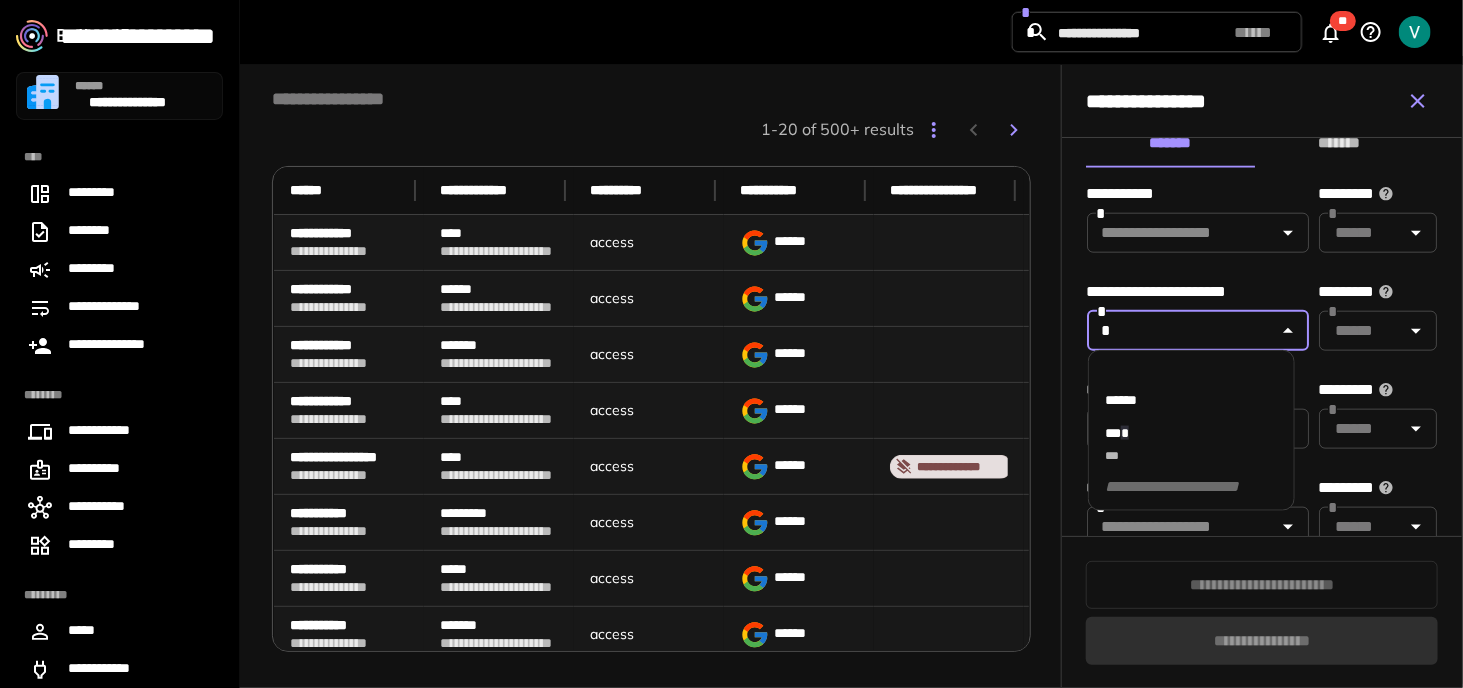 type on "**" 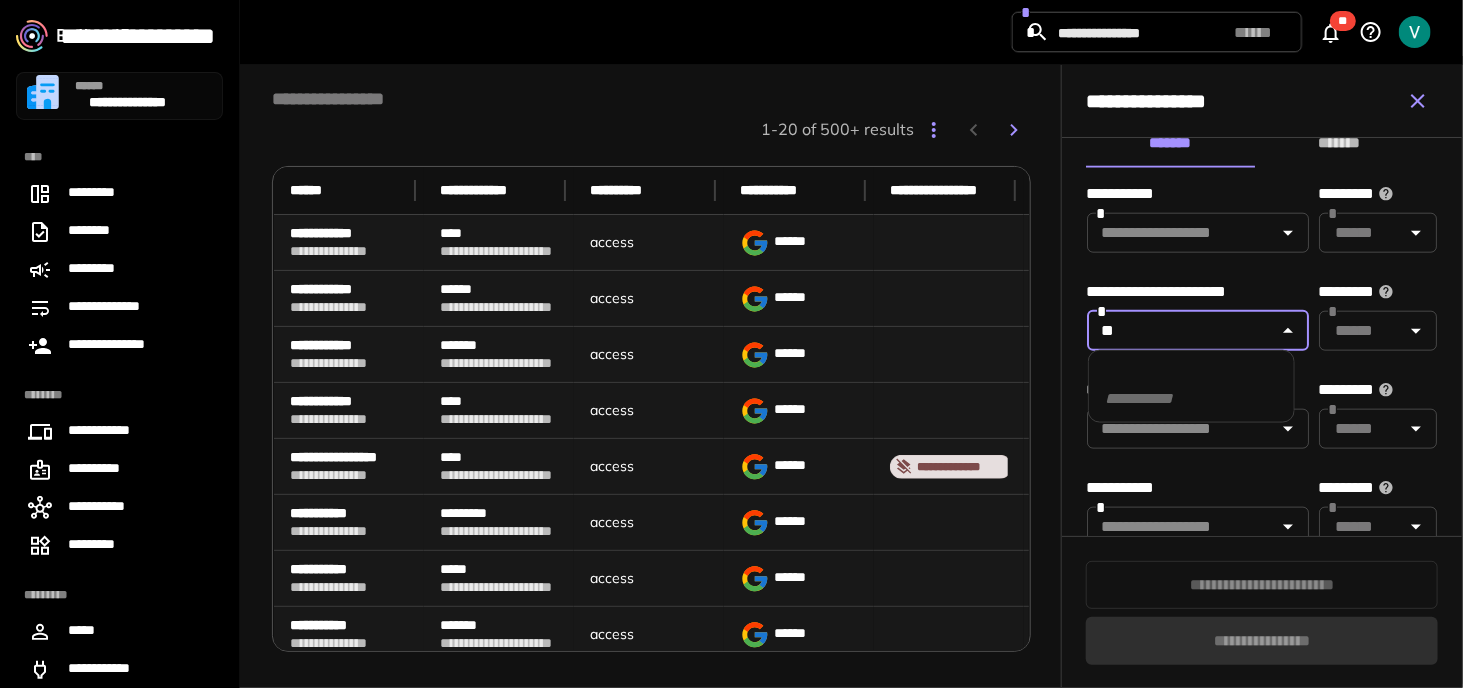type 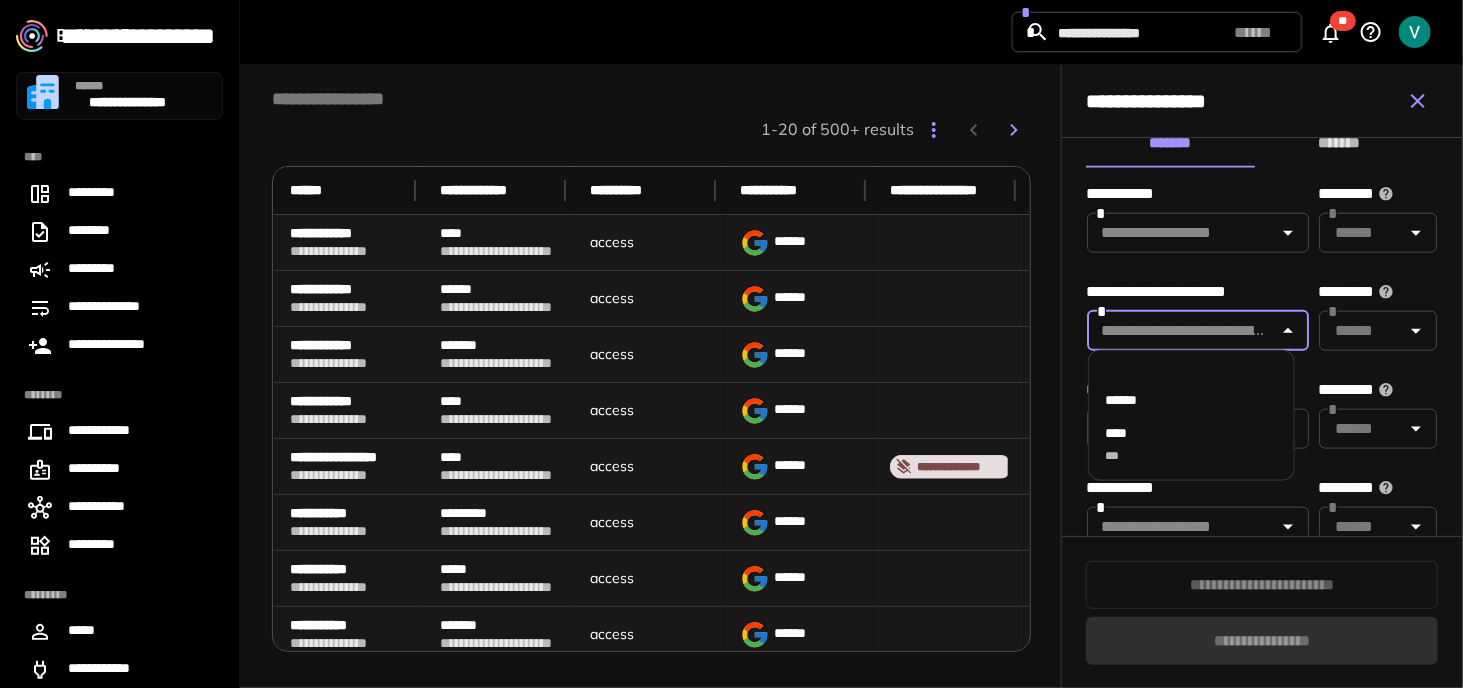 click on "**********" at bounding box center [1262, 1066] 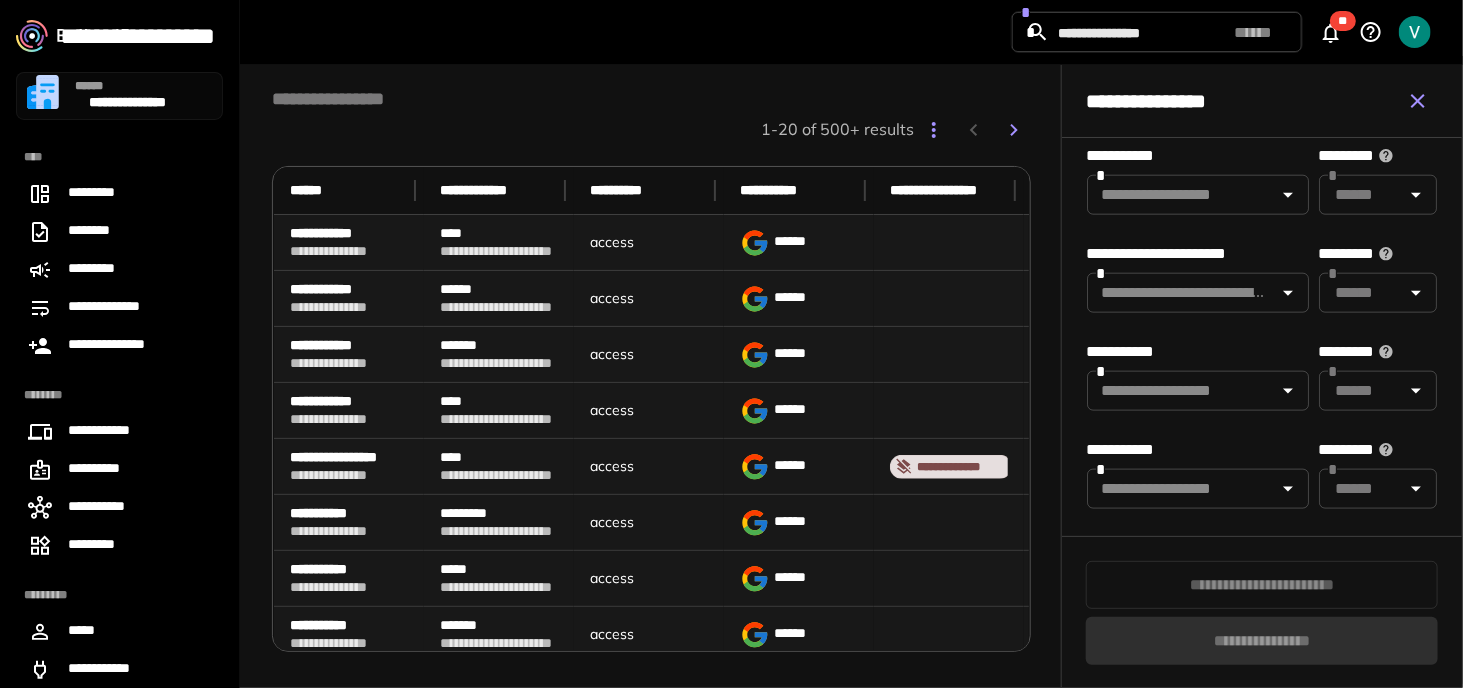 scroll, scrollTop: 1100, scrollLeft: 0, axis: vertical 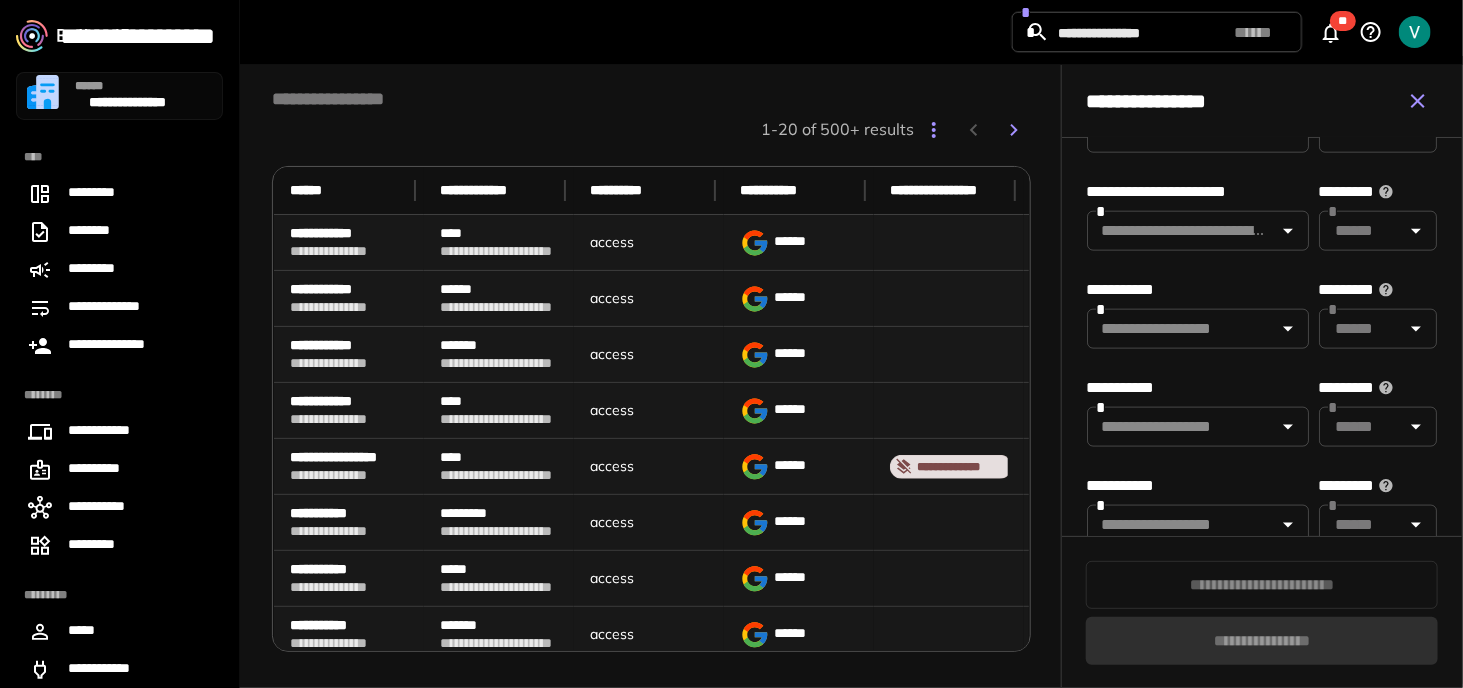 click at bounding box center [1181, 329] 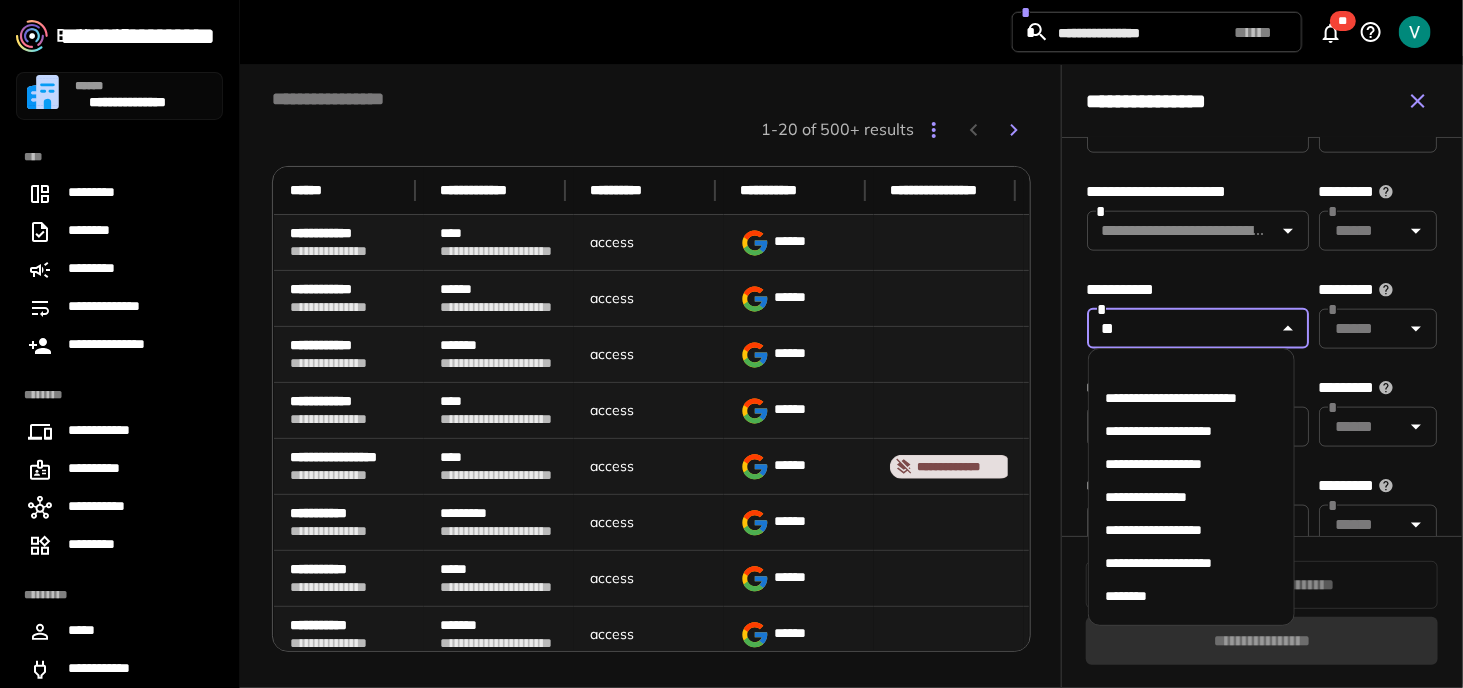 type on "***" 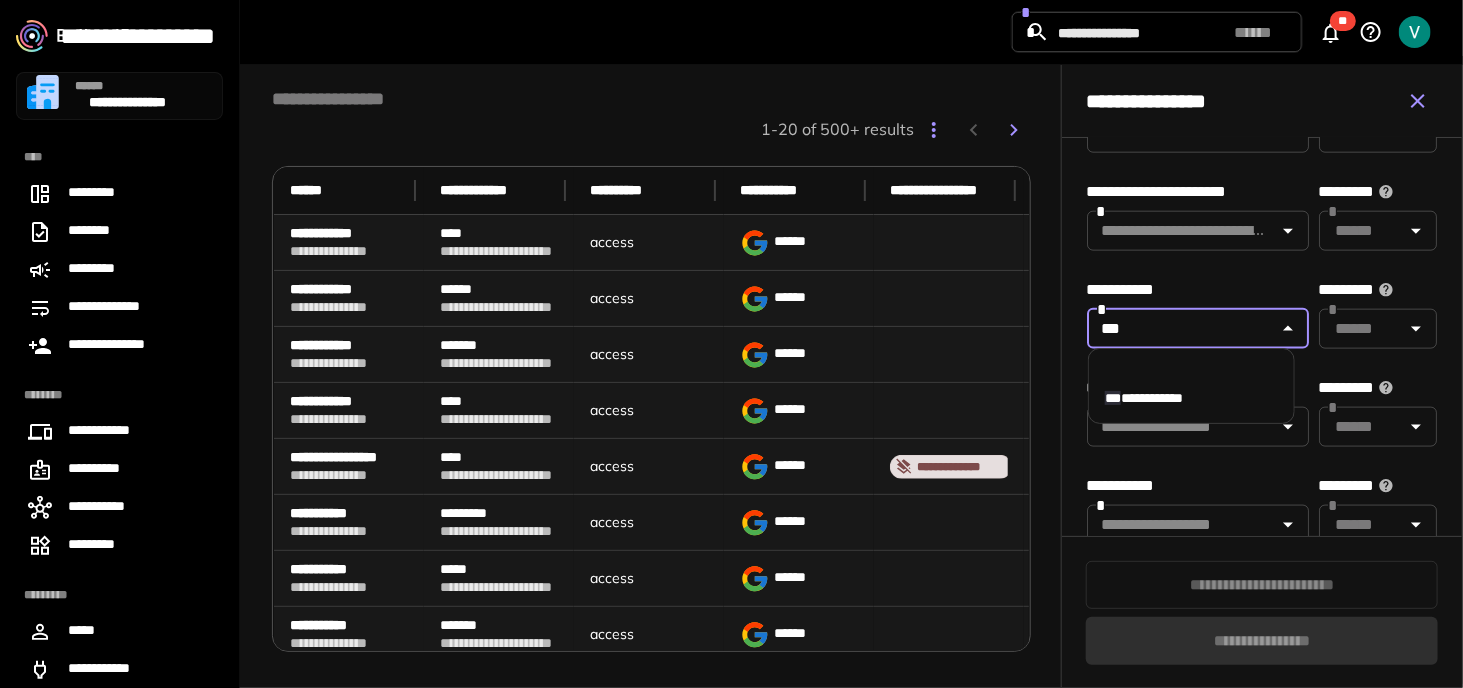 click on "**********" at bounding box center [1152, 398] 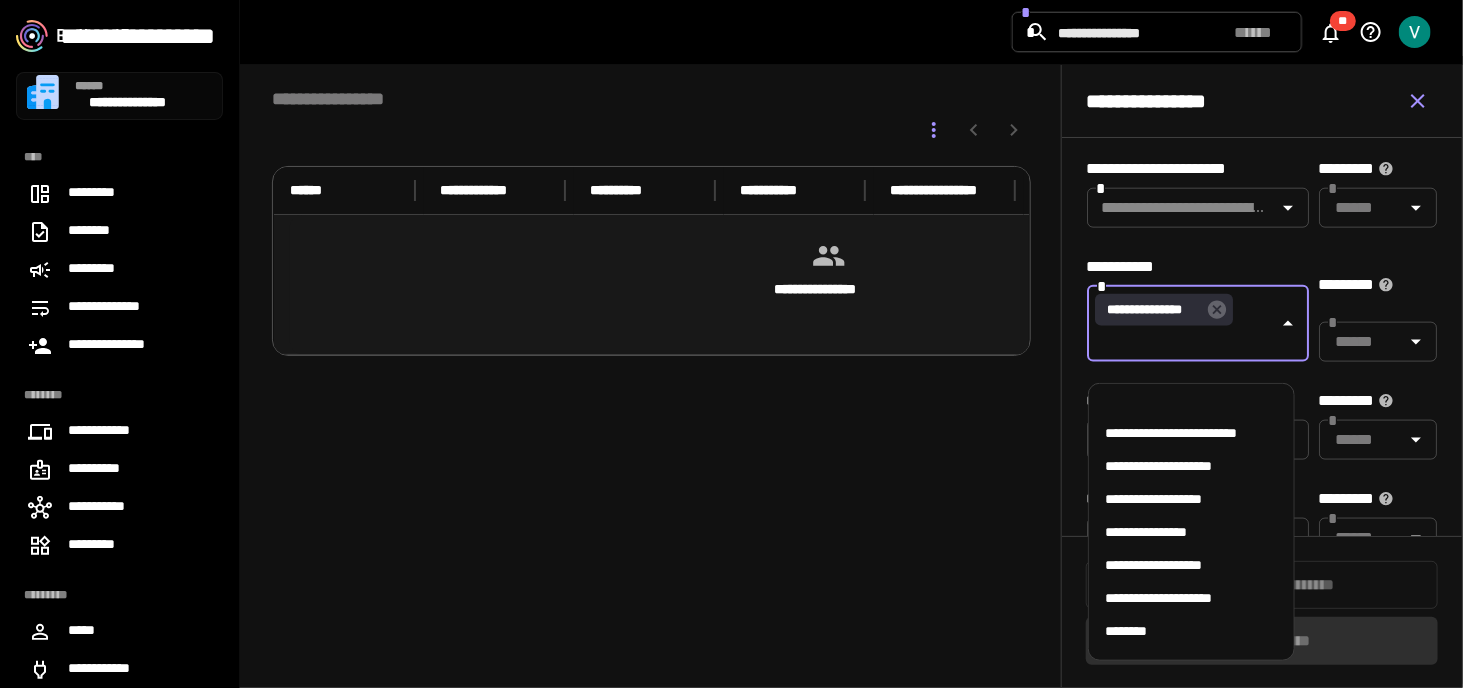 scroll, scrollTop: 1100, scrollLeft: 0, axis: vertical 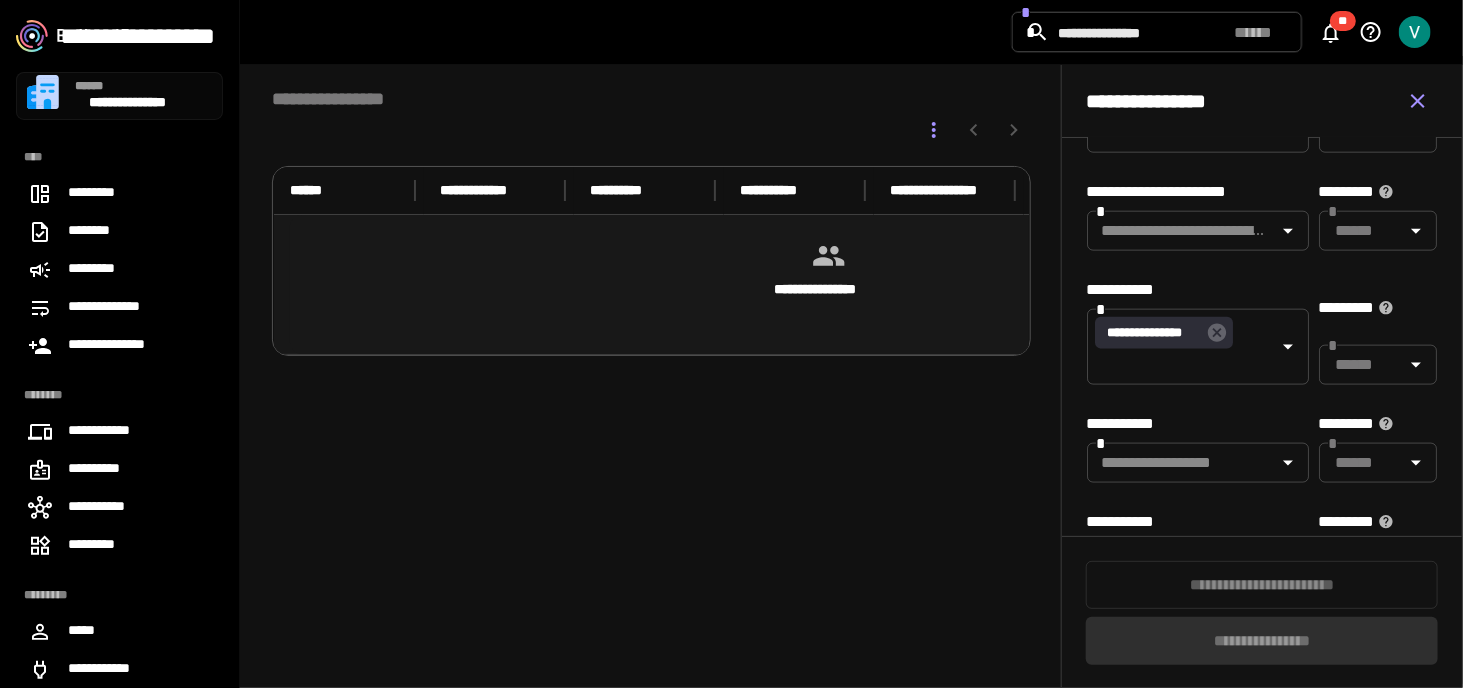 click on "**********" at bounding box center (1190, 290) 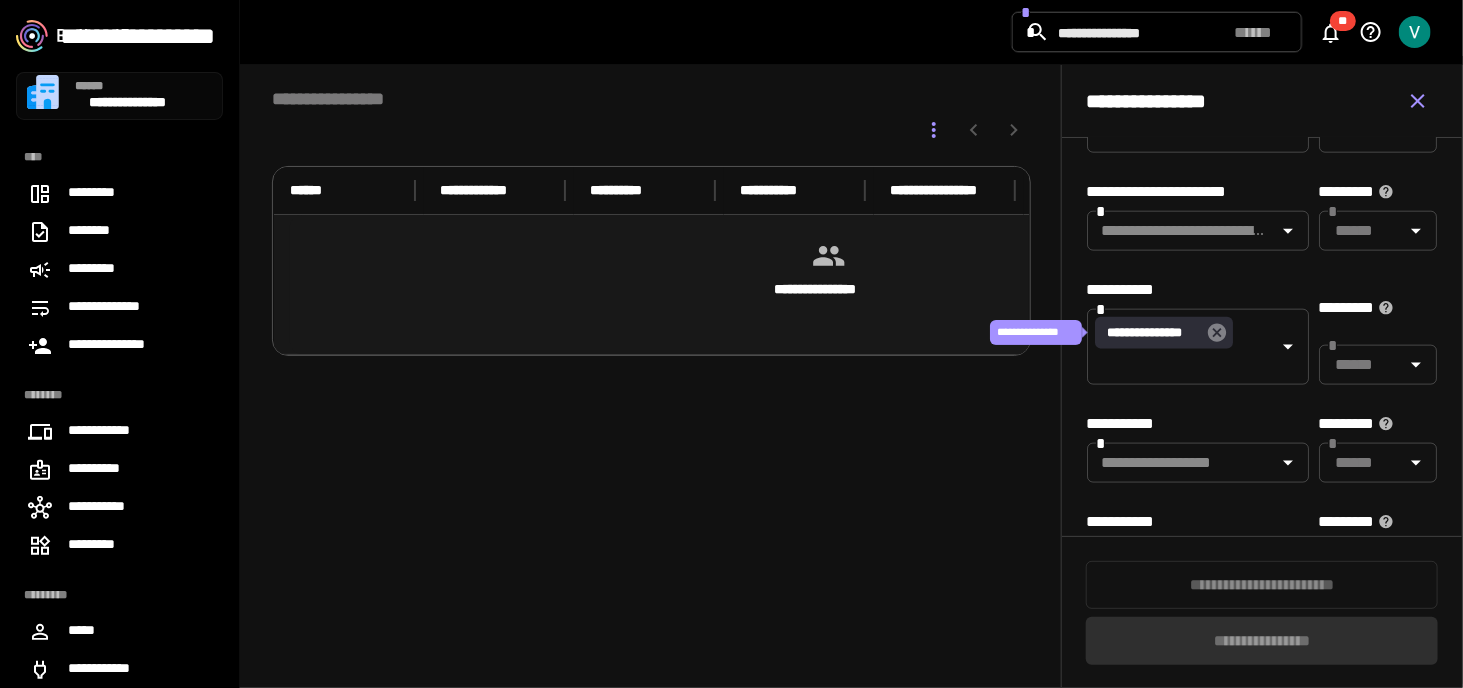 click 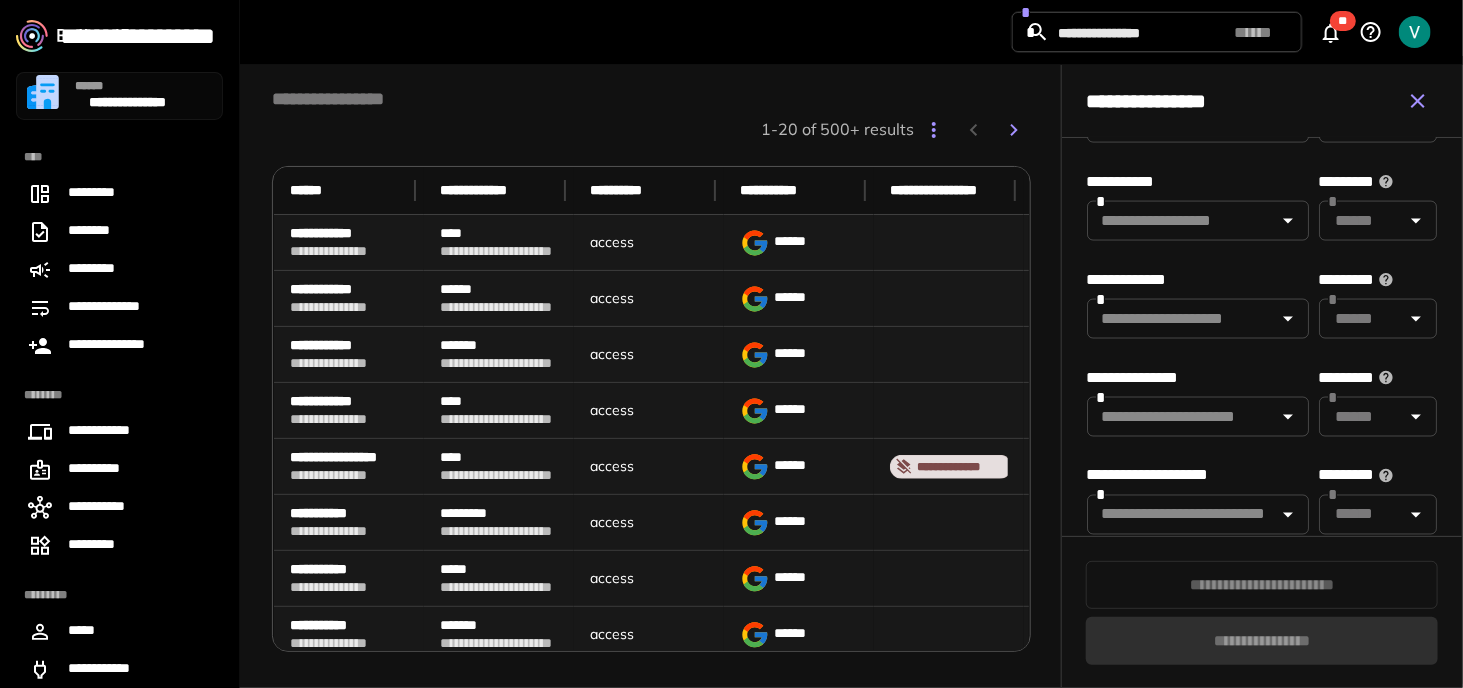 scroll, scrollTop: 1400, scrollLeft: 0, axis: vertical 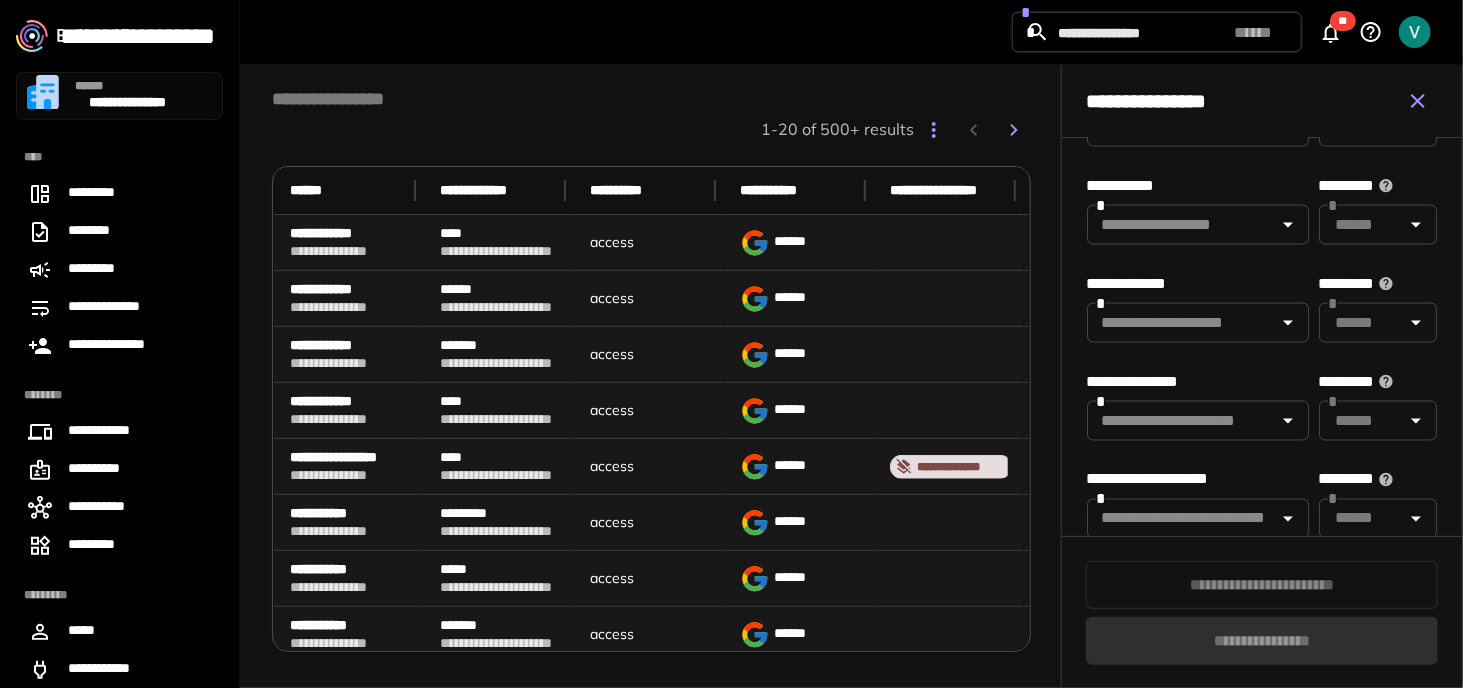 click on "*" at bounding box center [1198, 225] 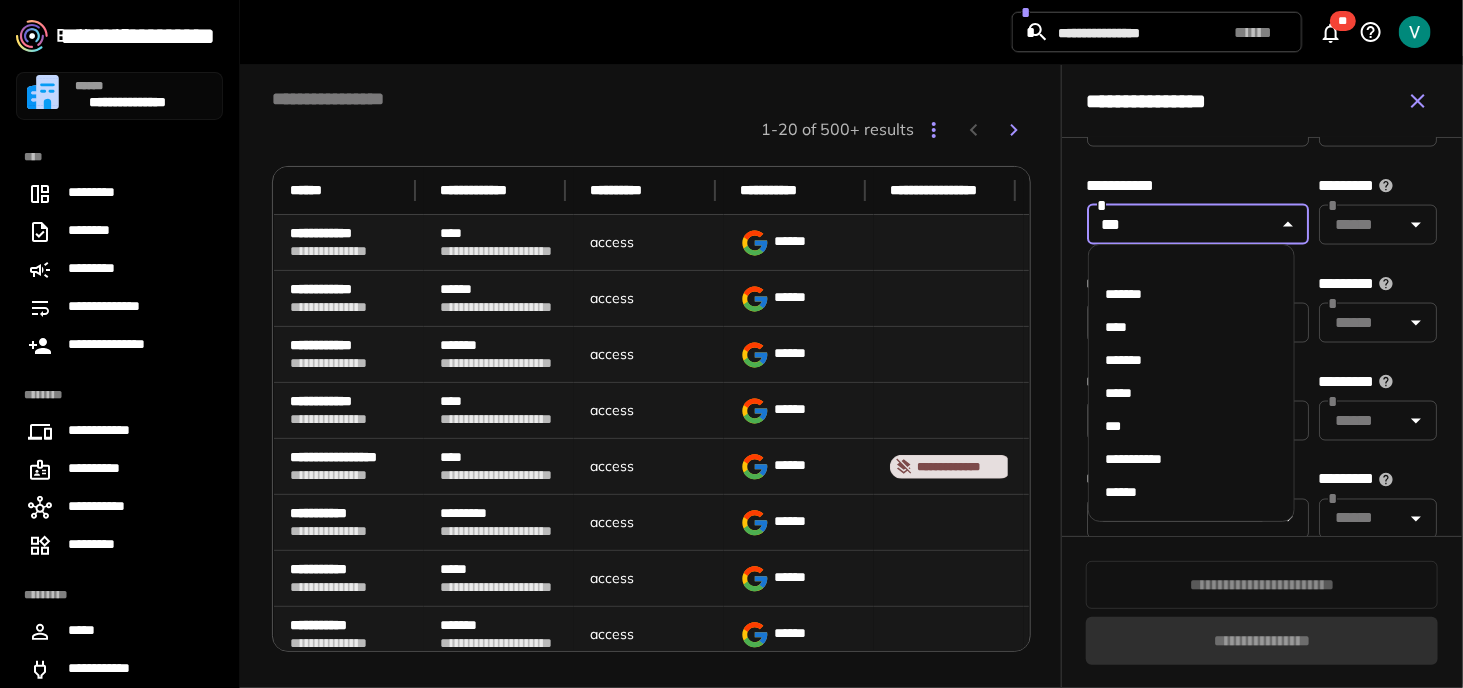 type on "****" 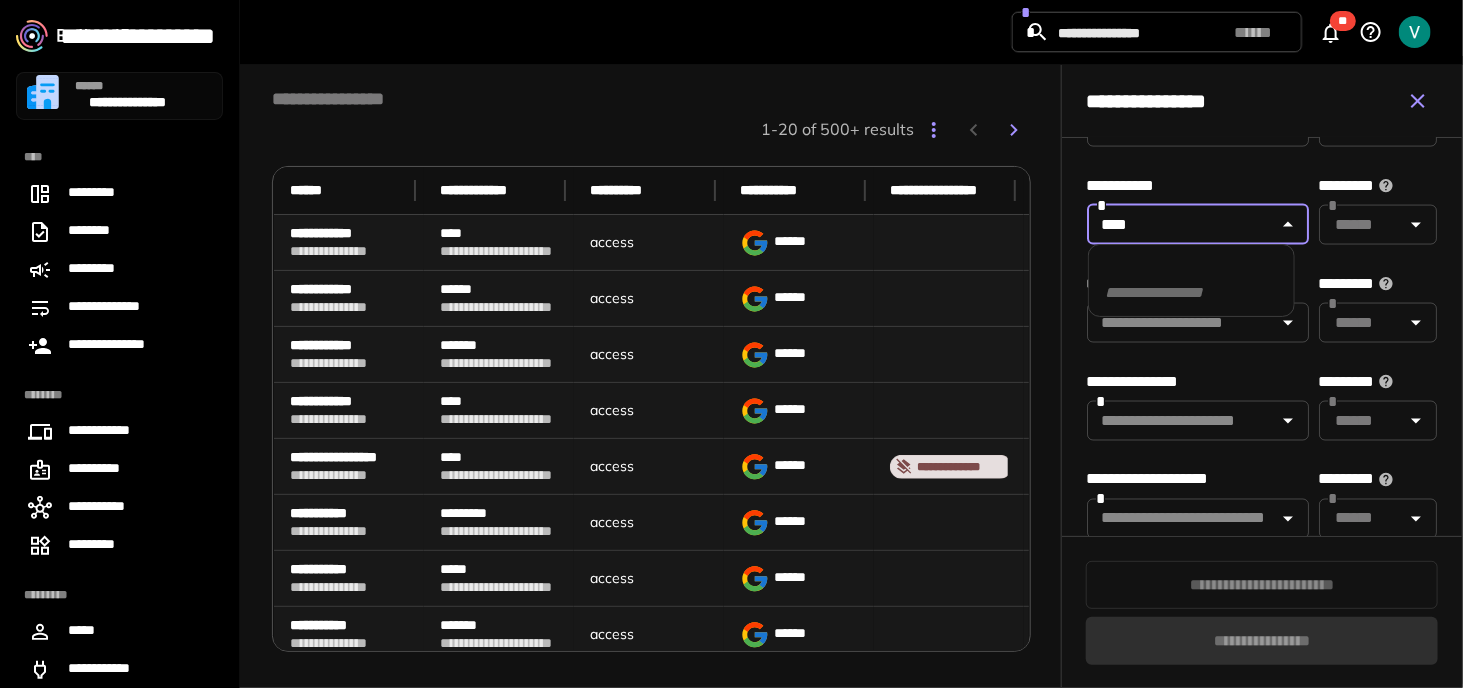 type 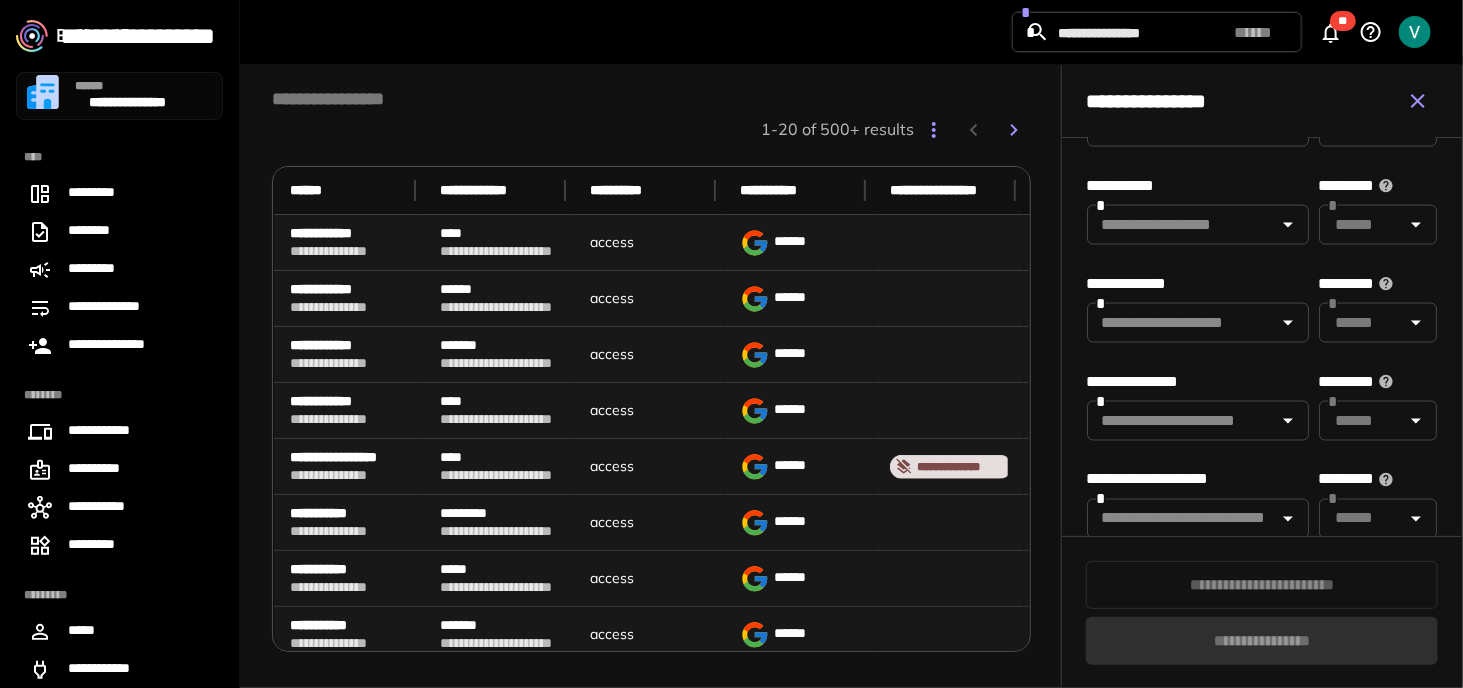 click on "**********" at bounding box center (1190, 186) 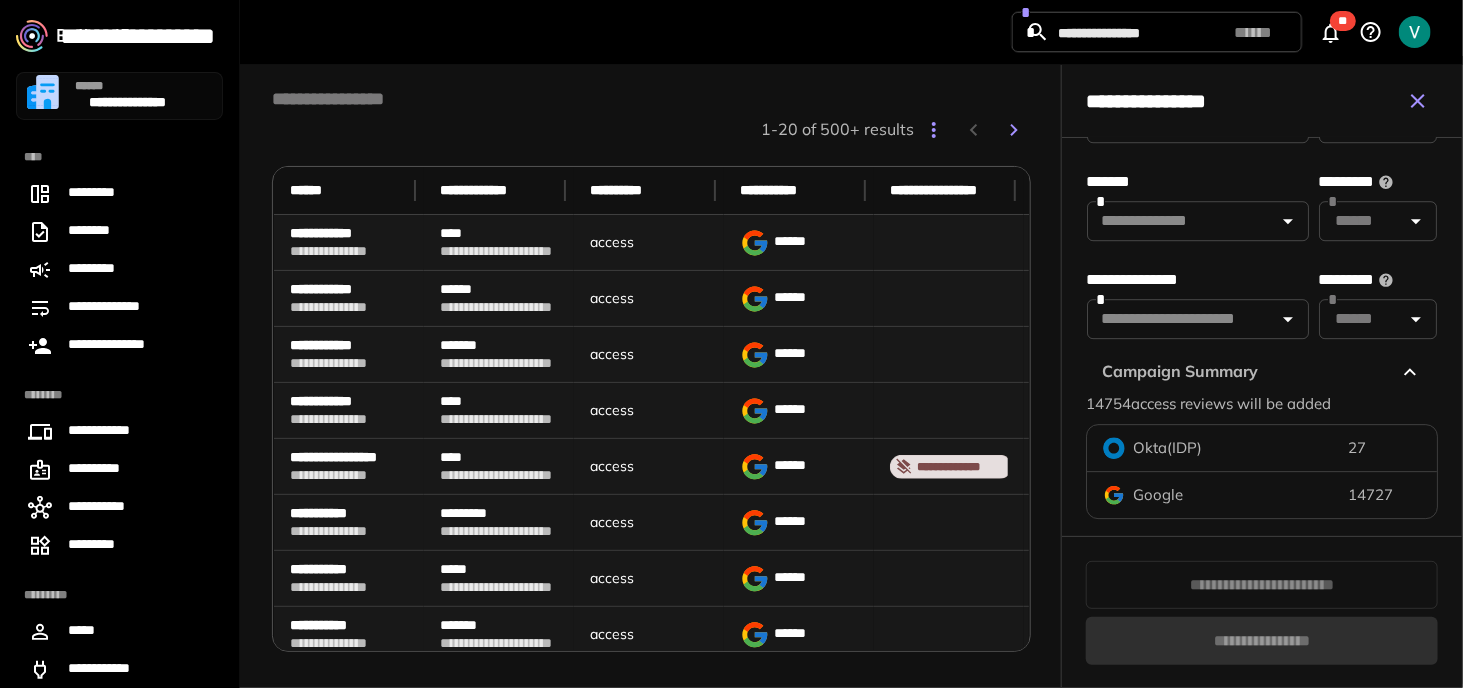 scroll, scrollTop: 2606, scrollLeft: 0, axis: vertical 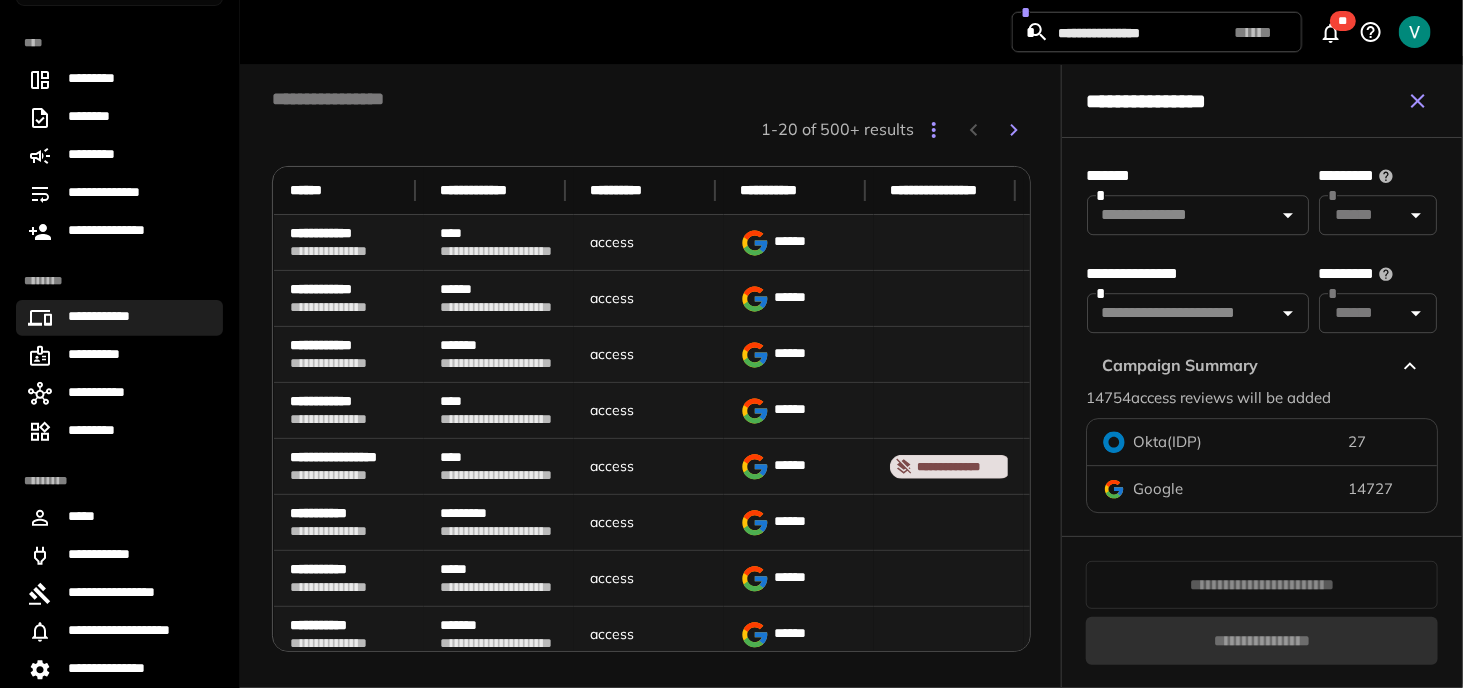 click on "**********" at bounding box center (107, 318) 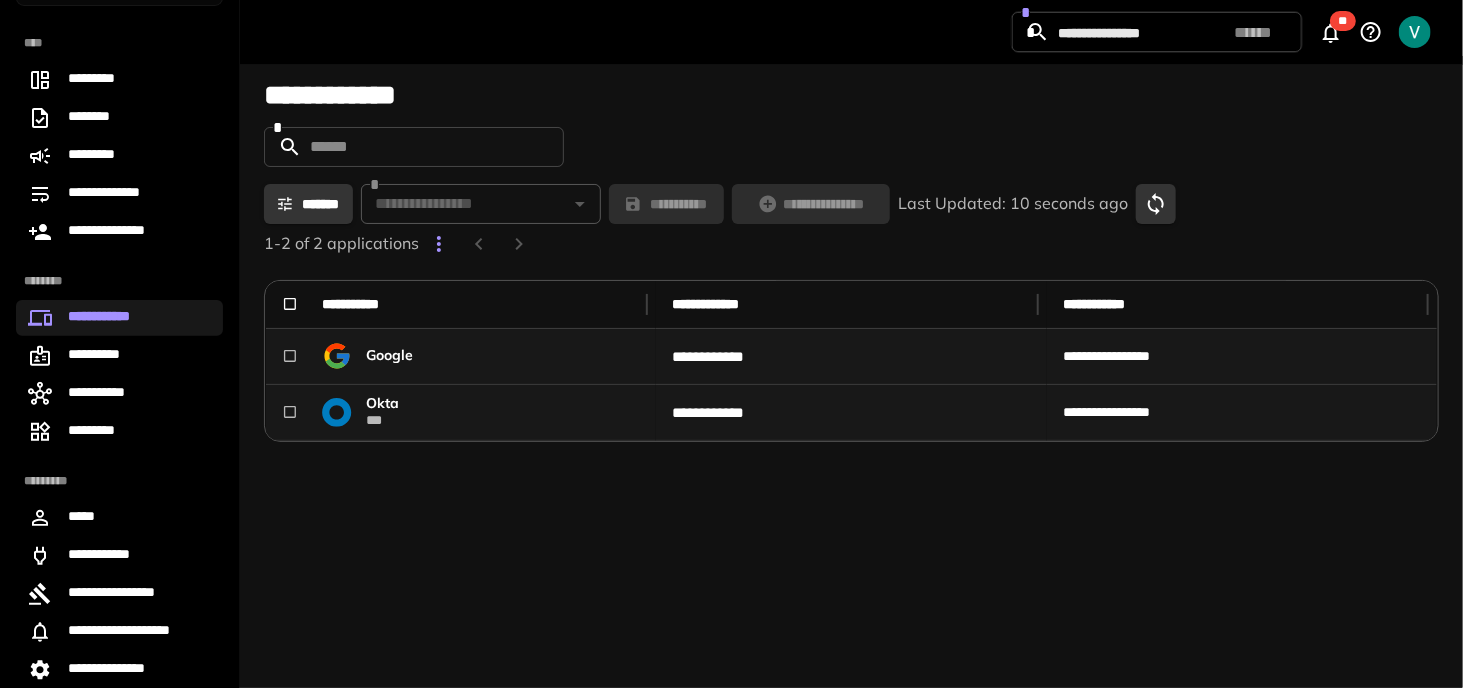 click on "**********" at bounding box center [851, 372] 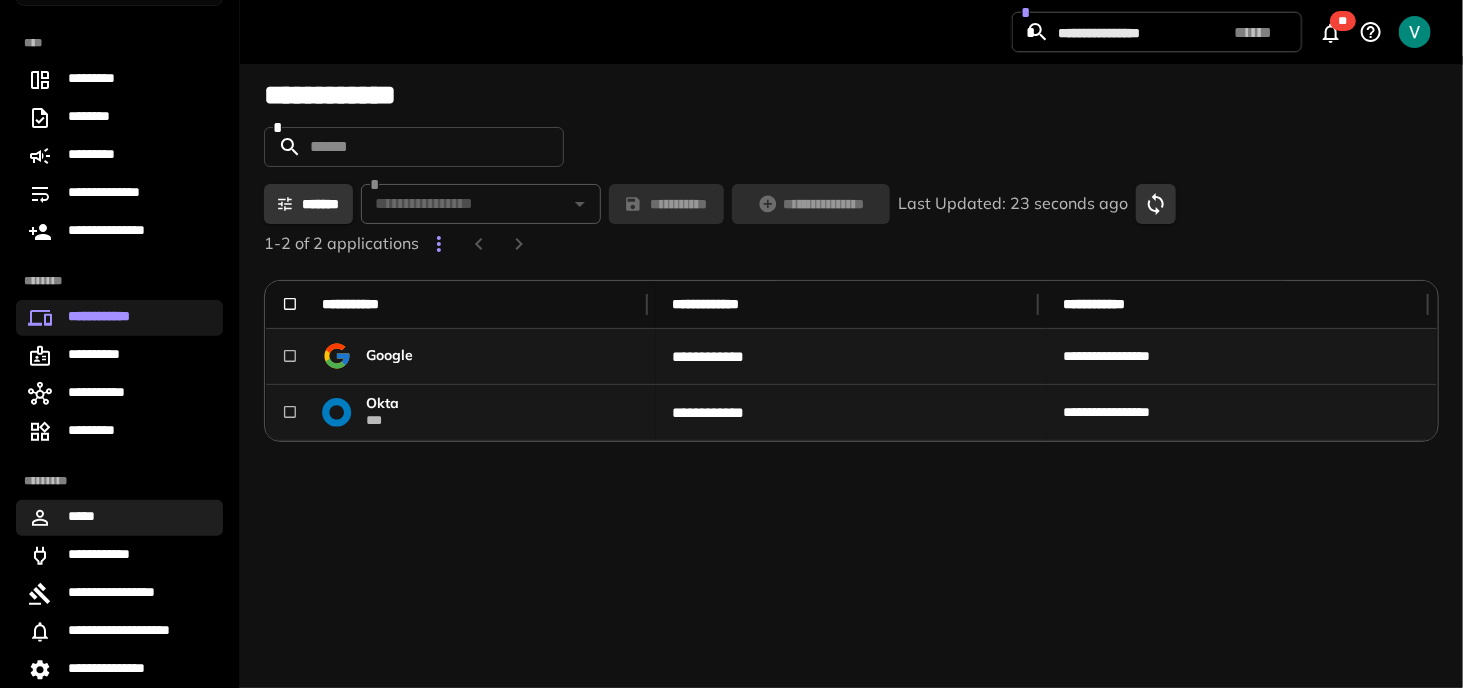 click on "*****" at bounding box center (119, 518) 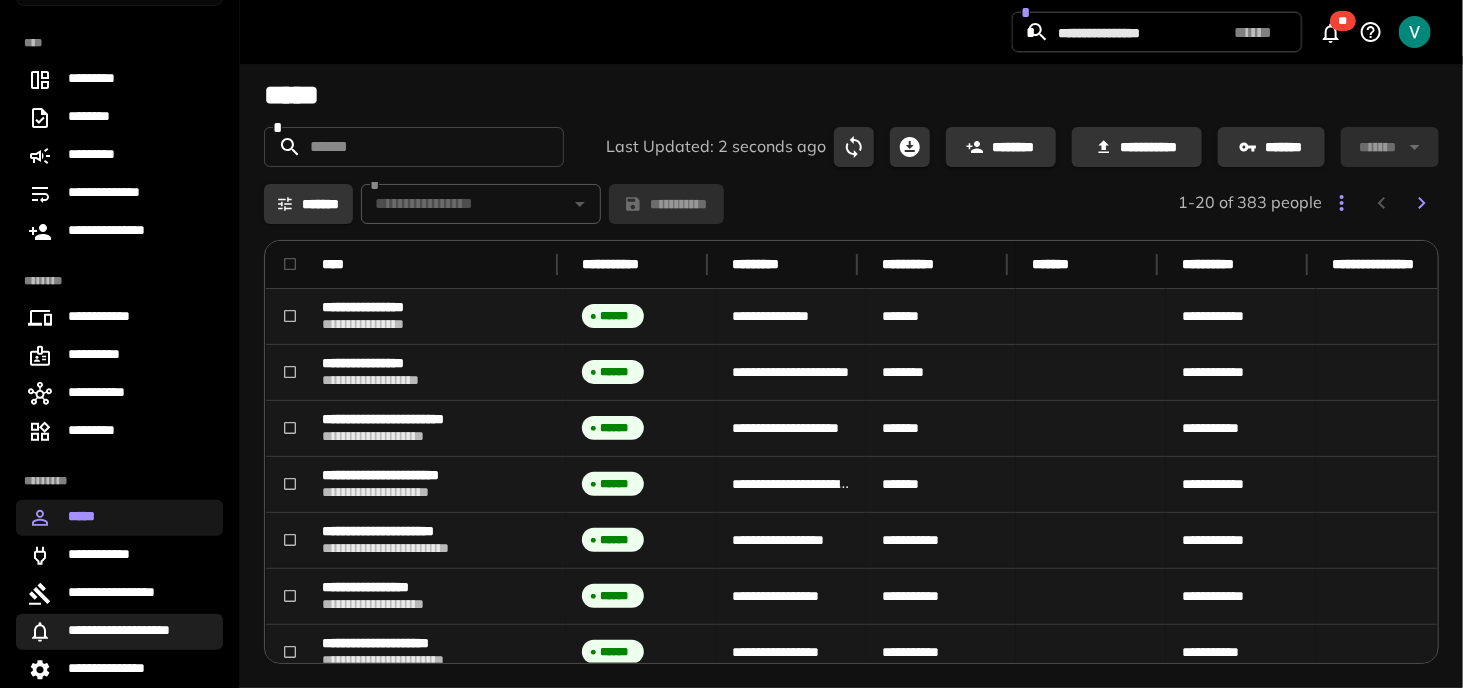 click on "**********" at bounding box center (132, 632) 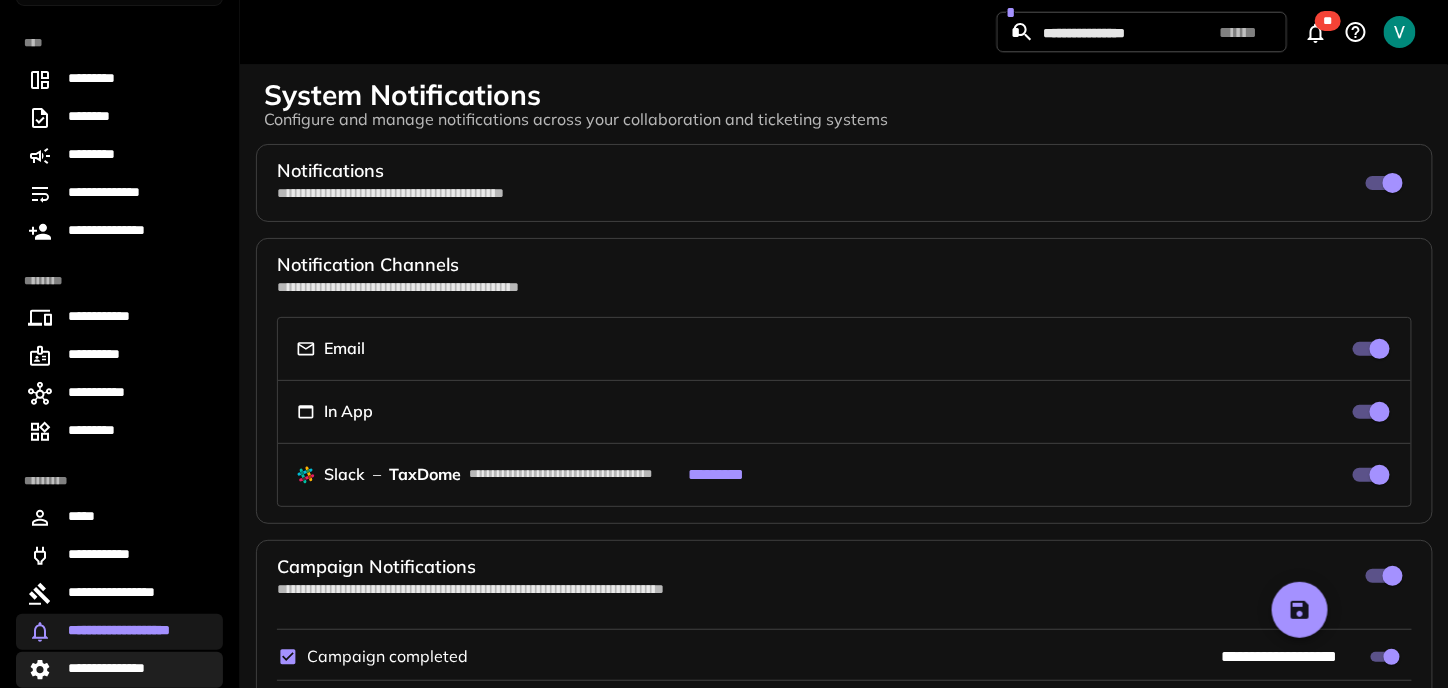 click on "**********" at bounding box center [115, 670] 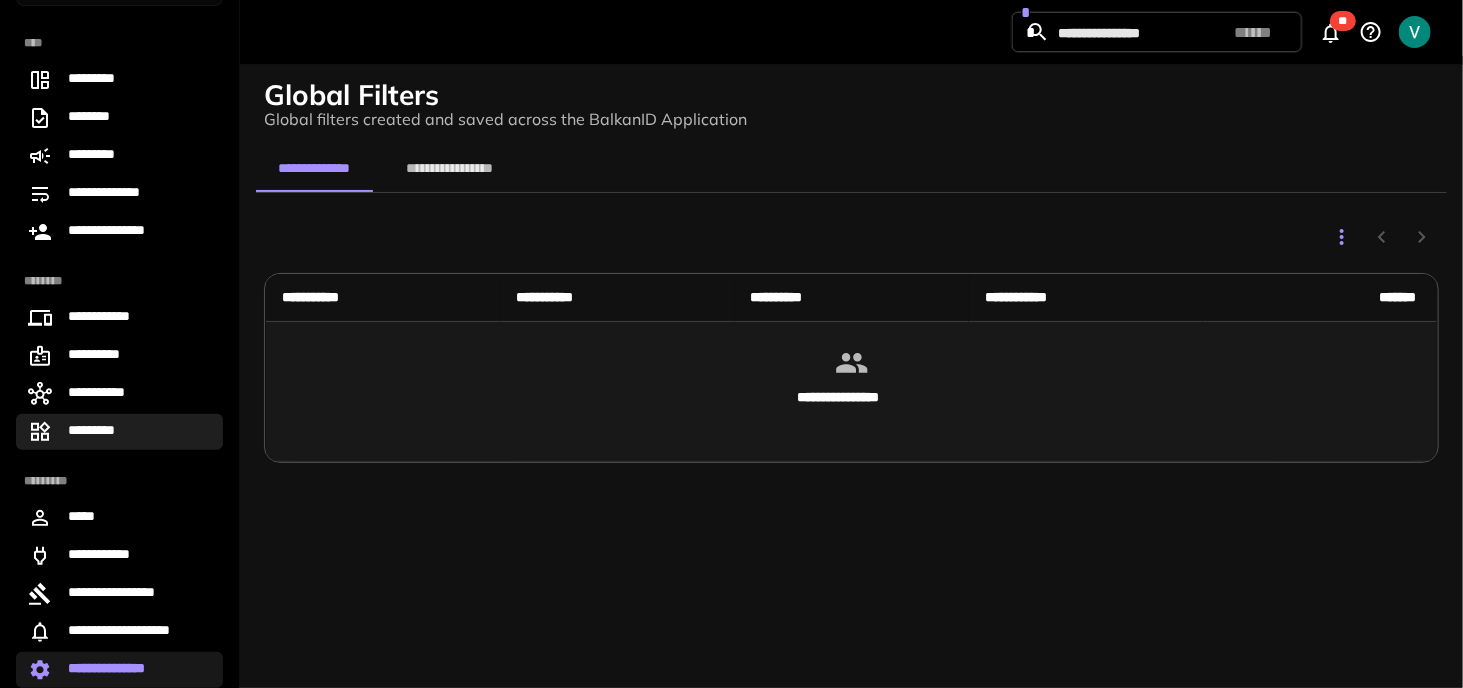 click on "*********" at bounding box center (119, 432) 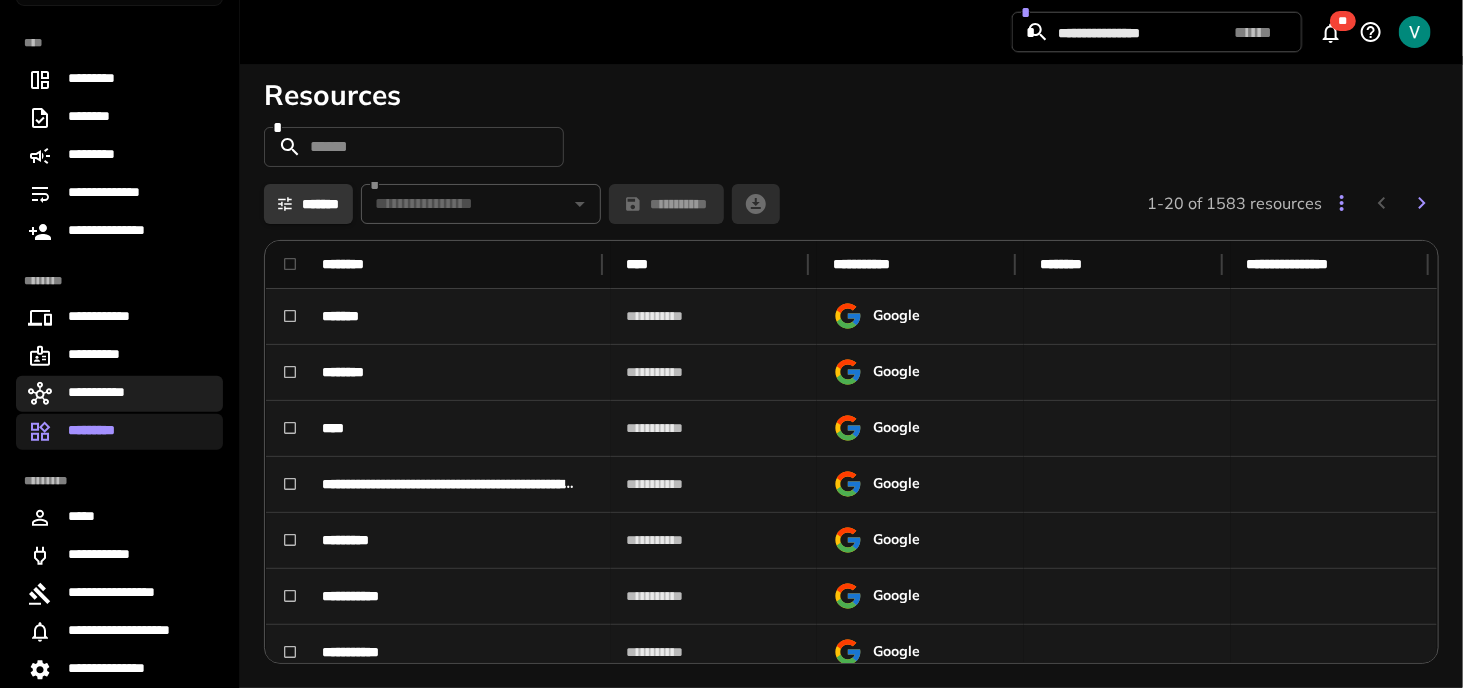 click on "**********" at bounding box center [119, 394] 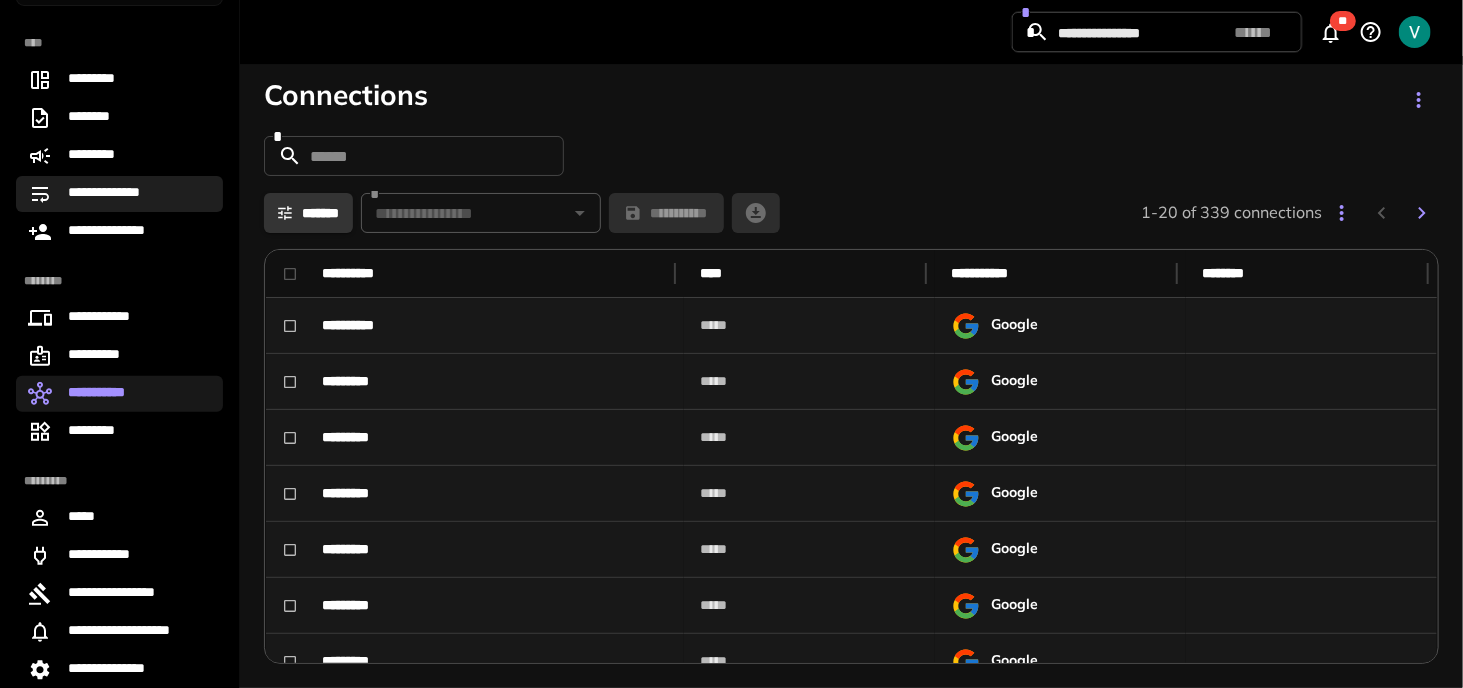 click on "**********" at bounding box center (119, 194) 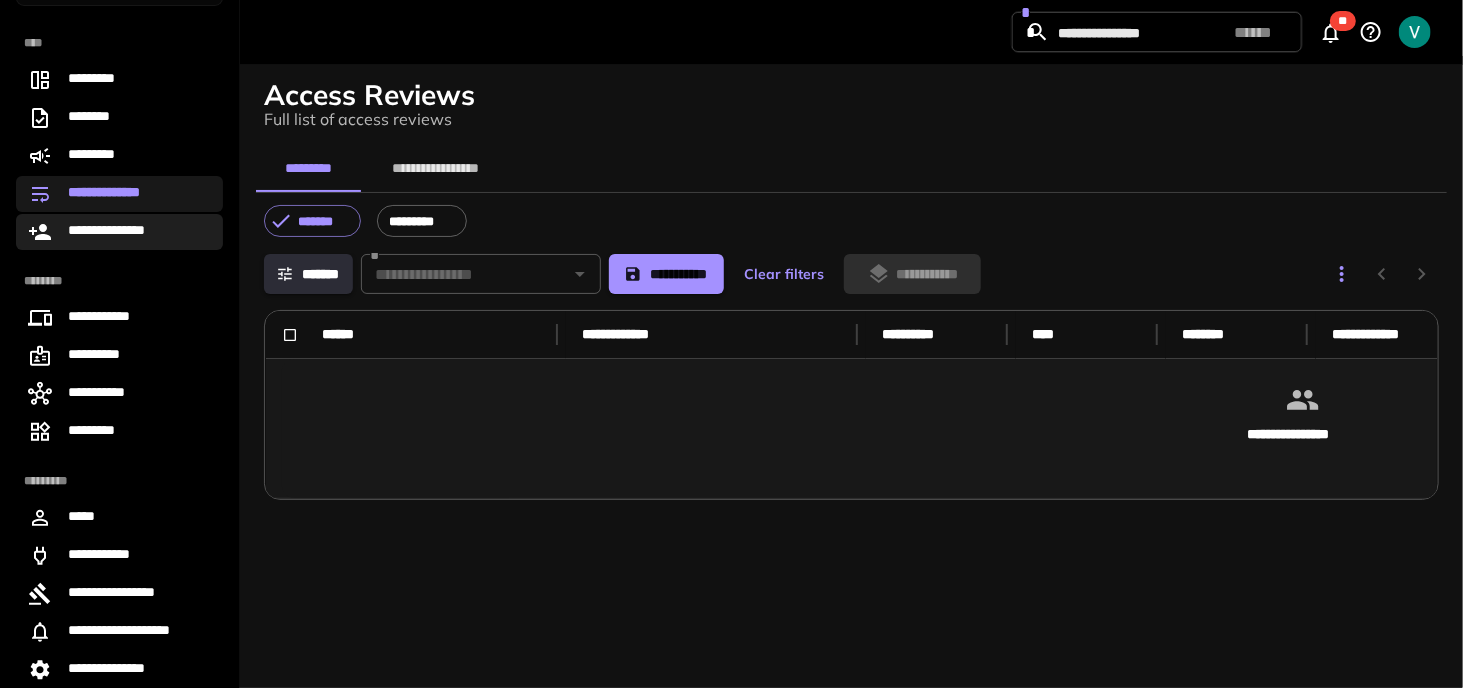 click on "**********" at bounding box center (118, 232) 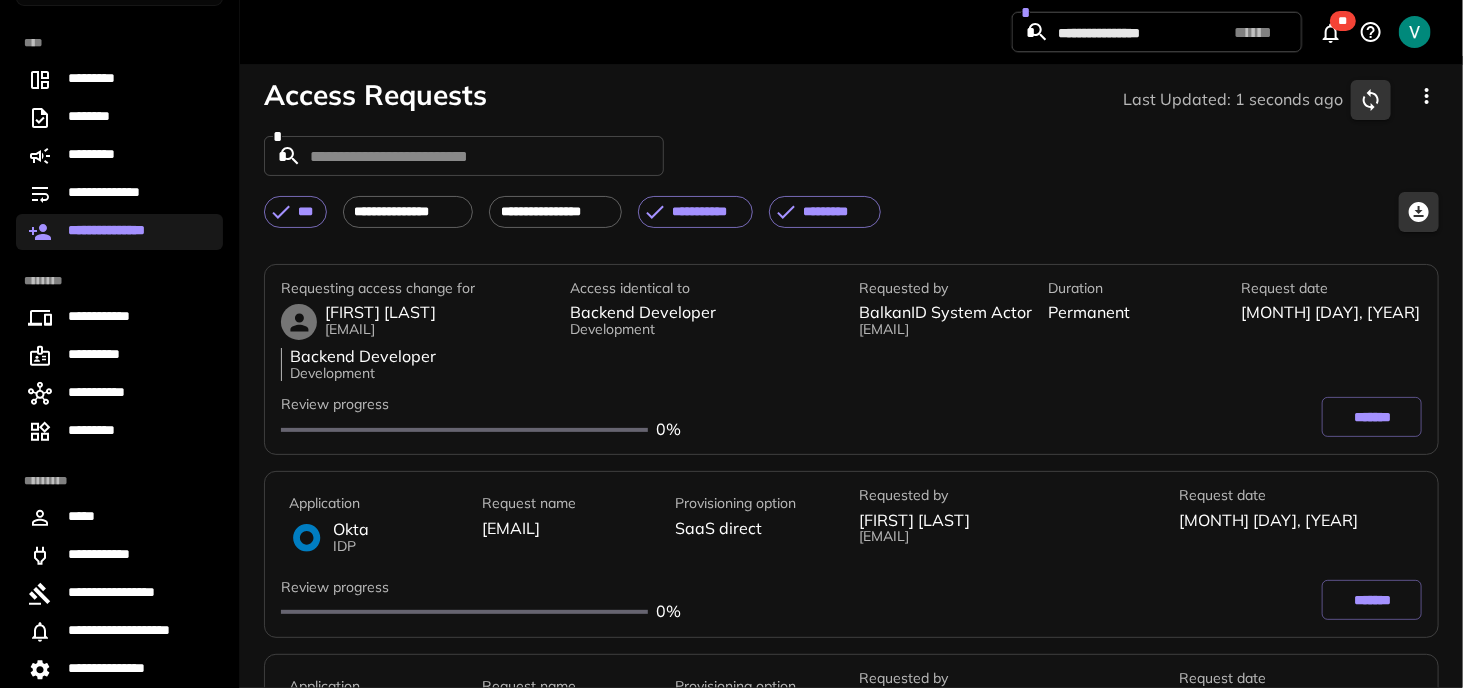 click 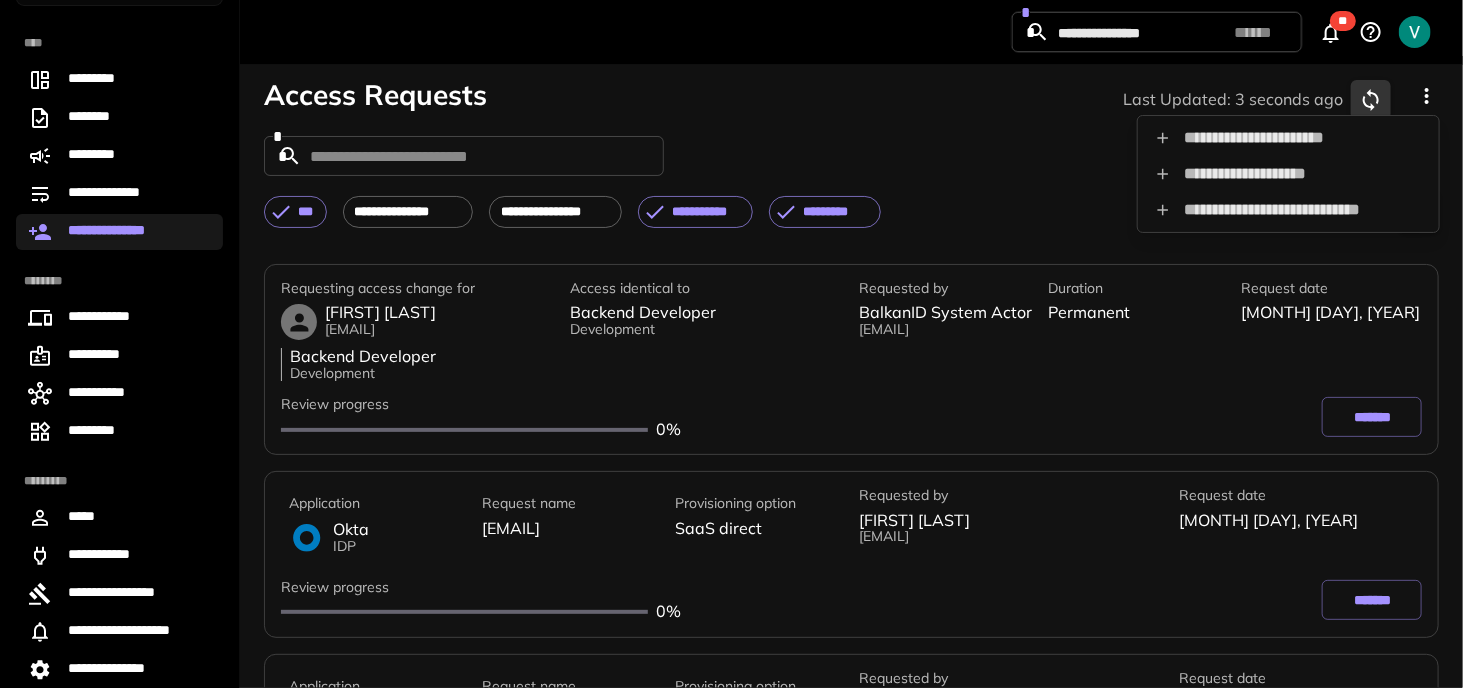 click at bounding box center (731, 344) 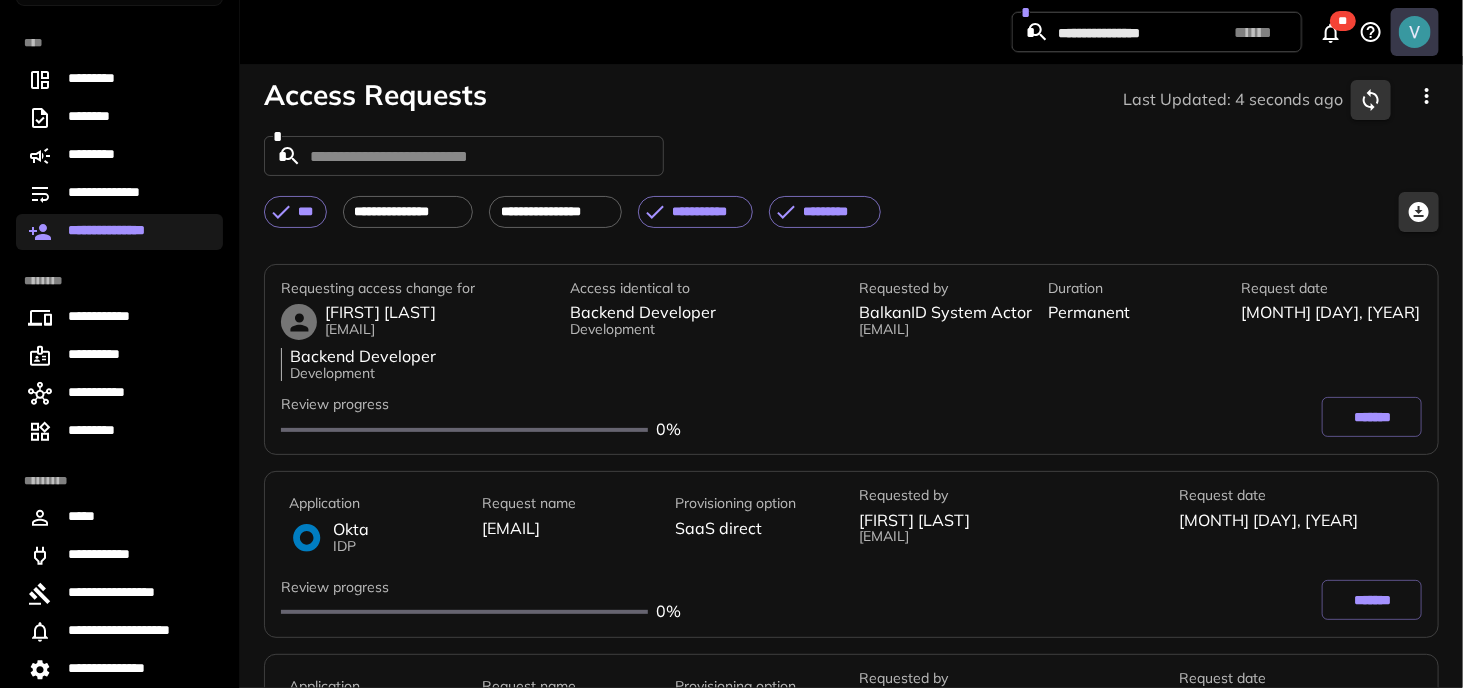 click at bounding box center [1415, 32] 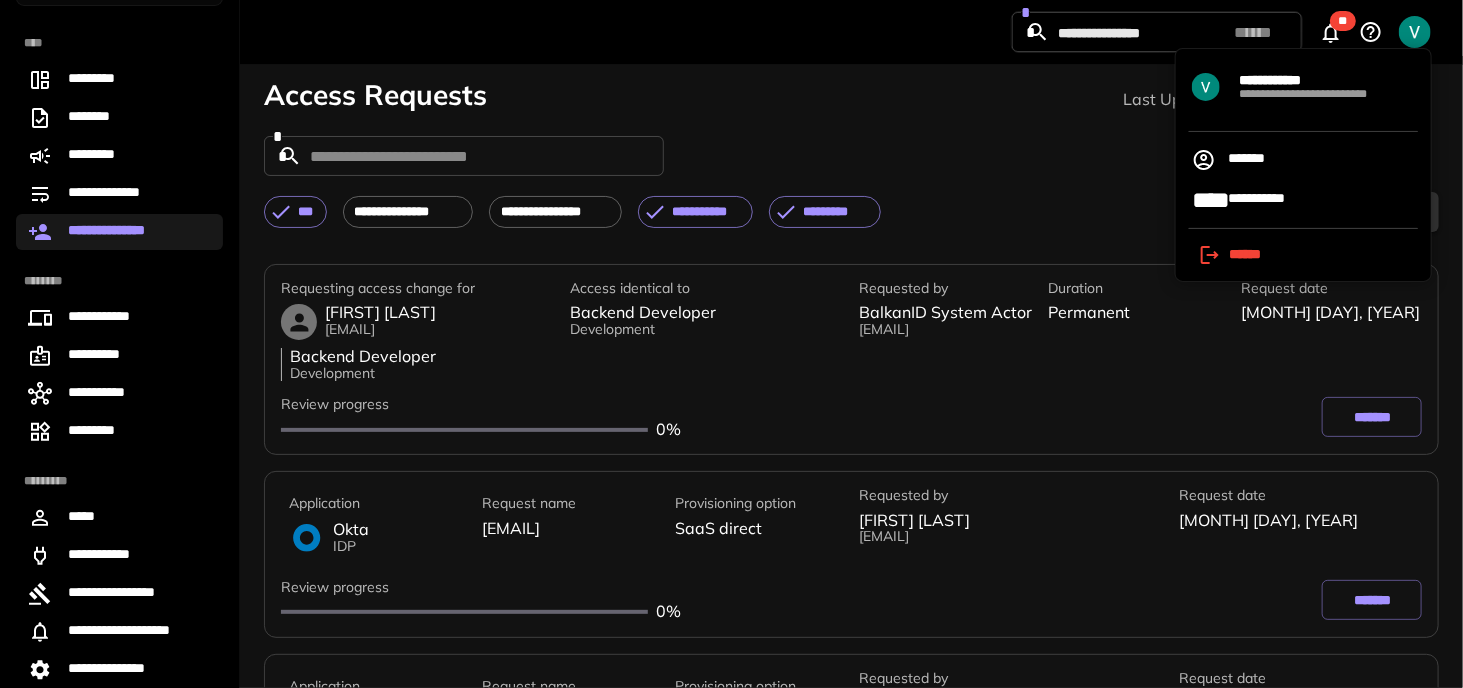 click at bounding box center [731, 344] 